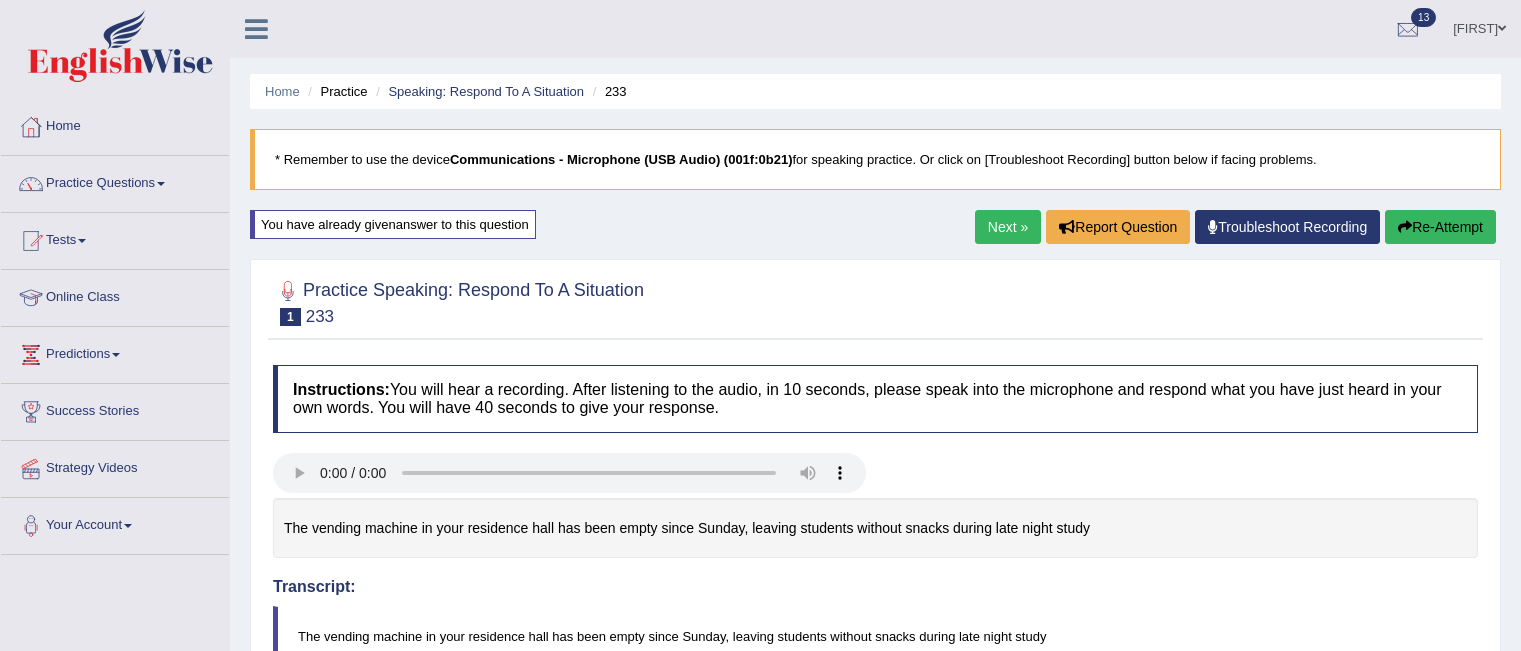 scroll, scrollTop: 240, scrollLeft: 0, axis: vertical 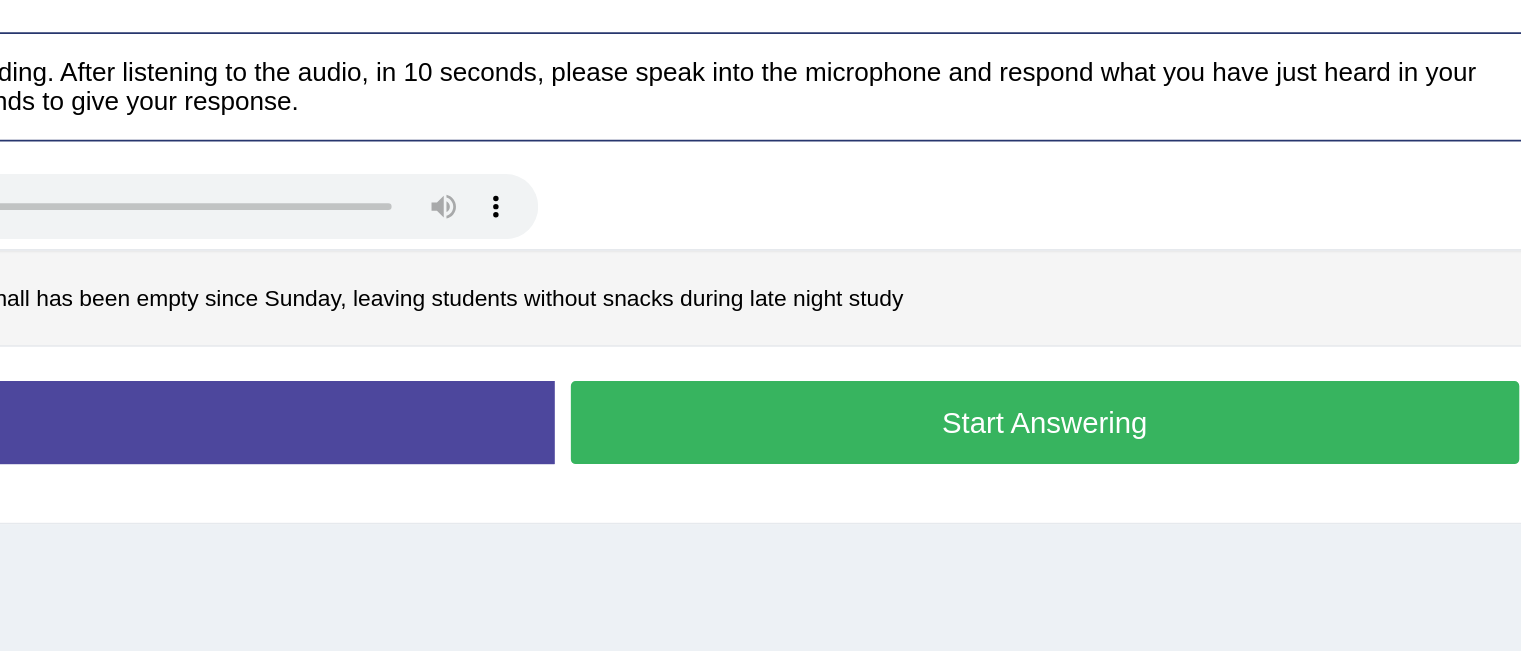 drag, startPoint x: 0, startPoint y: 0, endPoint x: 1082, endPoint y: 473, distance: 1180.8696 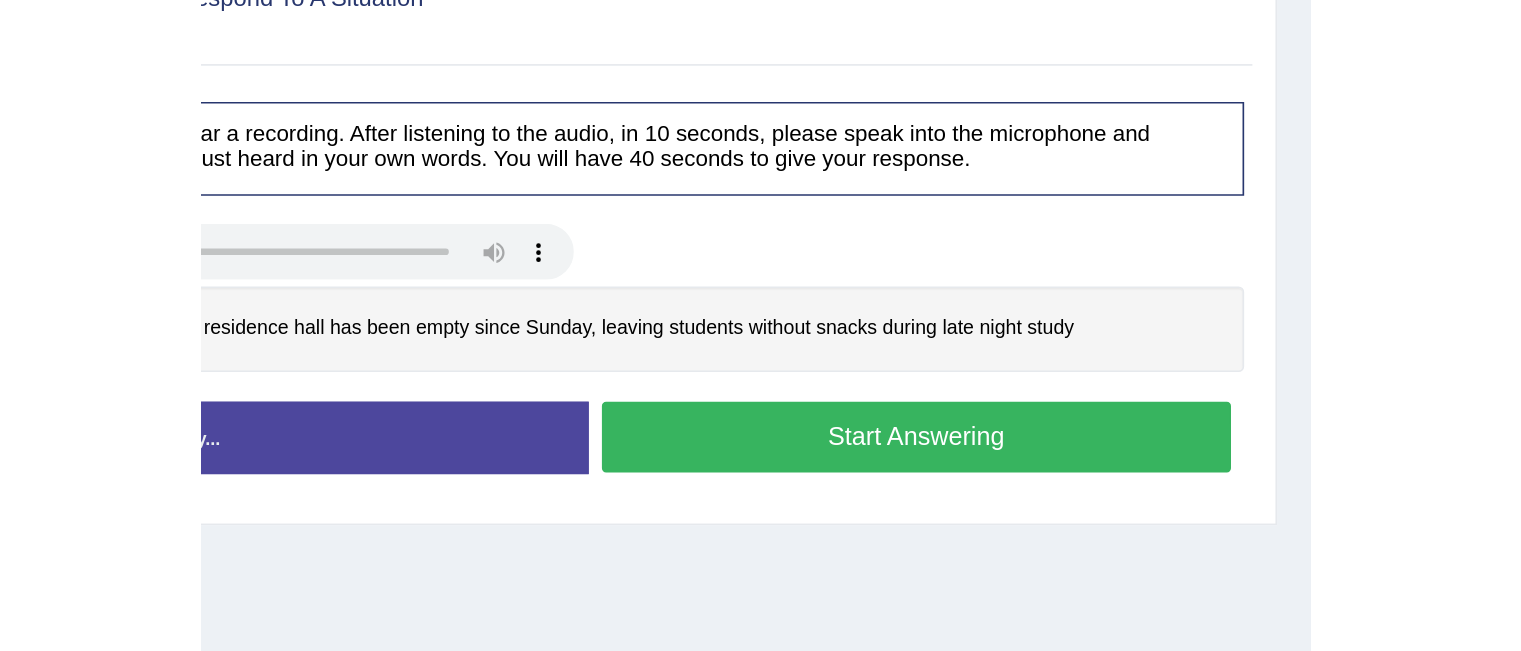 scroll, scrollTop: 240, scrollLeft: 0, axis: vertical 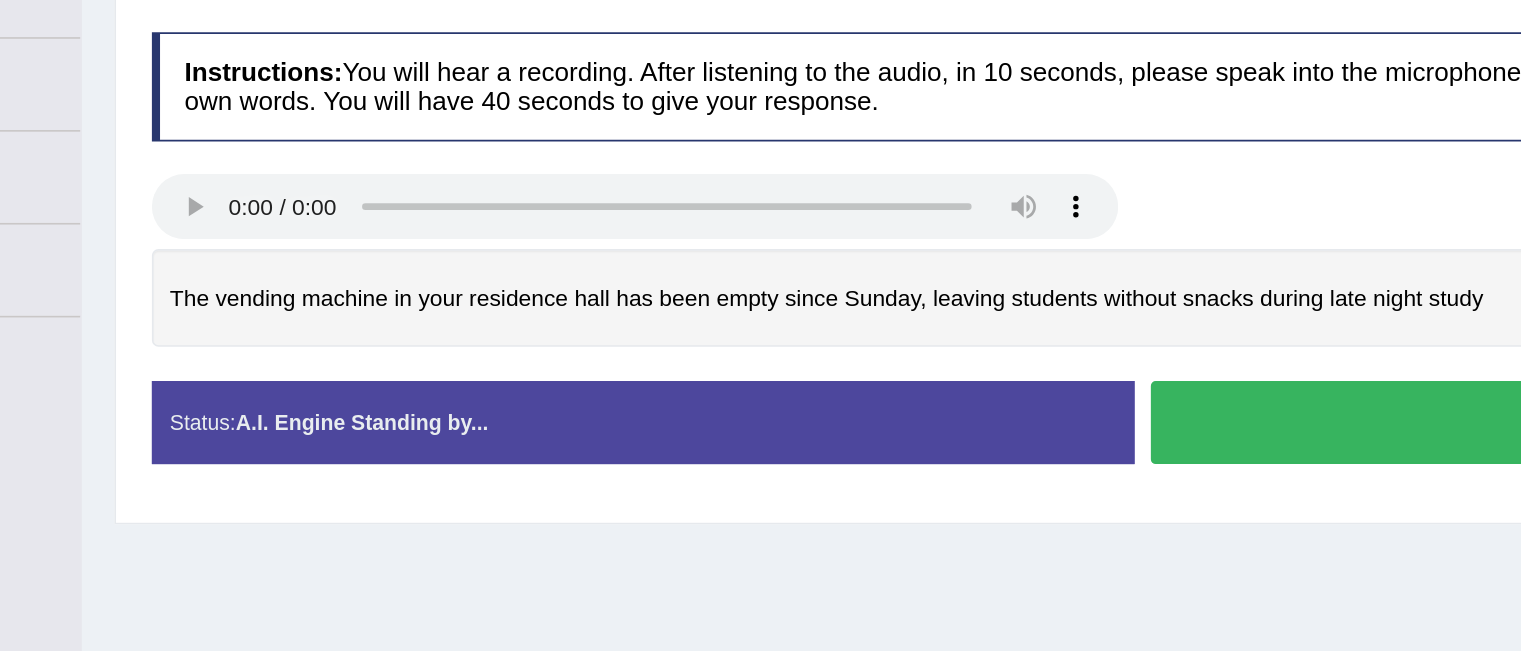 drag, startPoint x: 232, startPoint y: 190, endPoint x: 265, endPoint y: 312, distance: 126.38433 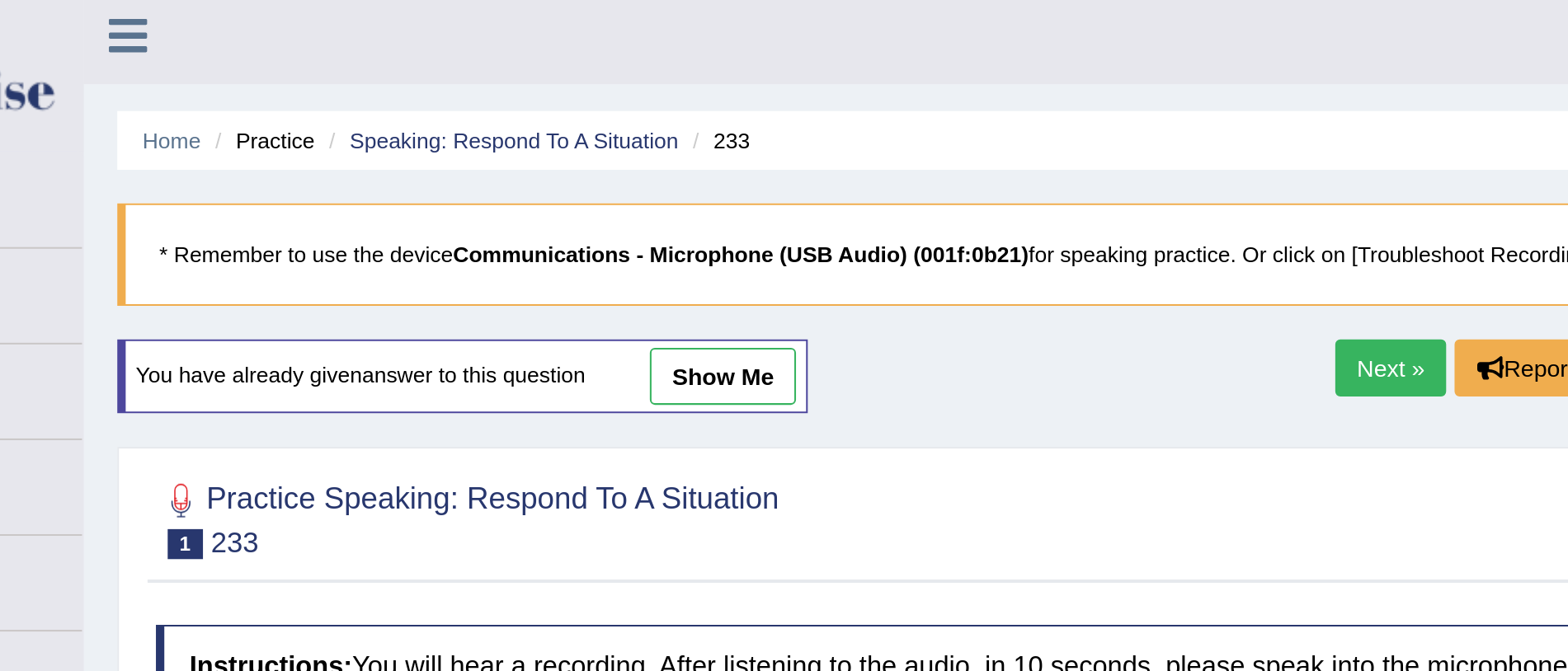 scroll, scrollTop: 0, scrollLeft: 0, axis: both 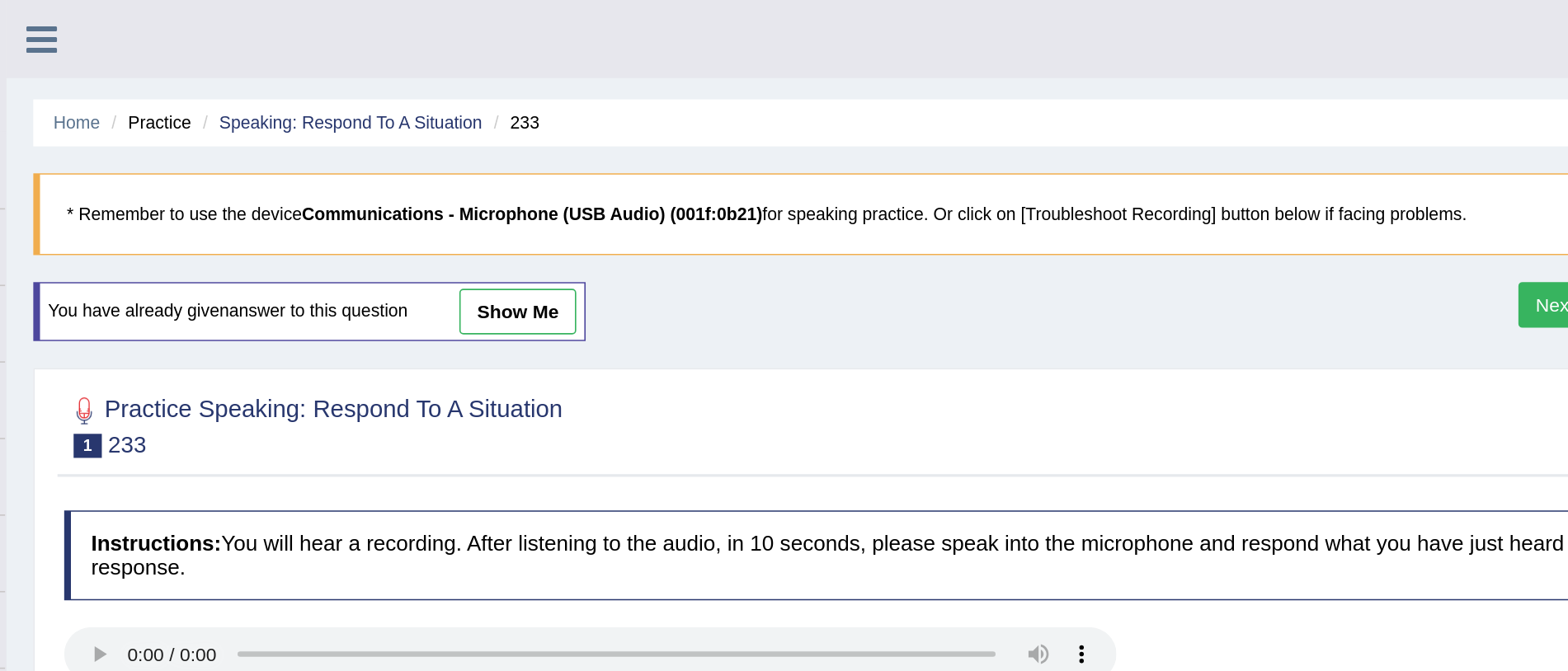 drag, startPoint x: 850, startPoint y: 0, endPoint x: 725, endPoint y: 237, distance: 267.94402 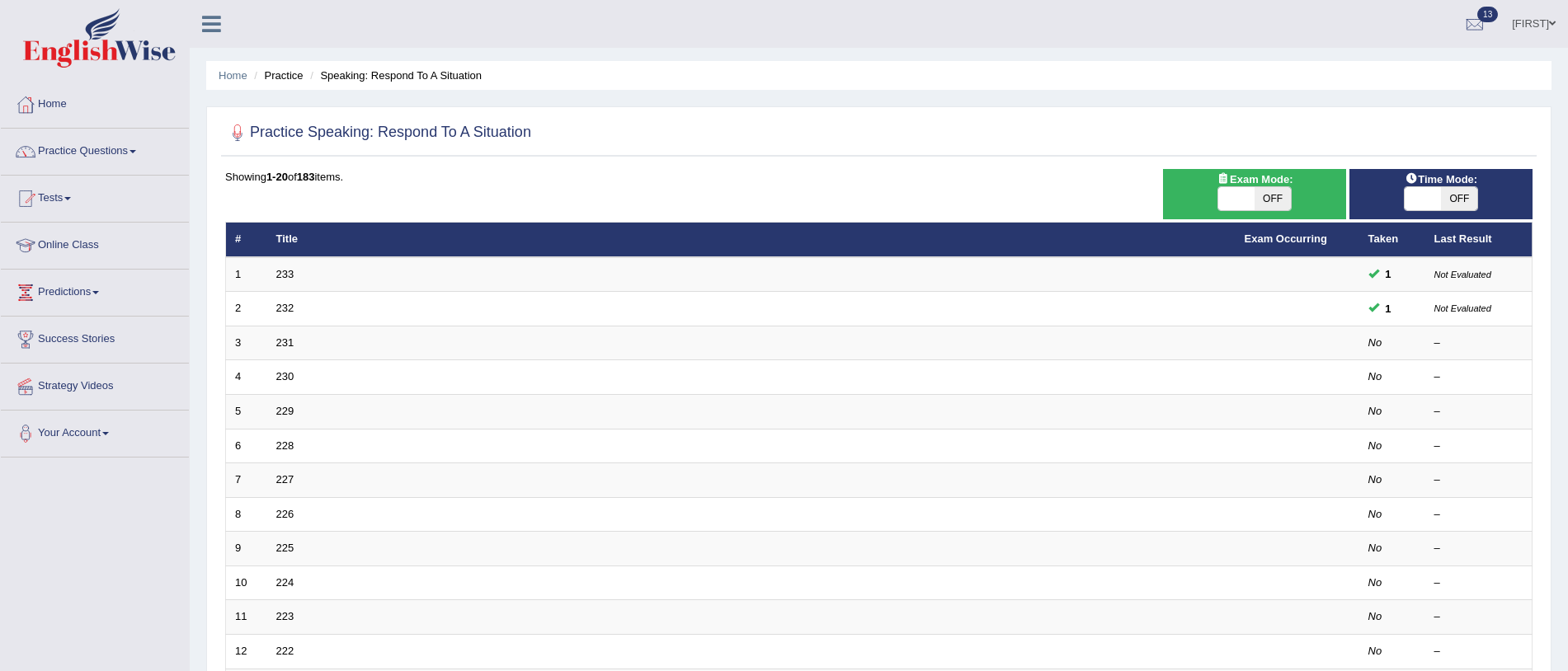 scroll, scrollTop: 0, scrollLeft: 0, axis: both 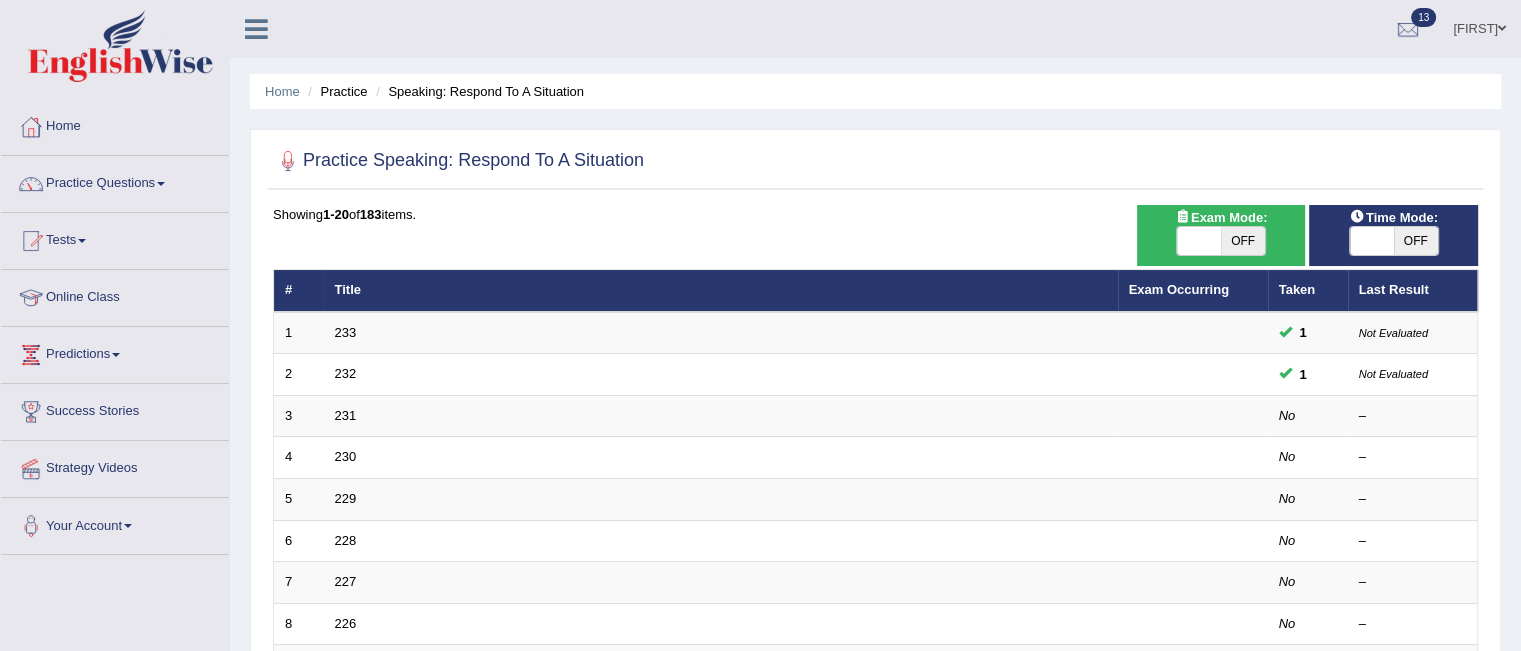 drag, startPoint x: 1663, startPoint y: 4, endPoint x: 168, endPoint y: 184, distance: 1505.7971 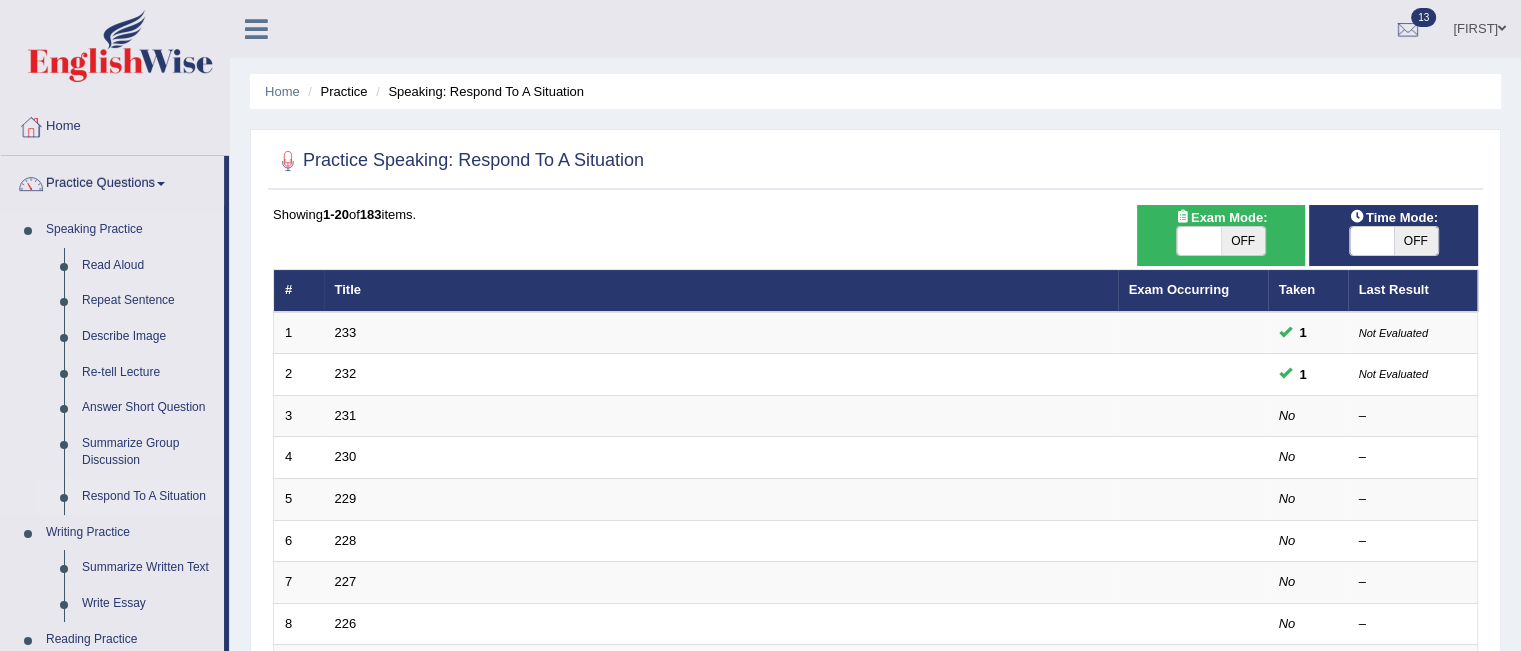 click on "Respond To A Situation" at bounding box center (148, 497) 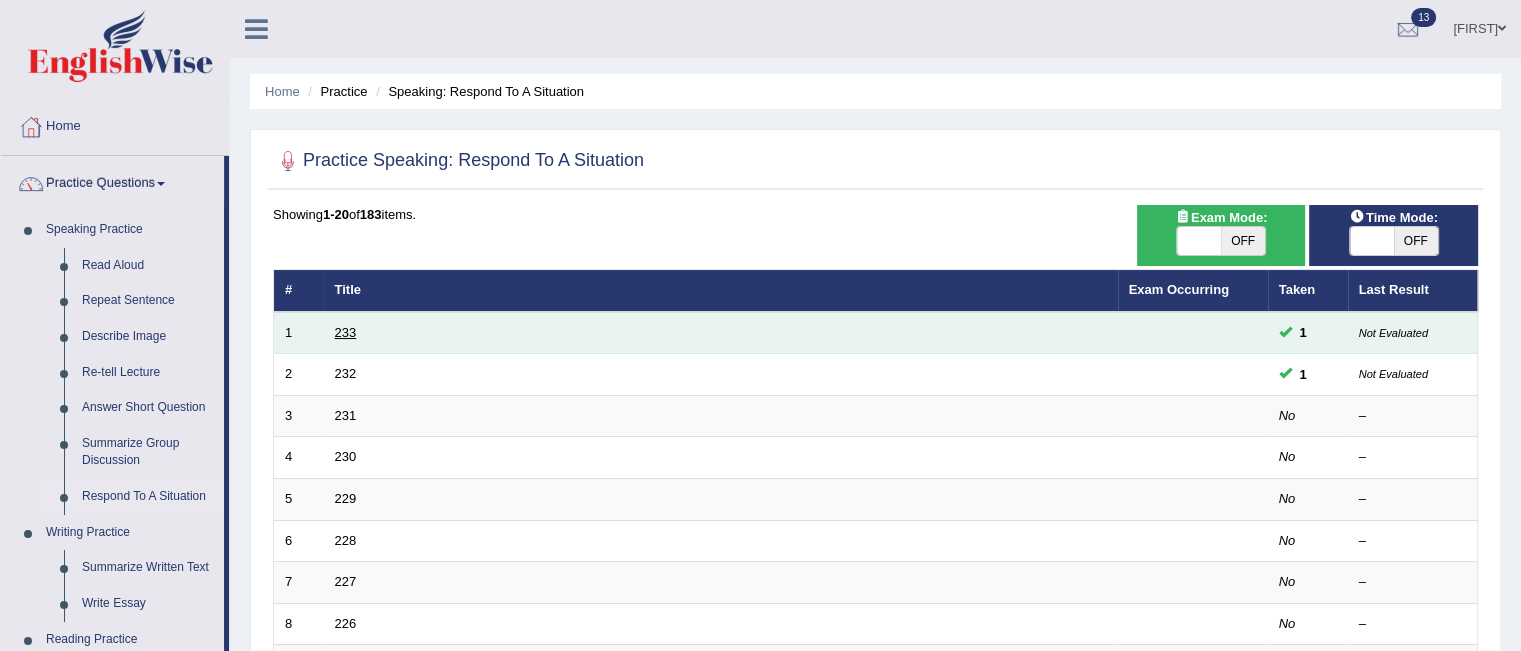 click on "233" at bounding box center (346, 332) 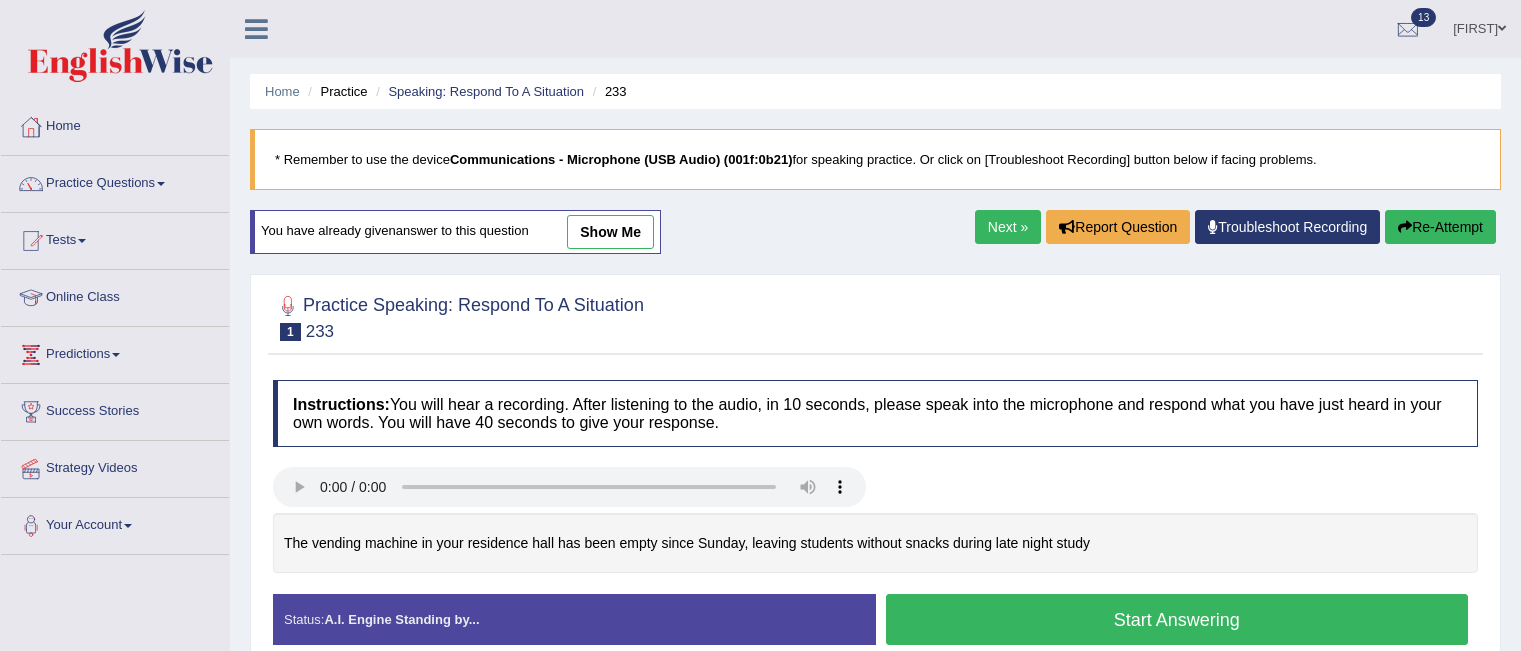 scroll, scrollTop: 0, scrollLeft: 0, axis: both 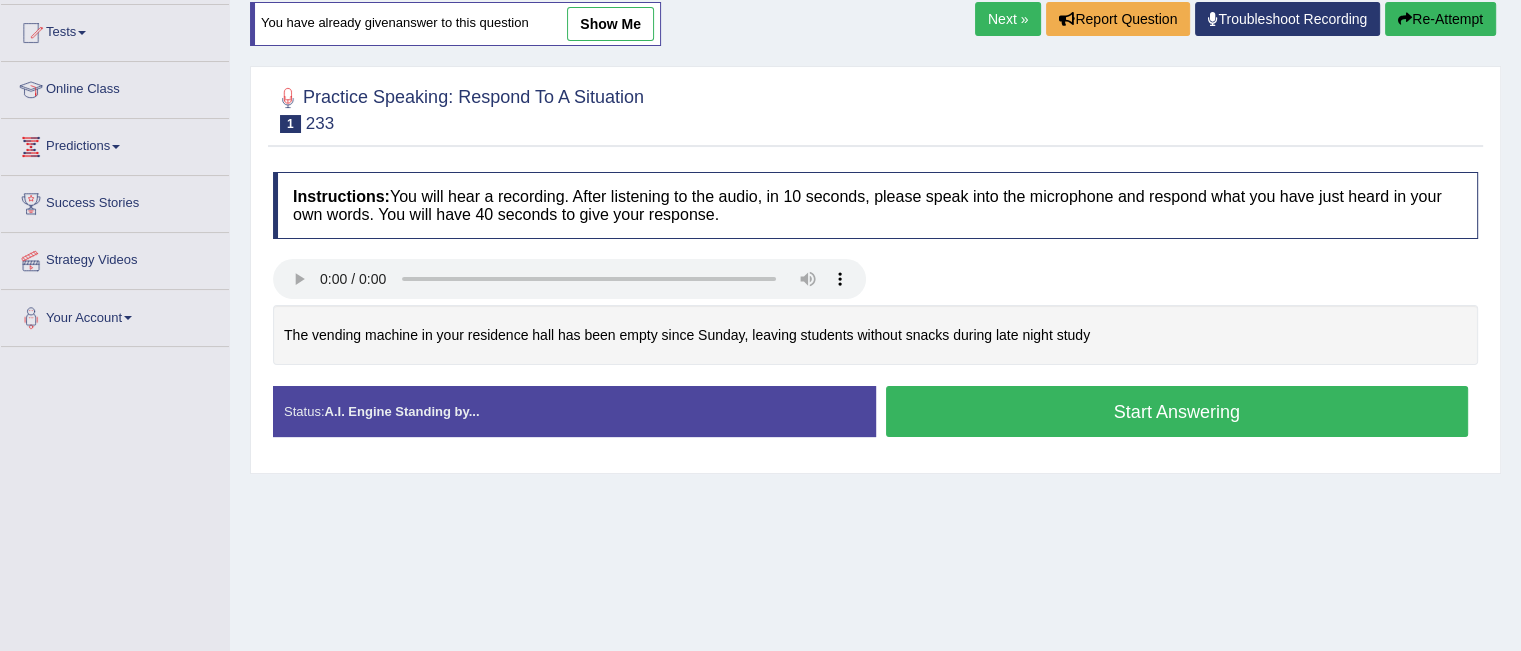 click on "Start Answering" at bounding box center [1177, 411] 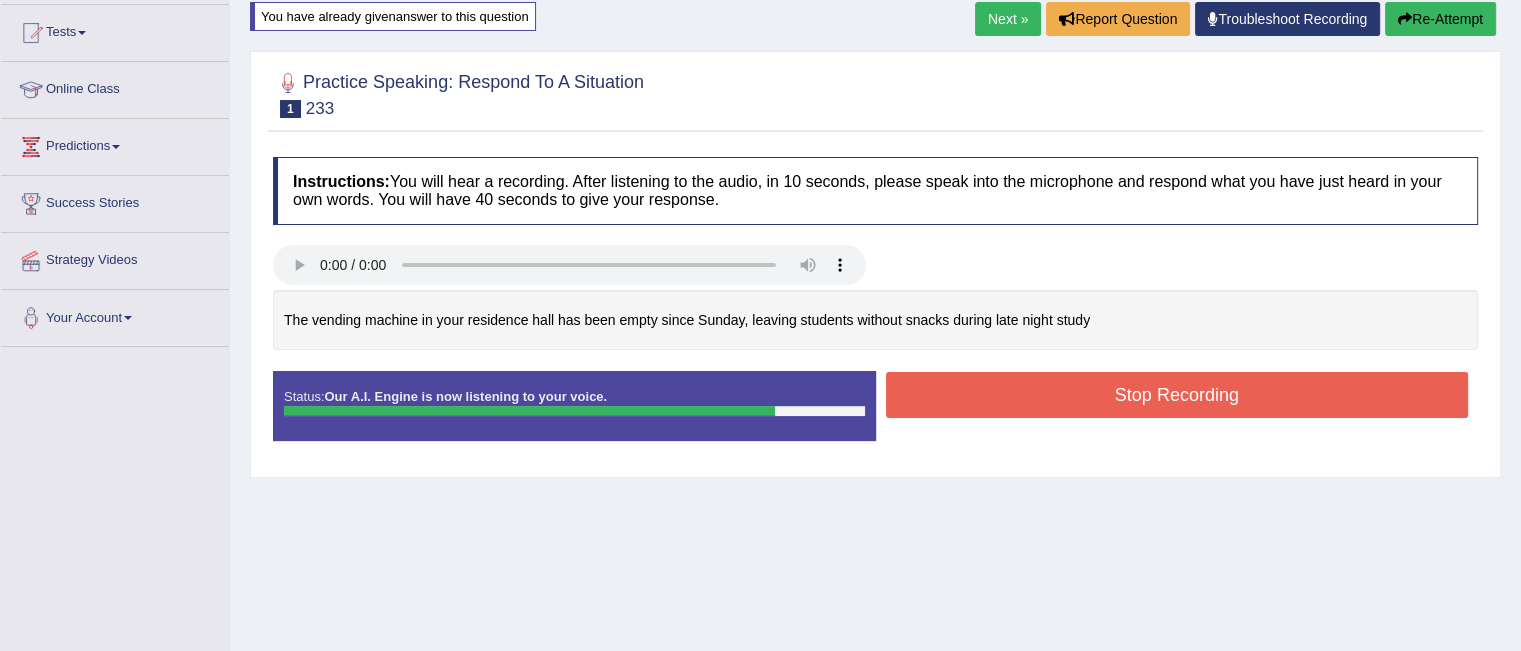click on "Stop Recording" at bounding box center (1177, 395) 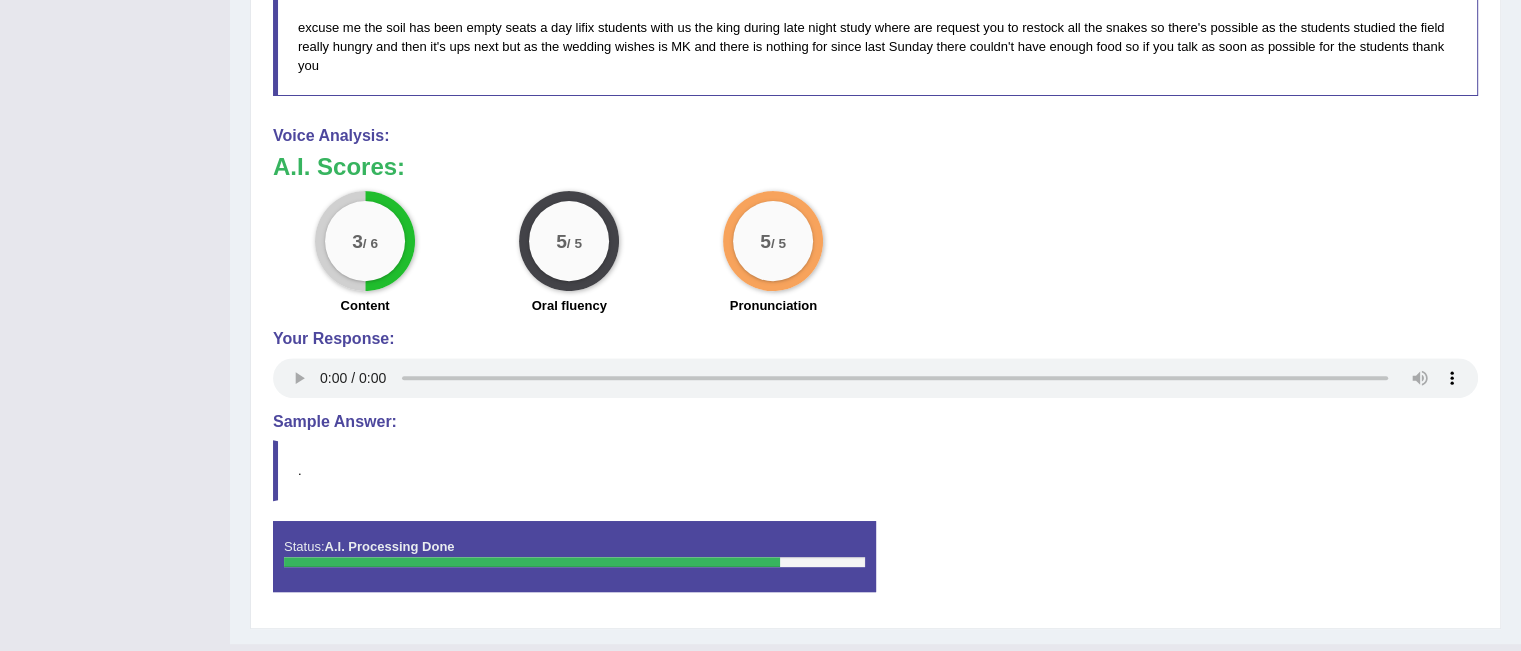 scroll, scrollTop: 757, scrollLeft: 0, axis: vertical 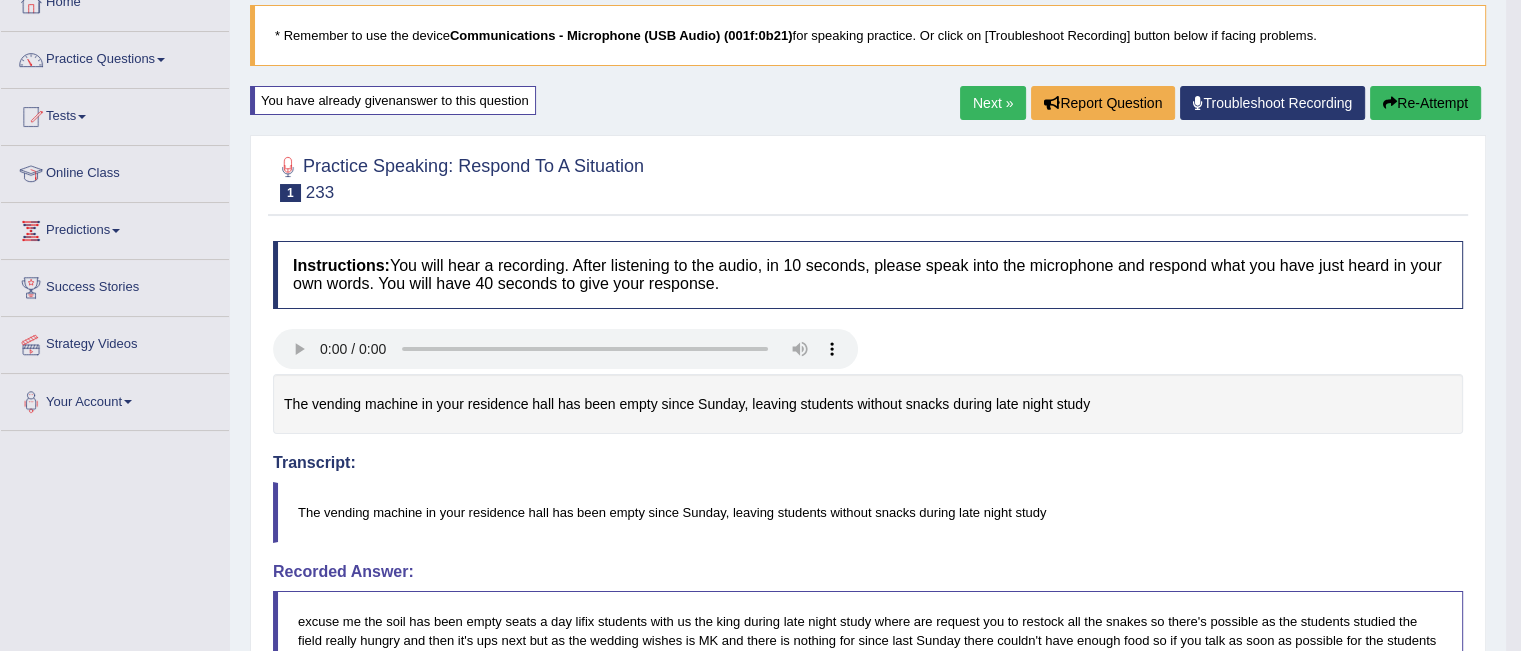 click on "Re-Attempt" at bounding box center [1425, 103] 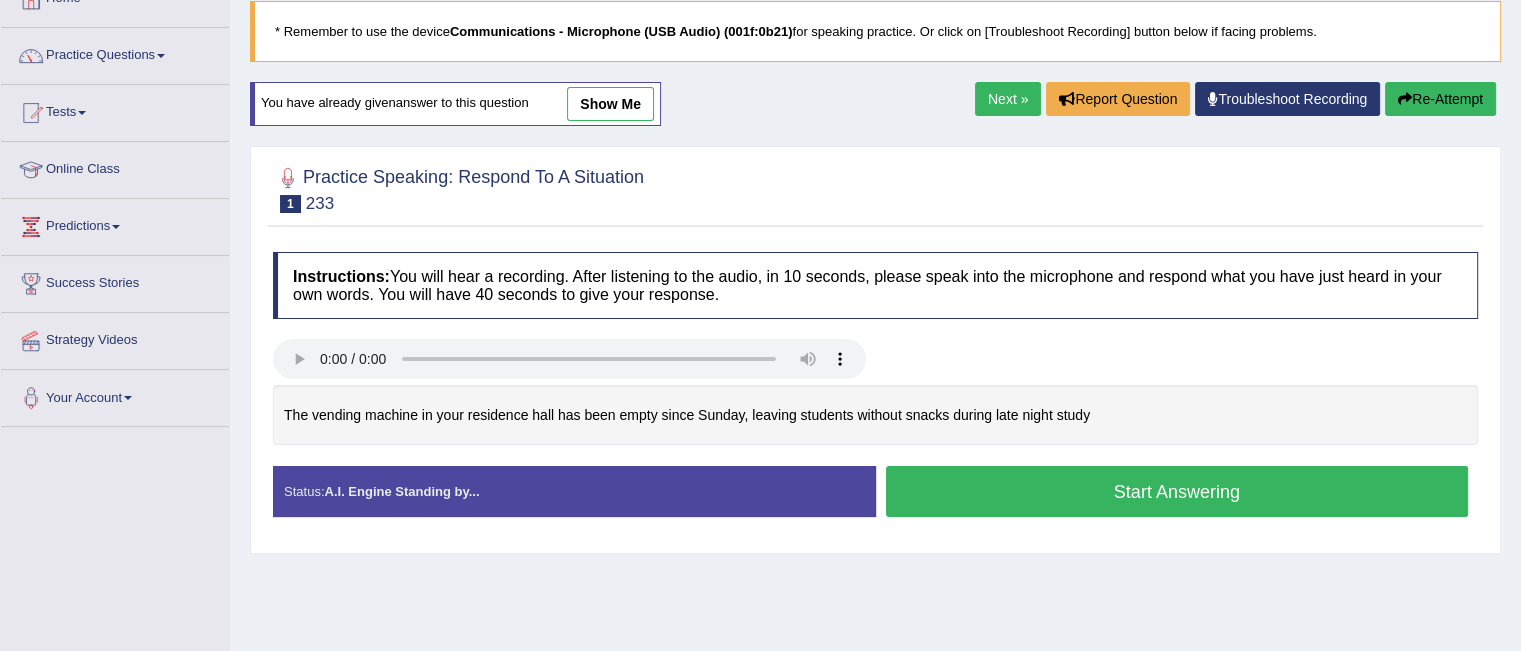 scroll, scrollTop: 124, scrollLeft: 0, axis: vertical 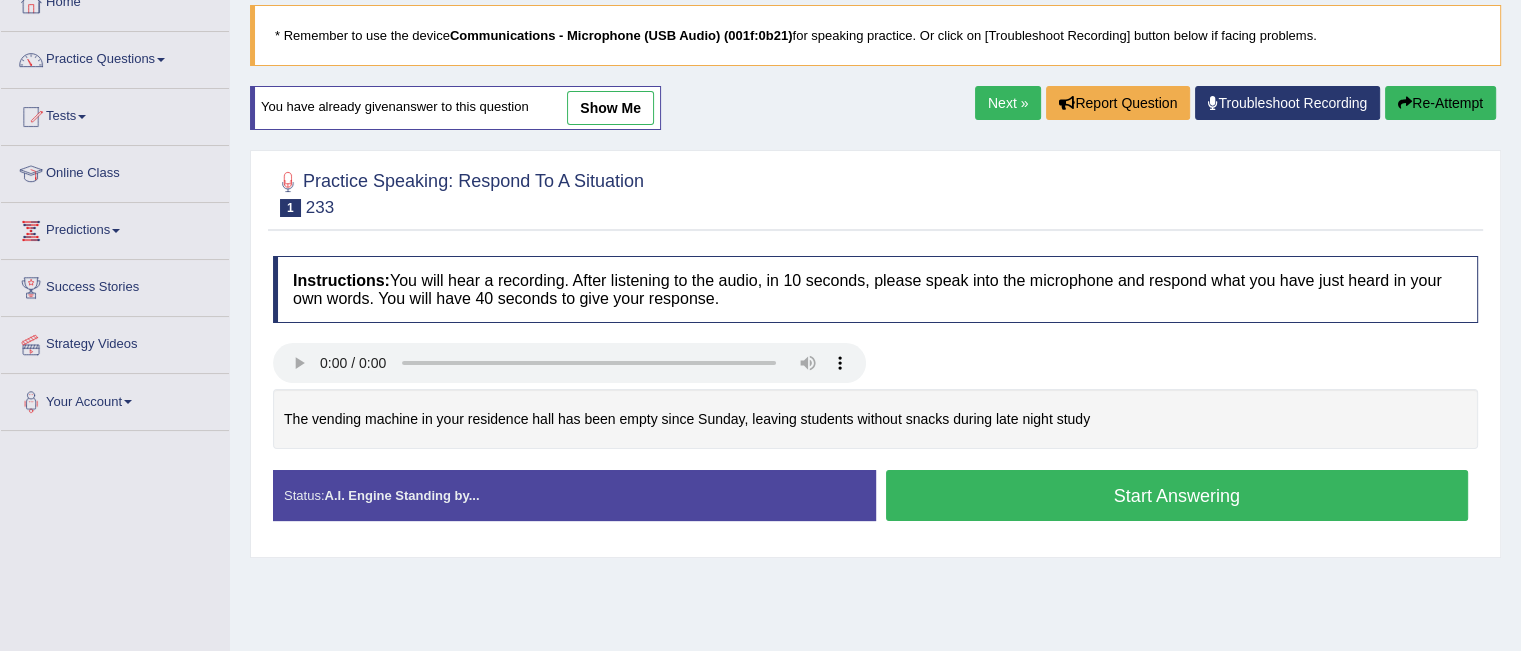 click on "Start Answering" at bounding box center (1177, 495) 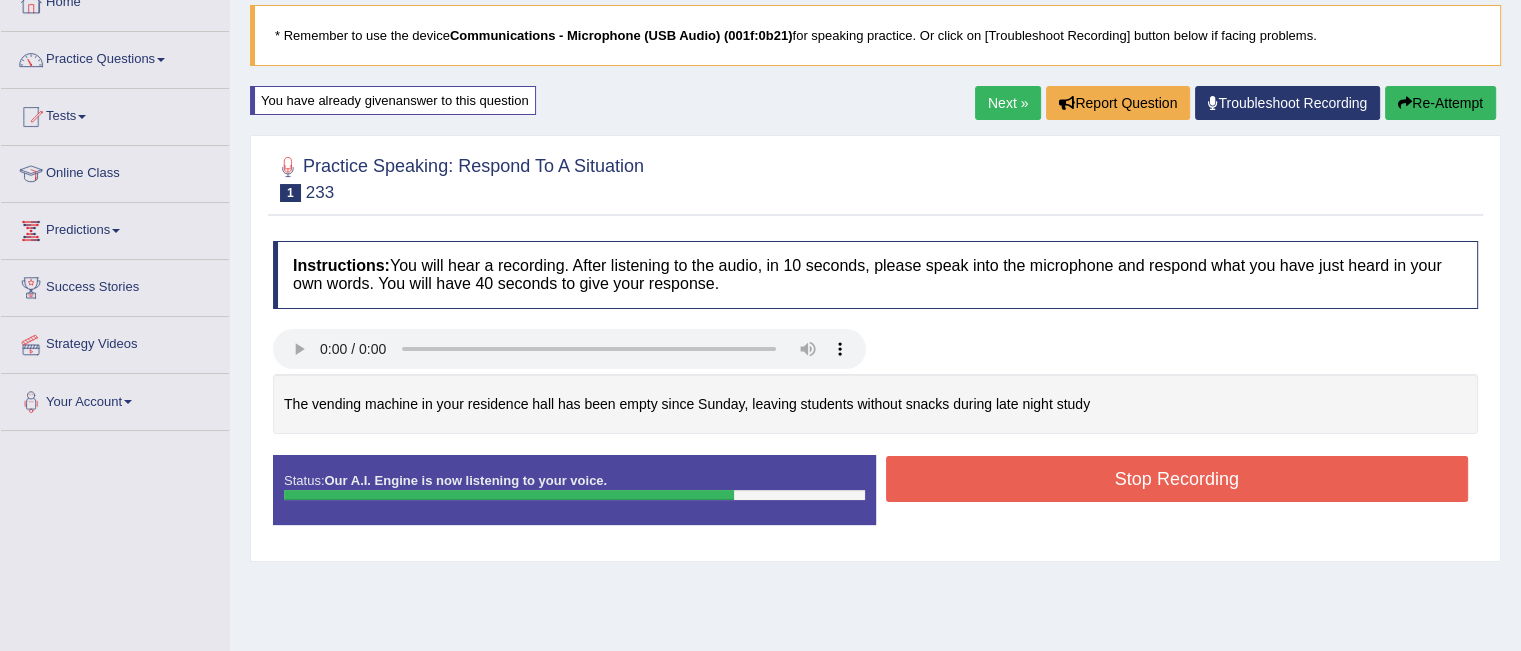 click on "Stop Recording" at bounding box center (1177, 479) 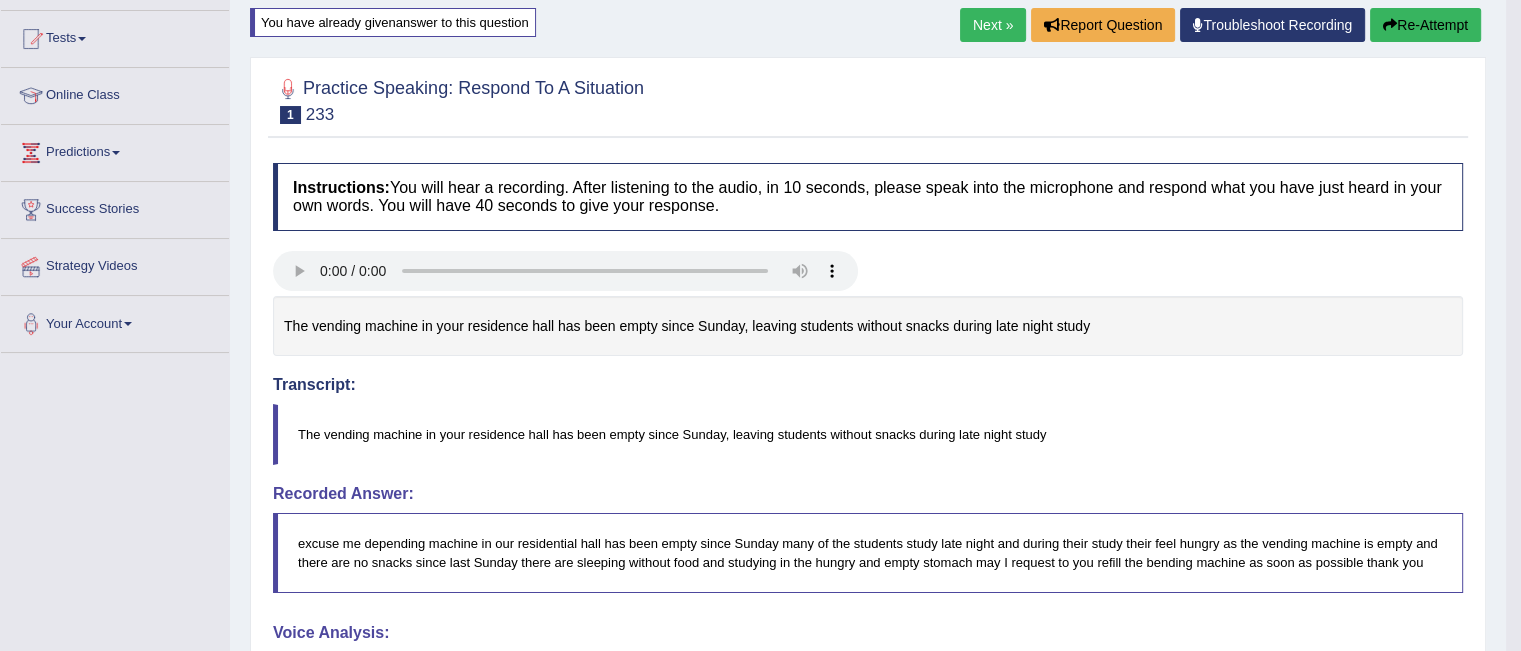 scroll, scrollTop: 193, scrollLeft: 0, axis: vertical 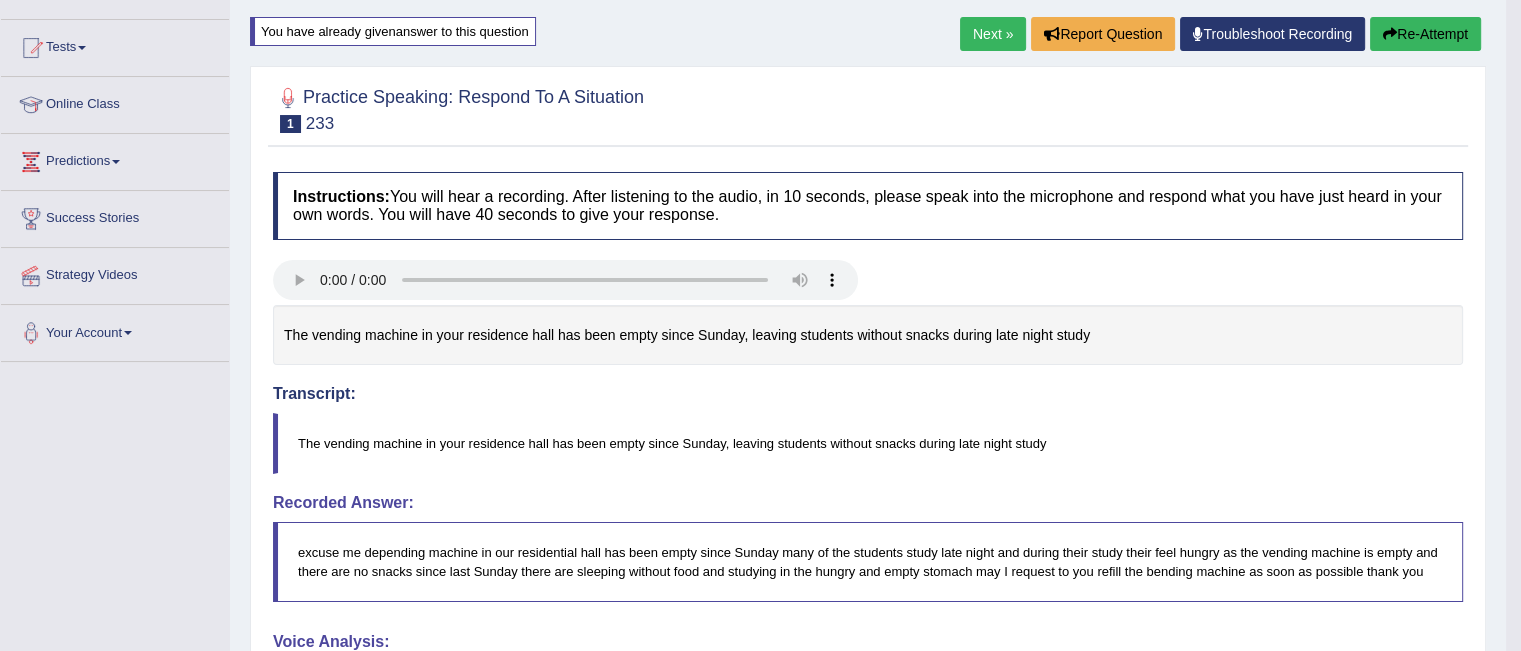 click on "Re-Attempt" at bounding box center [1425, 34] 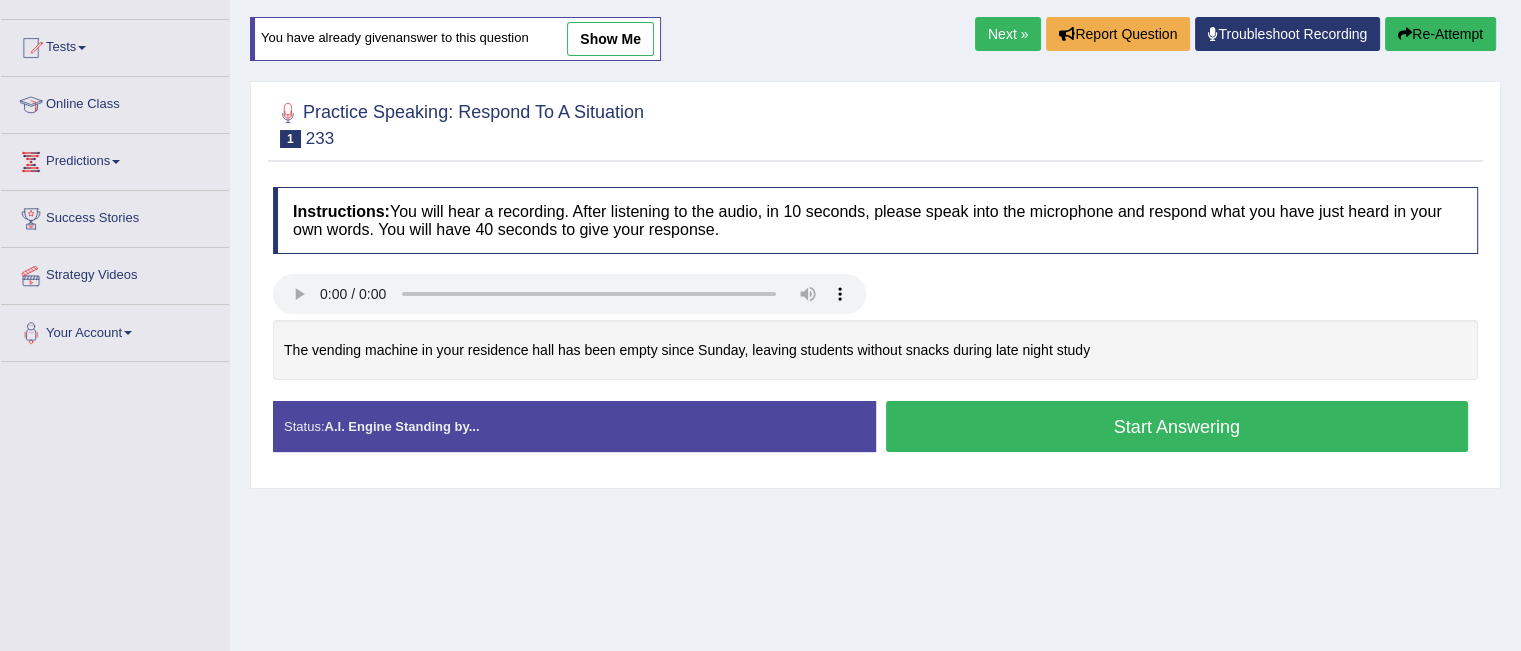 scroll, scrollTop: 193, scrollLeft: 0, axis: vertical 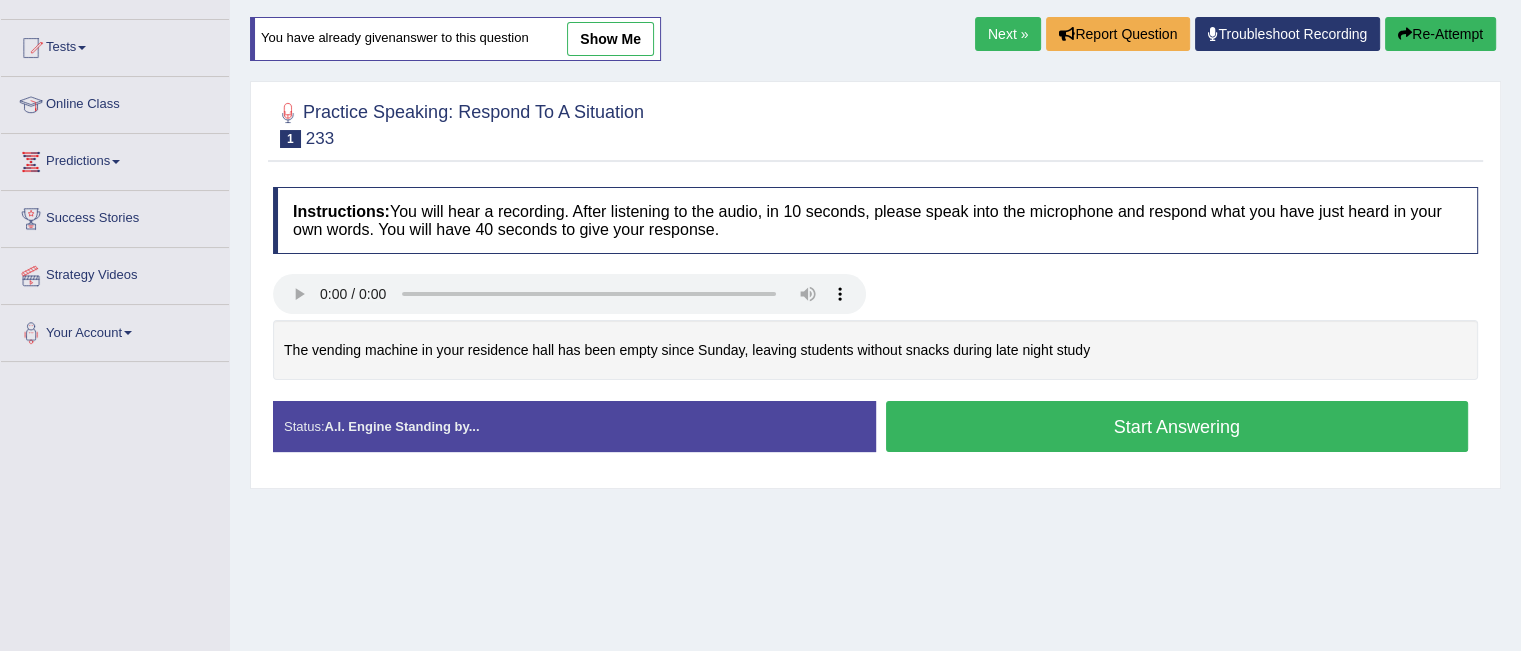 click on "Start Answering" at bounding box center [1177, 426] 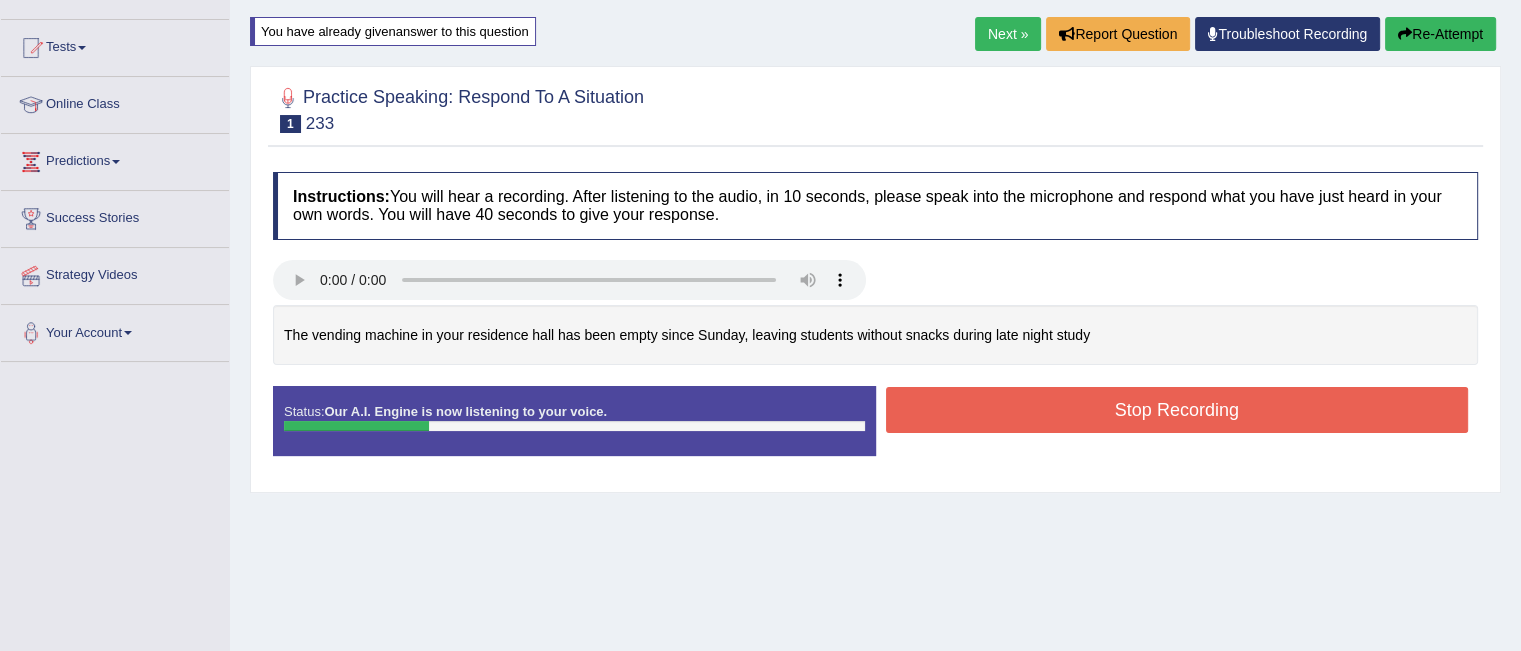 click on "Re-Attempt" at bounding box center [1440, 34] 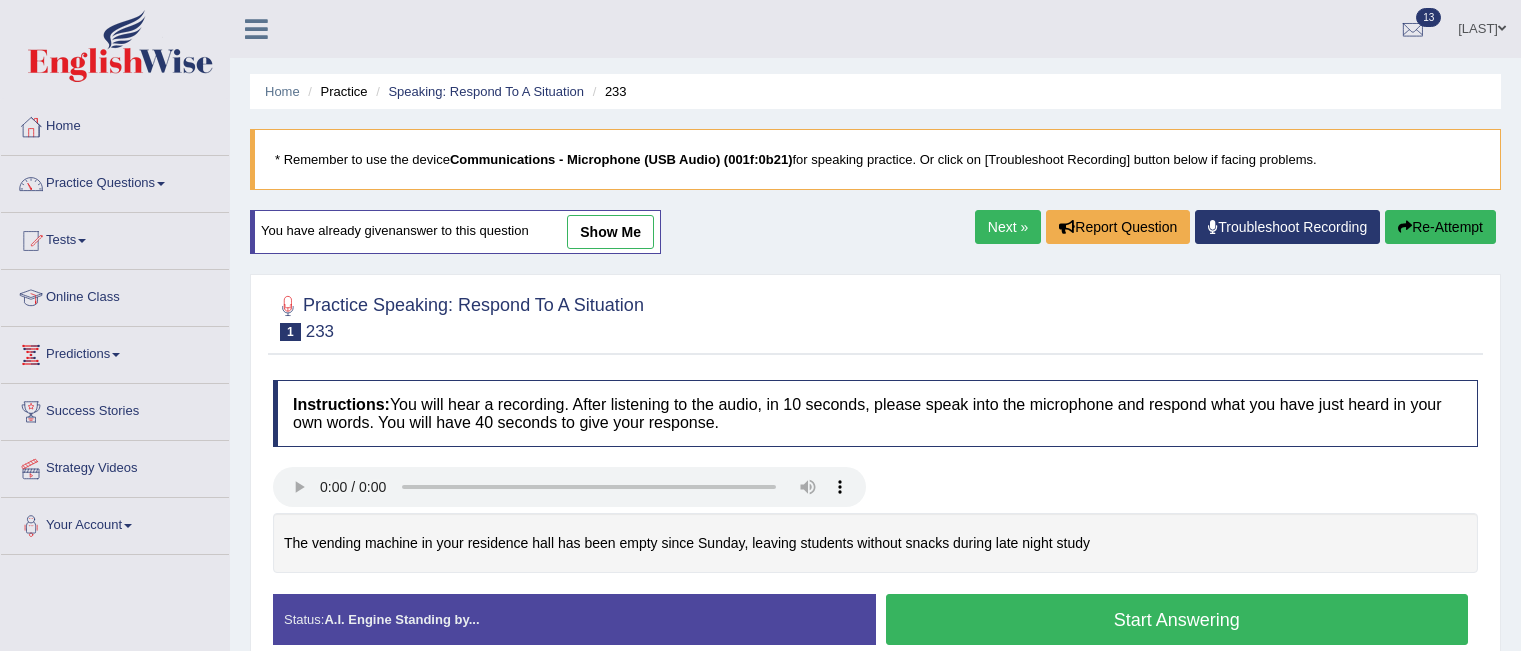 scroll, scrollTop: 220, scrollLeft: 0, axis: vertical 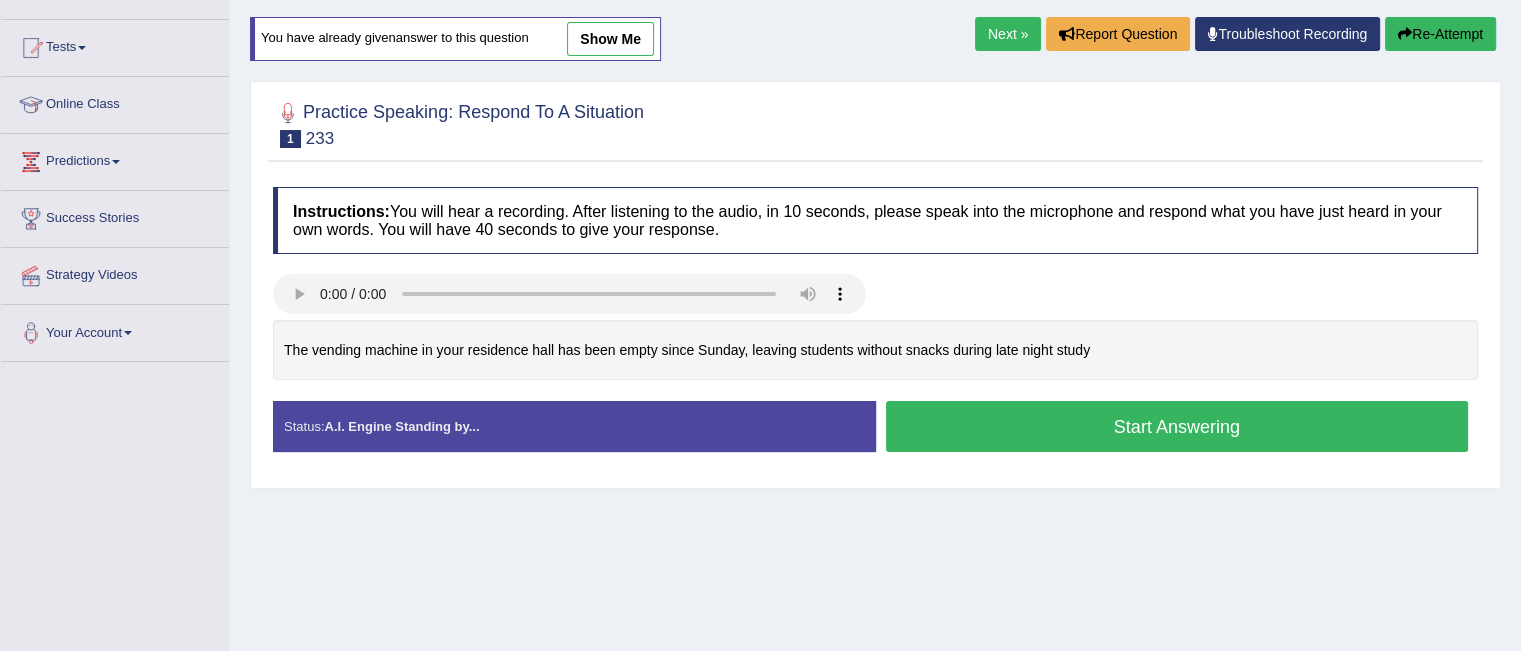 click on "Start Answering" at bounding box center (1177, 426) 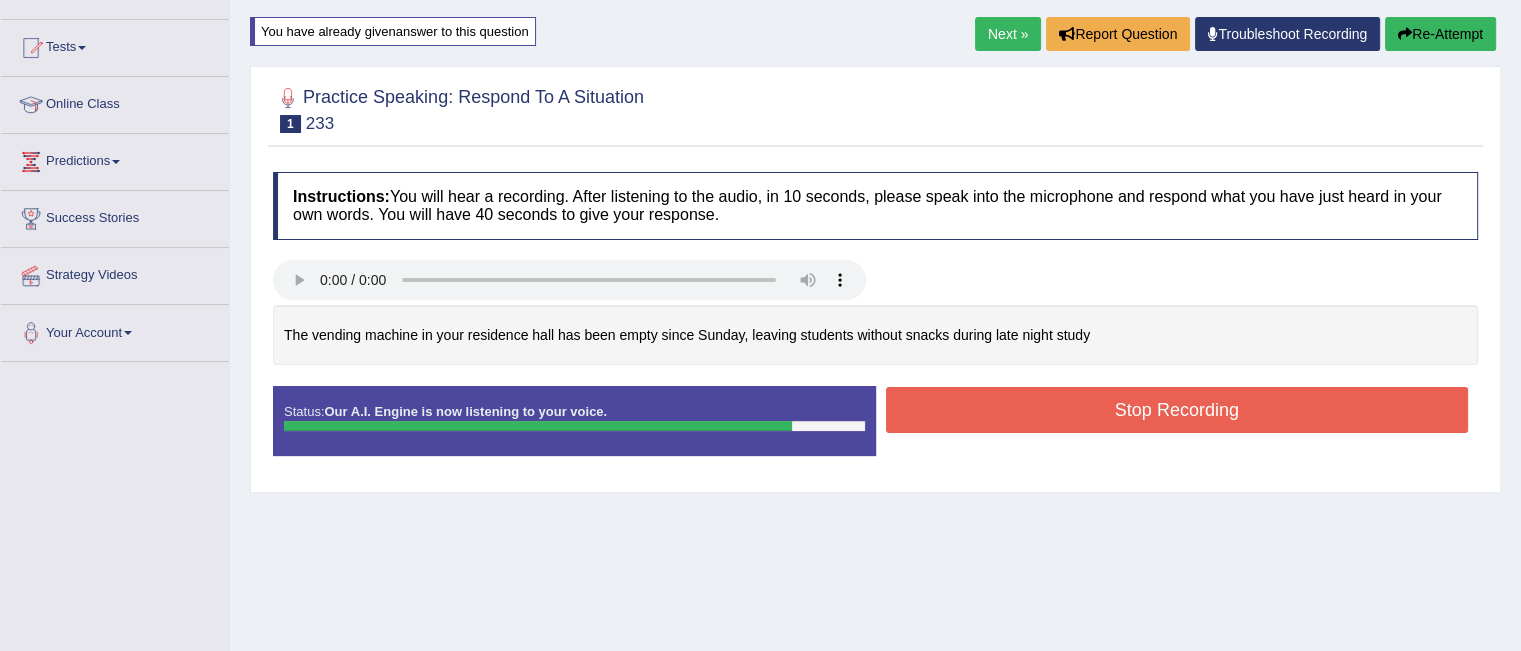 click on "Stop Recording" at bounding box center (1177, 410) 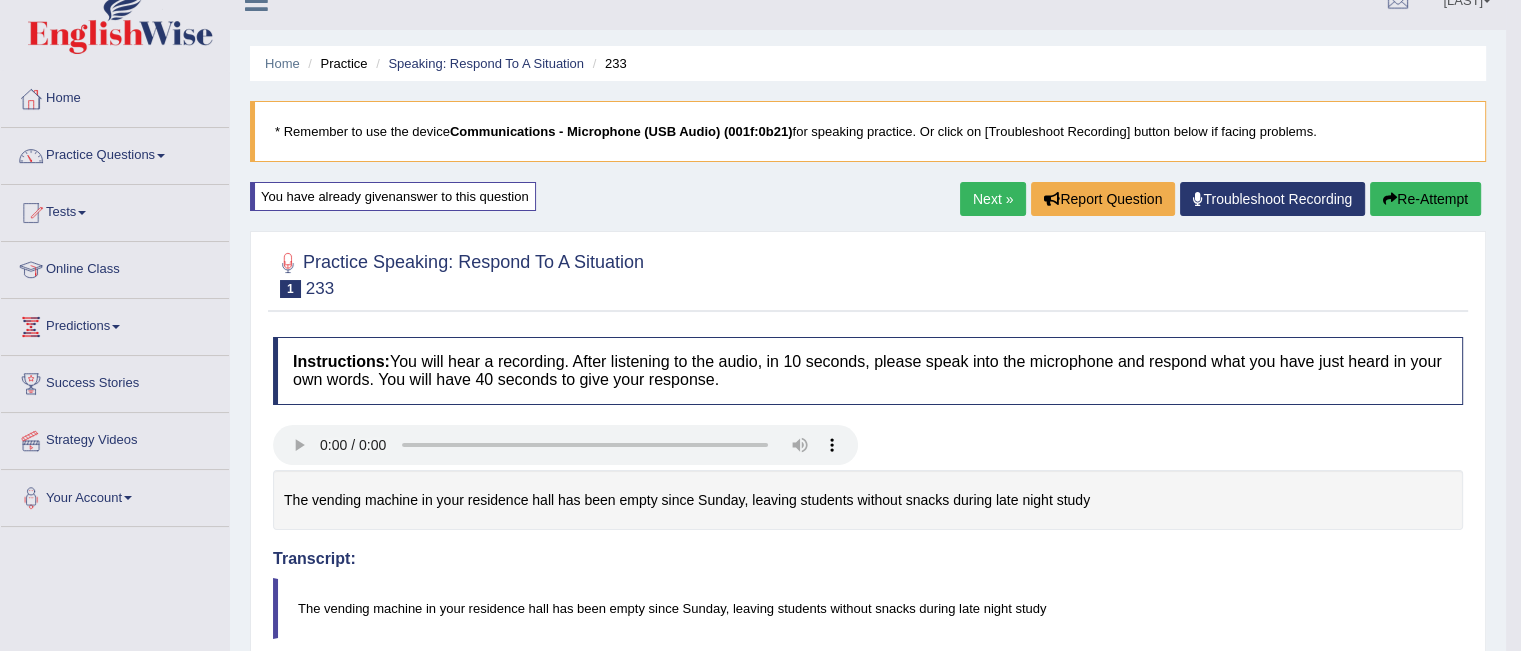 scroll, scrollTop: 0, scrollLeft: 0, axis: both 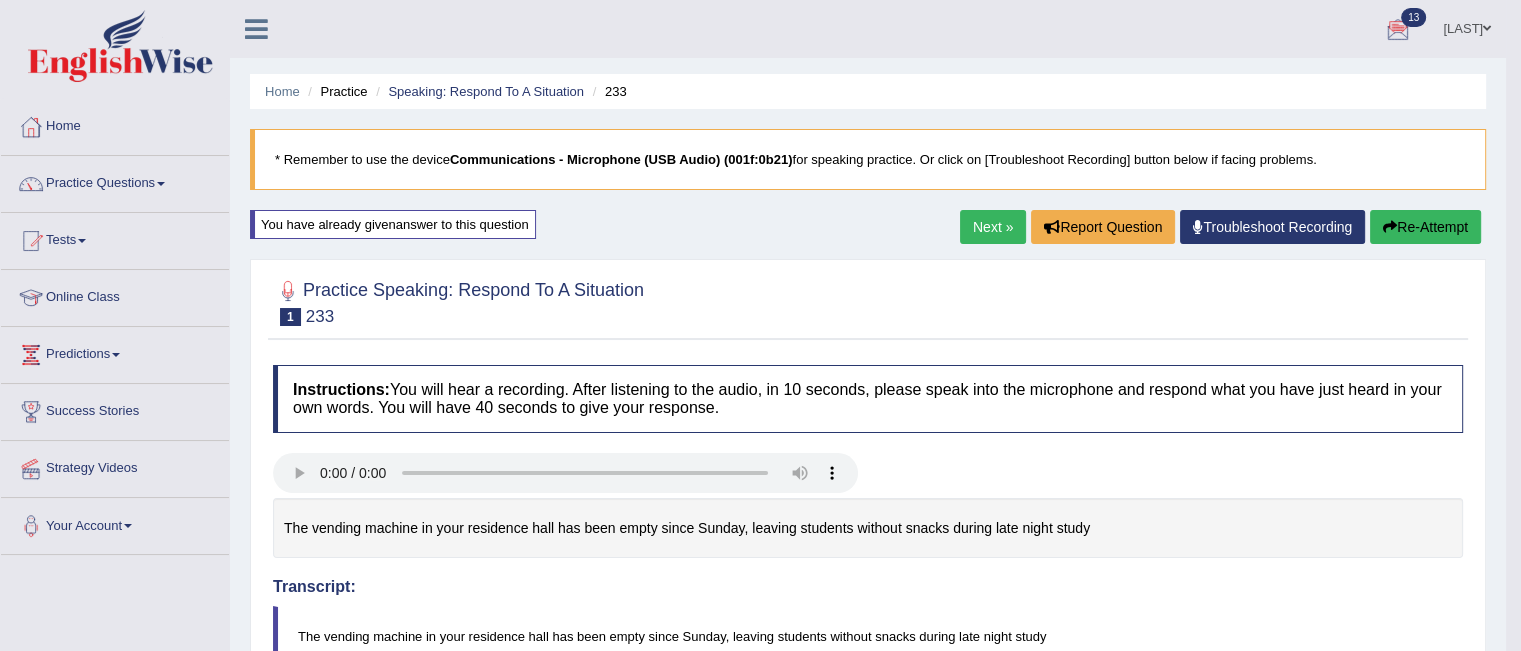 click on "Next »" at bounding box center (993, 227) 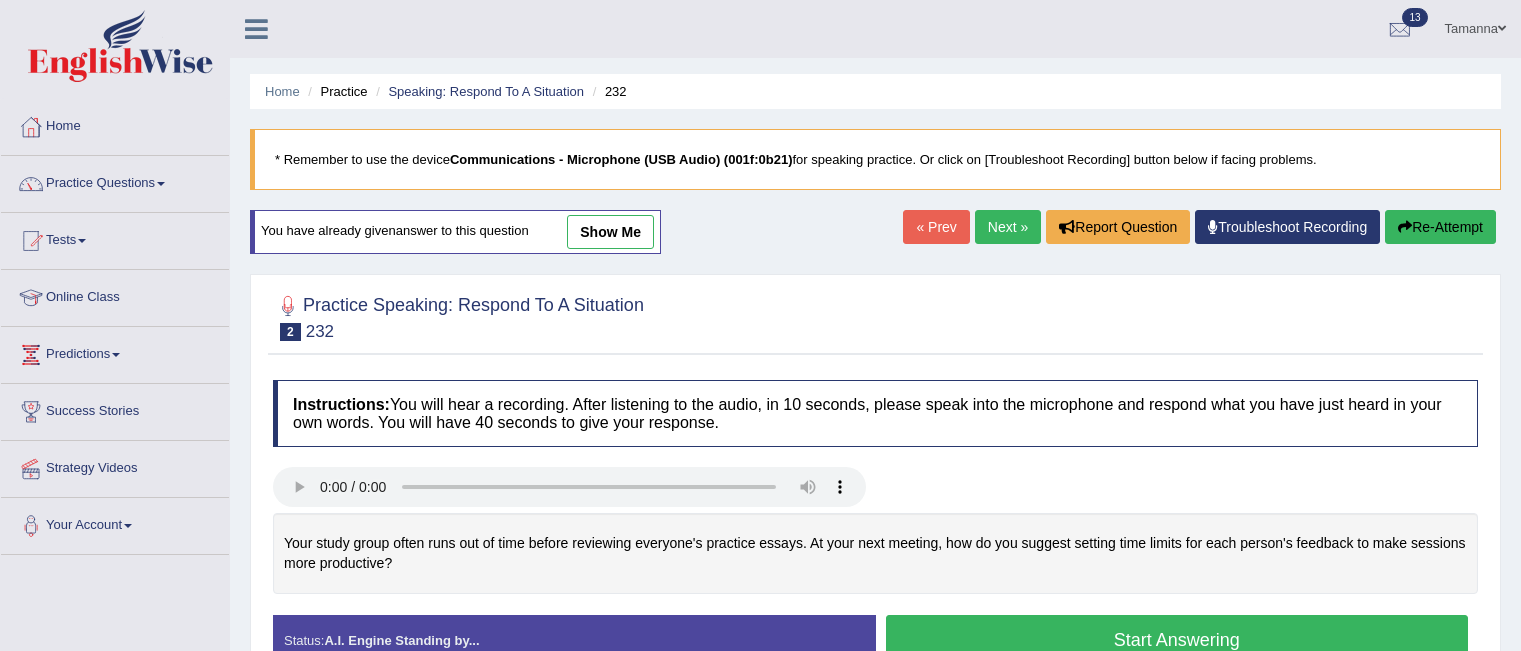 scroll, scrollTop: 0, scrollLeft: 0, axis: both 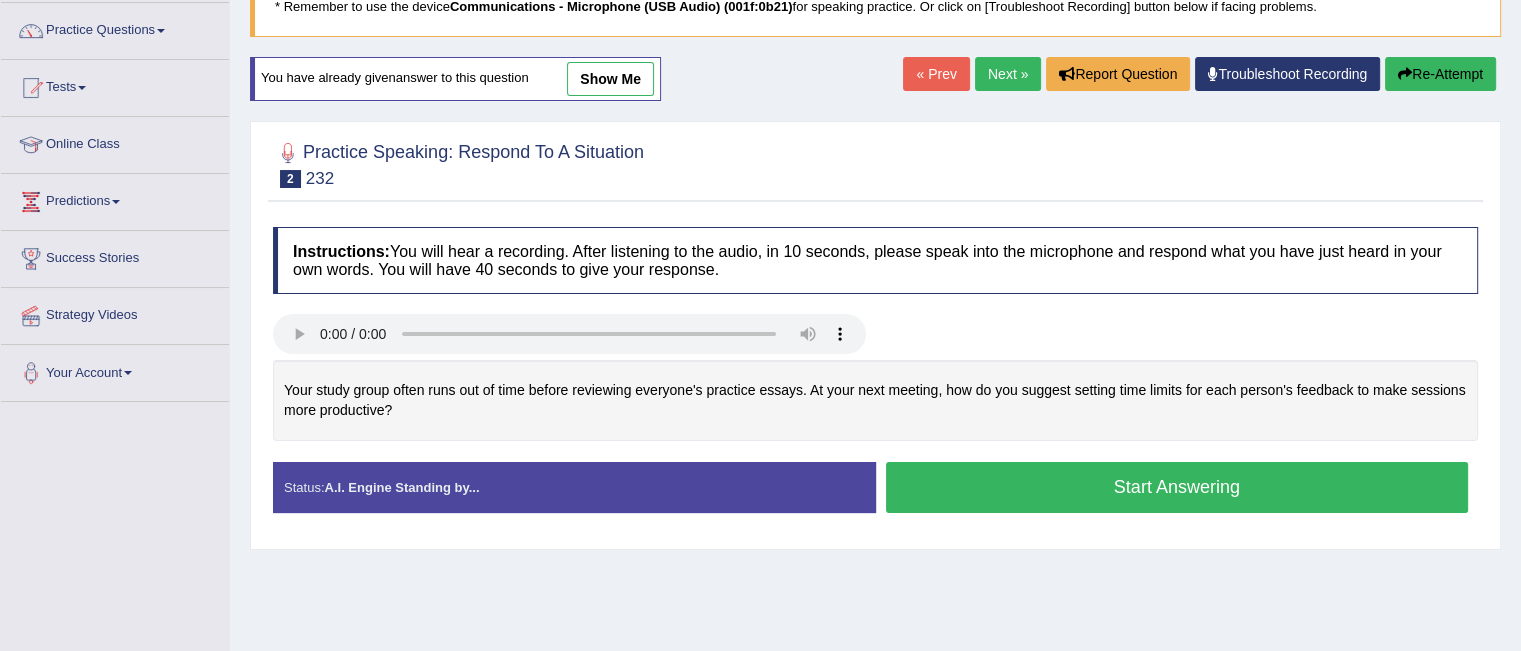 click on "Start Answering" at bounding box center (1177, 487) 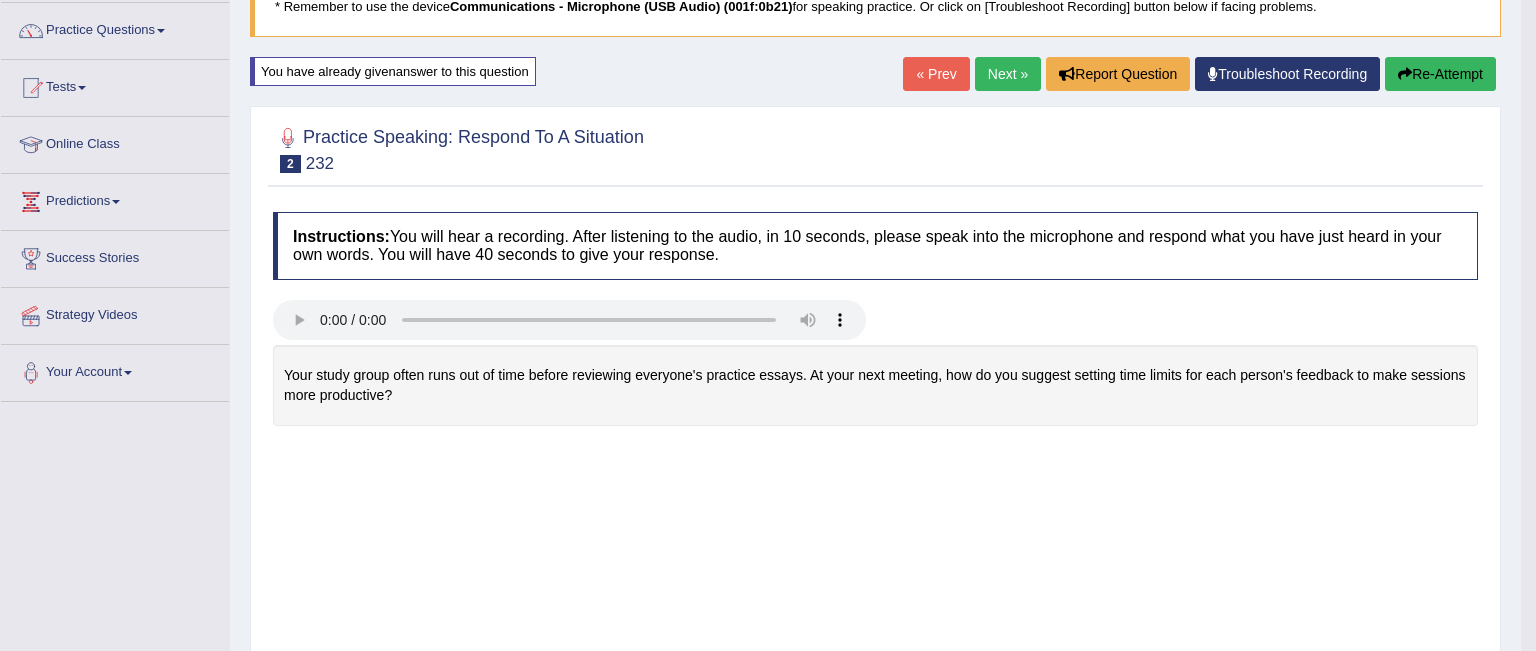 click on "Toggle navigation
Home
Practice Questions   Speaking Practice Read Aloud
Repeat Sentence
Describe Image
Re-tell Lecture
Answer Short Question
Summarize Group Discussion
Respond To A Situation
Writing Practice  Summarize Written Text
Write Essay
Reading Practice  Reading & Writing: Fill In The Blanks
Choose Multiple Answers
Re-order Paragraphs
Fill In The Blanks
Choose Single Answer
Listening Practice  Summarize Spoken Text
Highlight Incorrect Words
Highlight Correct Summary
Select Missing Word
Choose Single Answer
Choose Multiple Answers
Fill In The Blanks
Write From Dictation
Pronunciation
Tests  Take Practice Sectional Test" at bounding box center [768, 172] 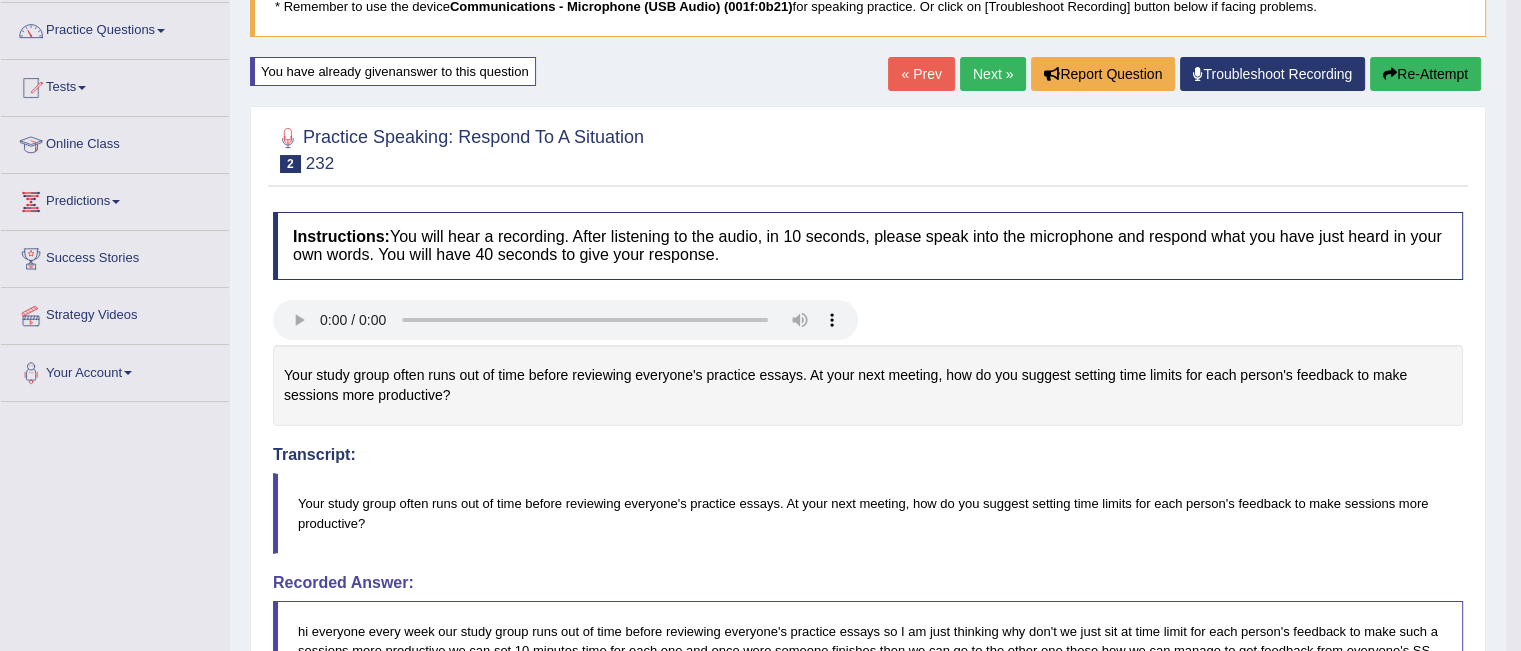 click on "Re-Attempt" at bounding box center (1425, 74) 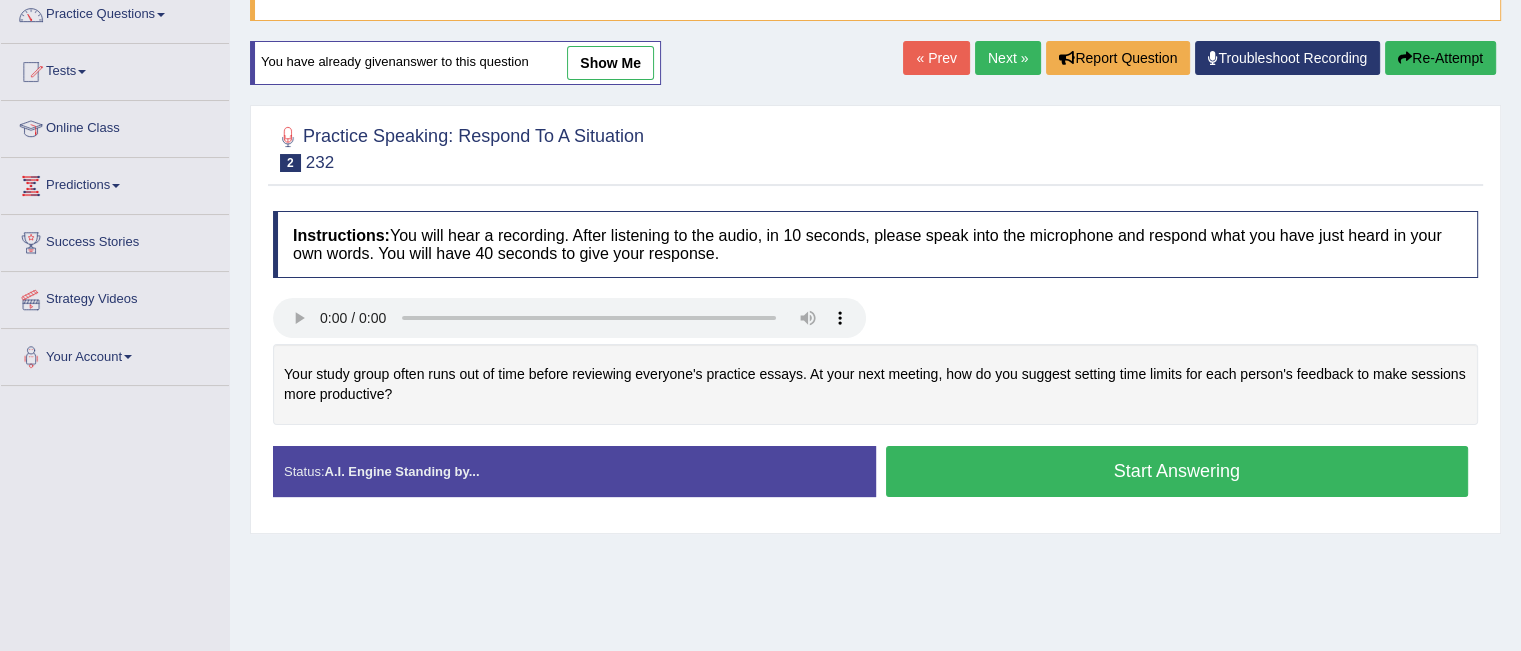 scroll, scrollTop: 169, scrollLeft: 0, axis: vertical 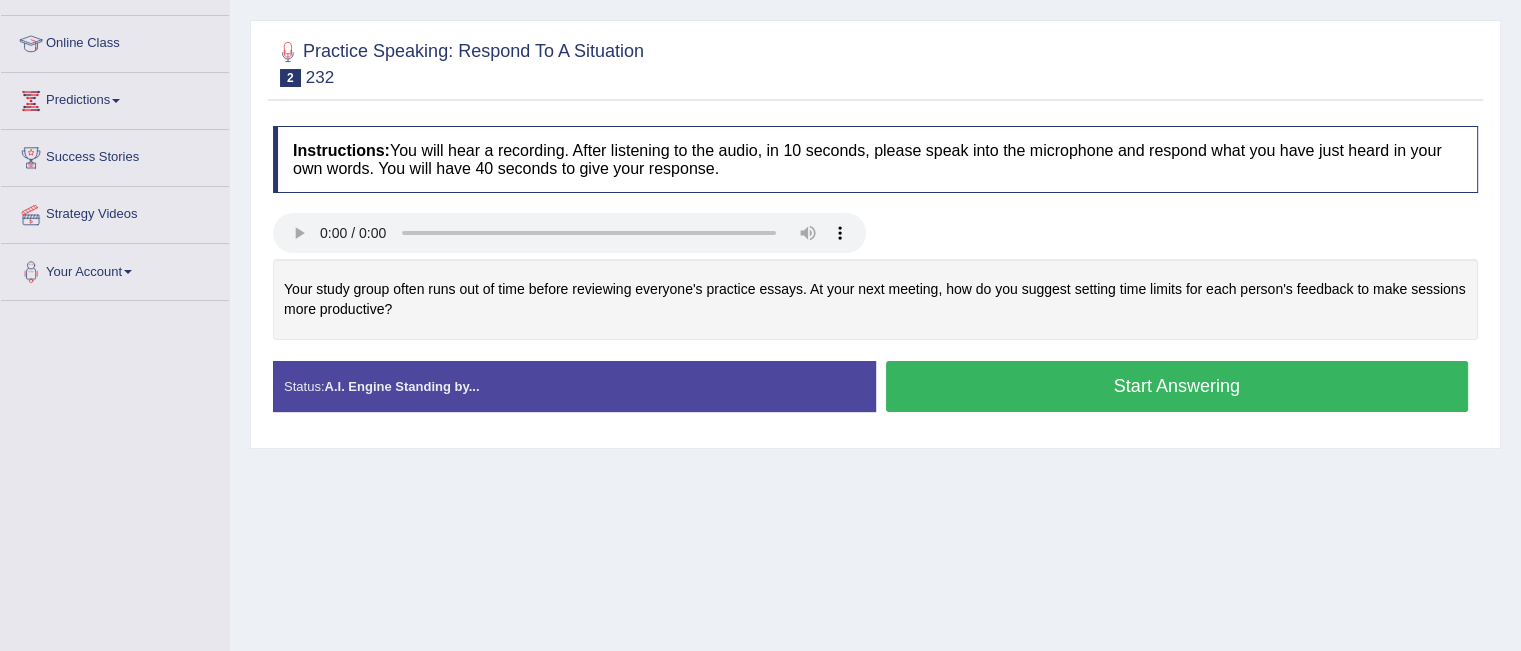 click on "Start Answering" at bounding box center (1177, 386) 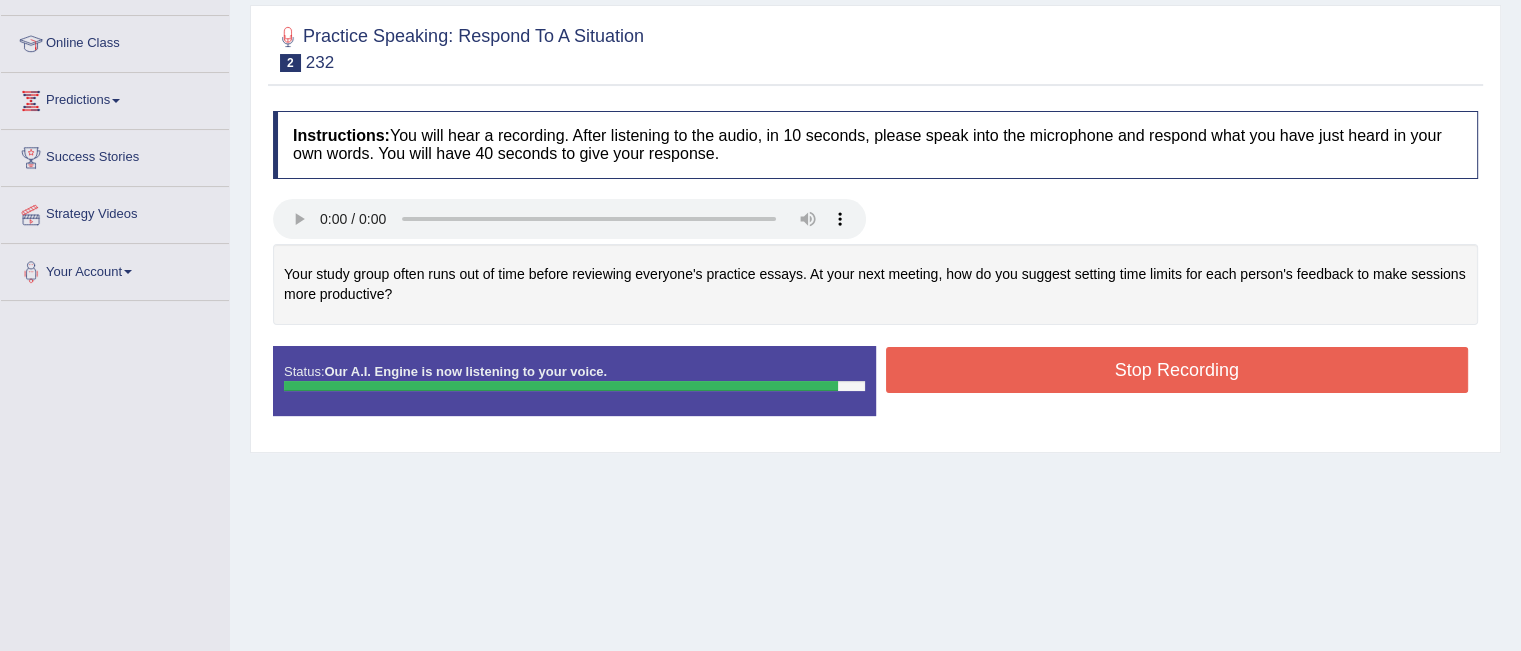click on "Stop Recording" at bounding box center (1177, 370) 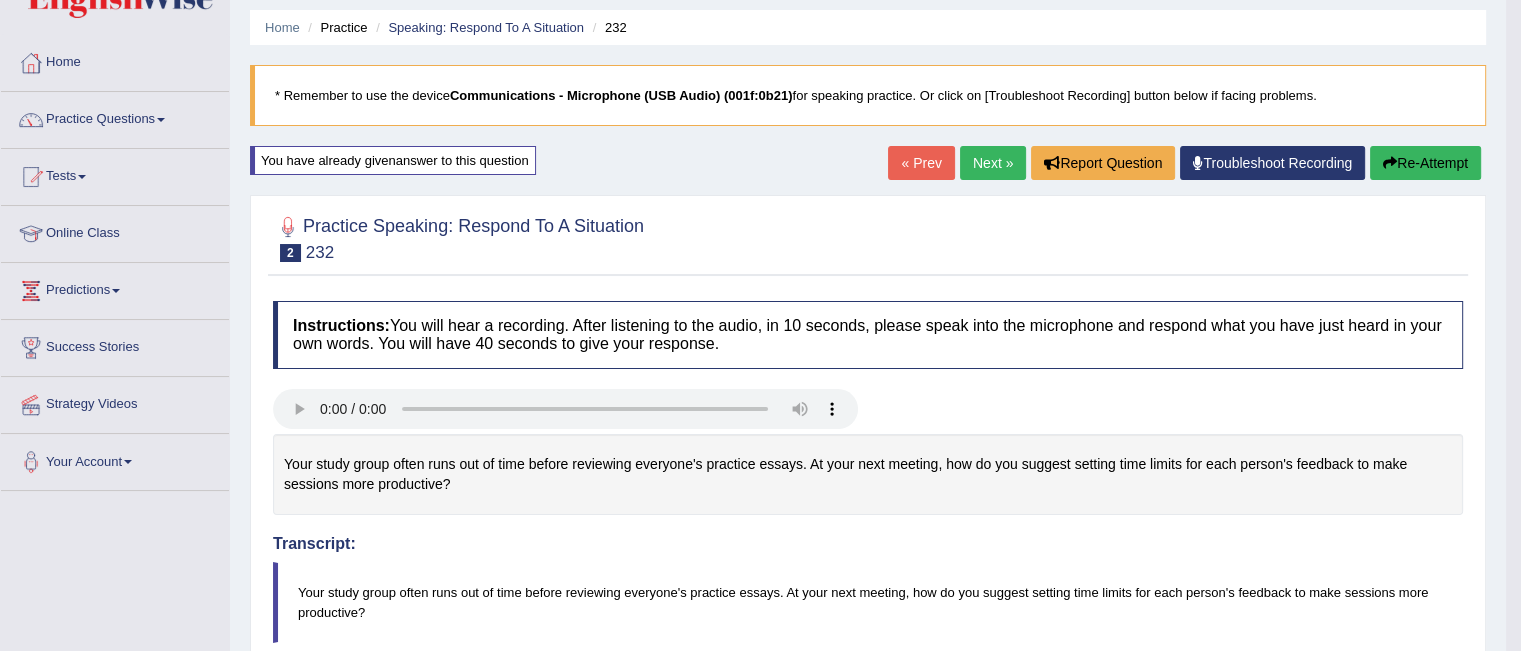 scroll, scrollTop: 0, scrollLeft: 0, axis: both 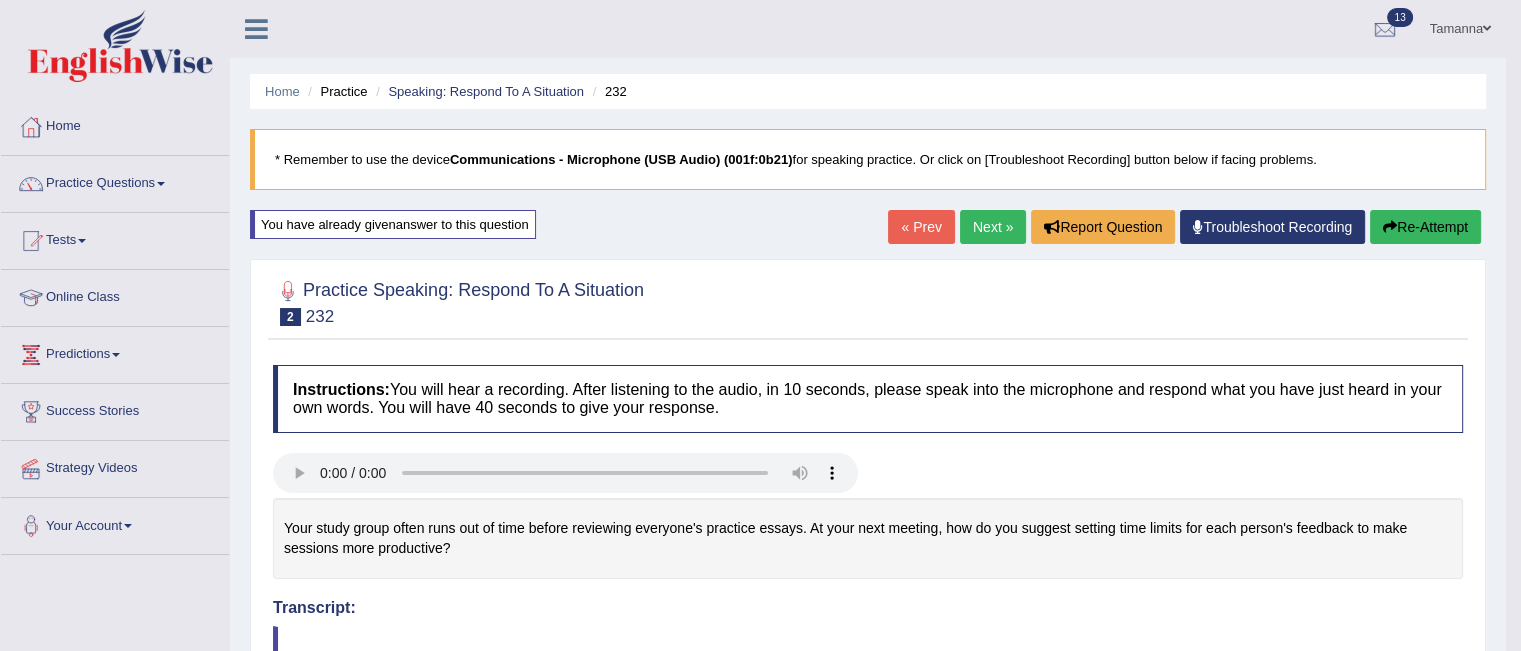 click on "Re-Attempt" at bounding box center (1425, 227) 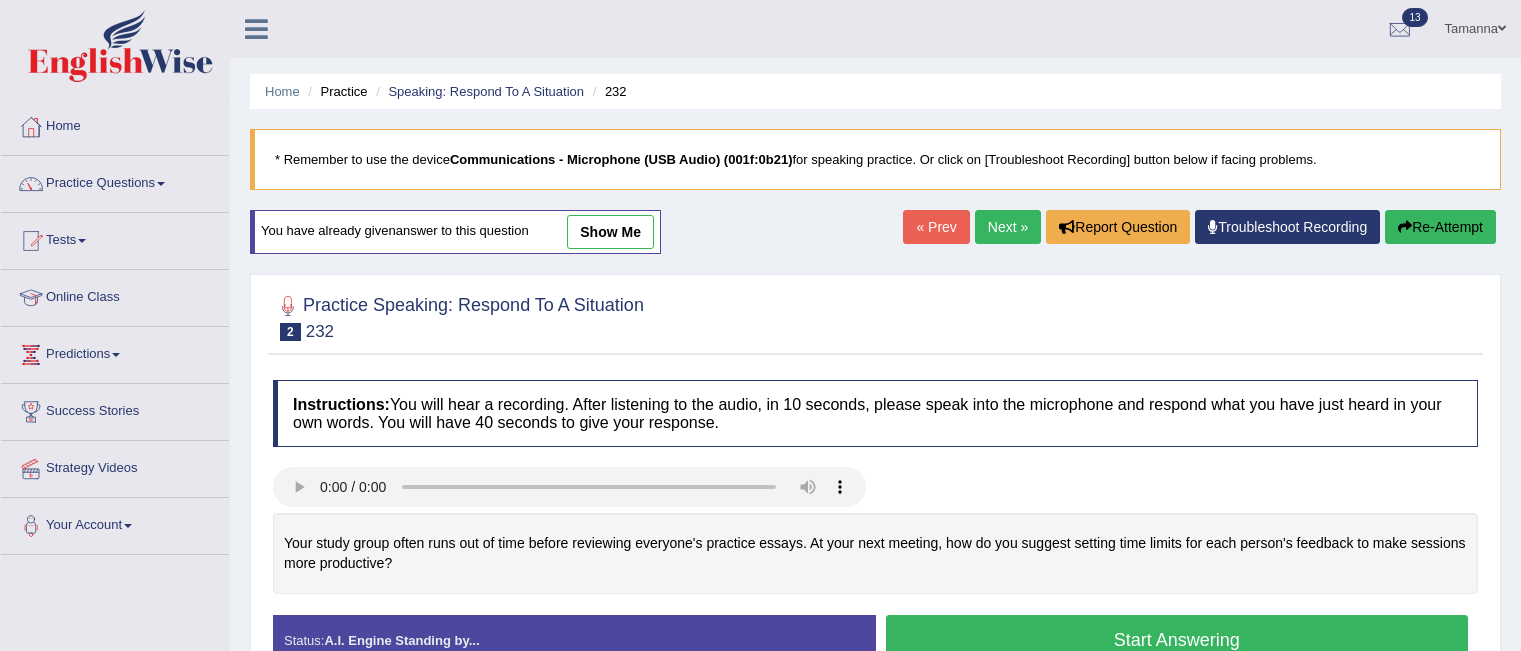 scroll, scrollTop: 0, scrollLeft: 0, axis: both 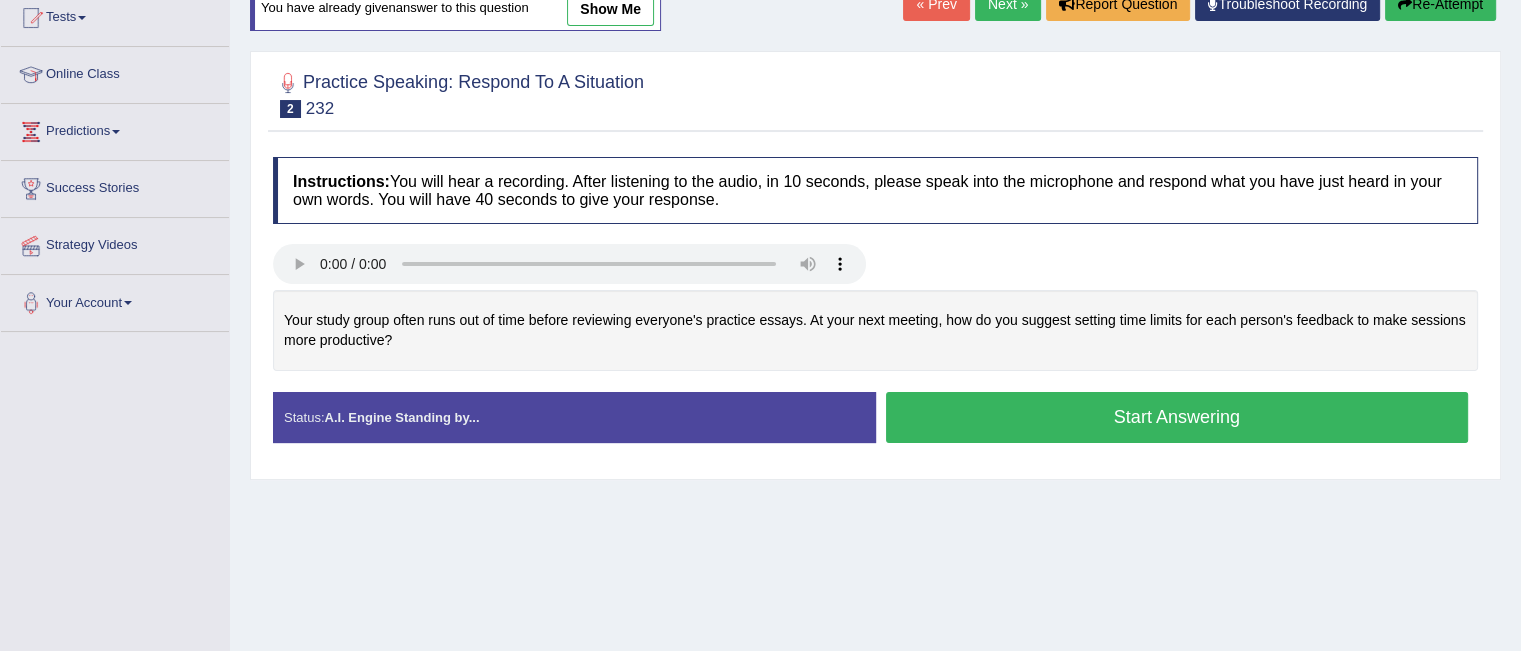 click on "Start Answering" at bounding box center (1177, 417) 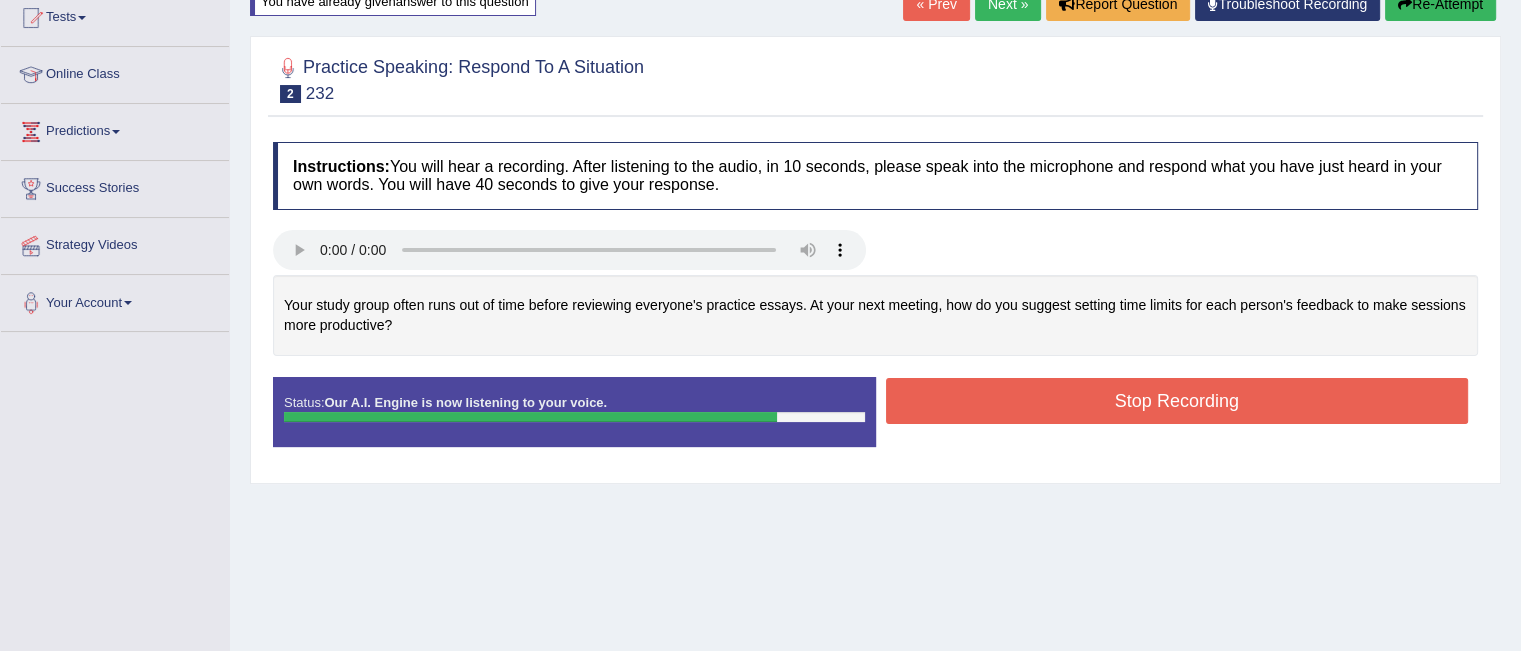 click on "Stop Recording" at bounding box center (1177, 401) 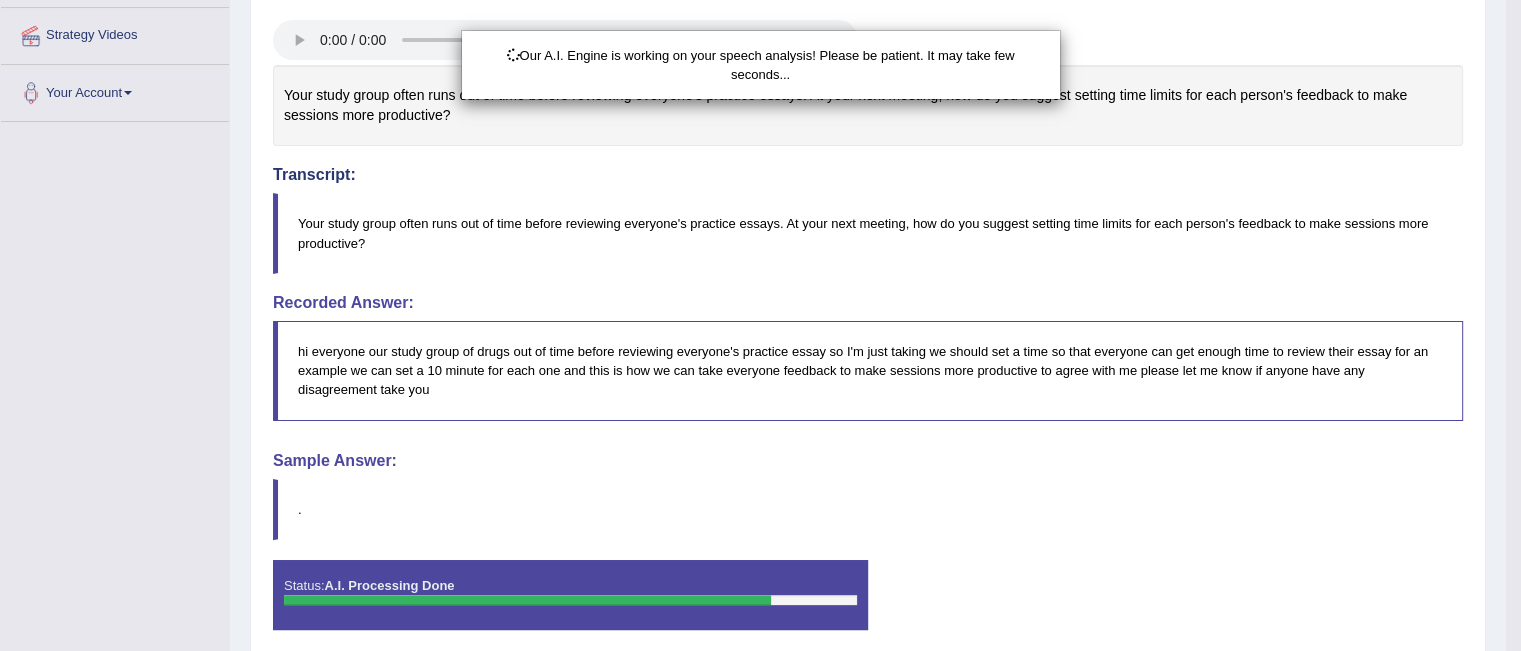 scroll, scrollTop: 511, scrollLeft: 0, axis: vertical 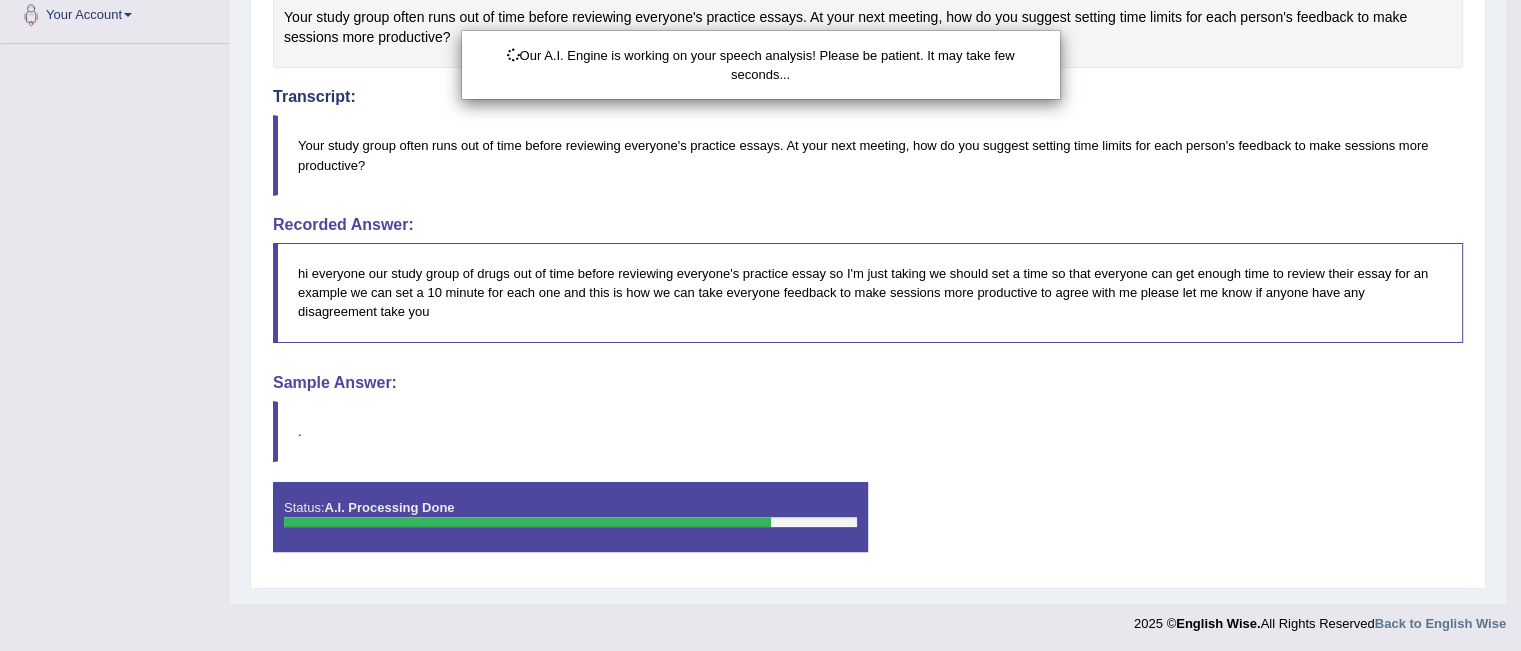 drag, startPoint x: 1527, startPoint y: 183, endPoint x: 1535, endPoint y: 490, distance: 307.10422 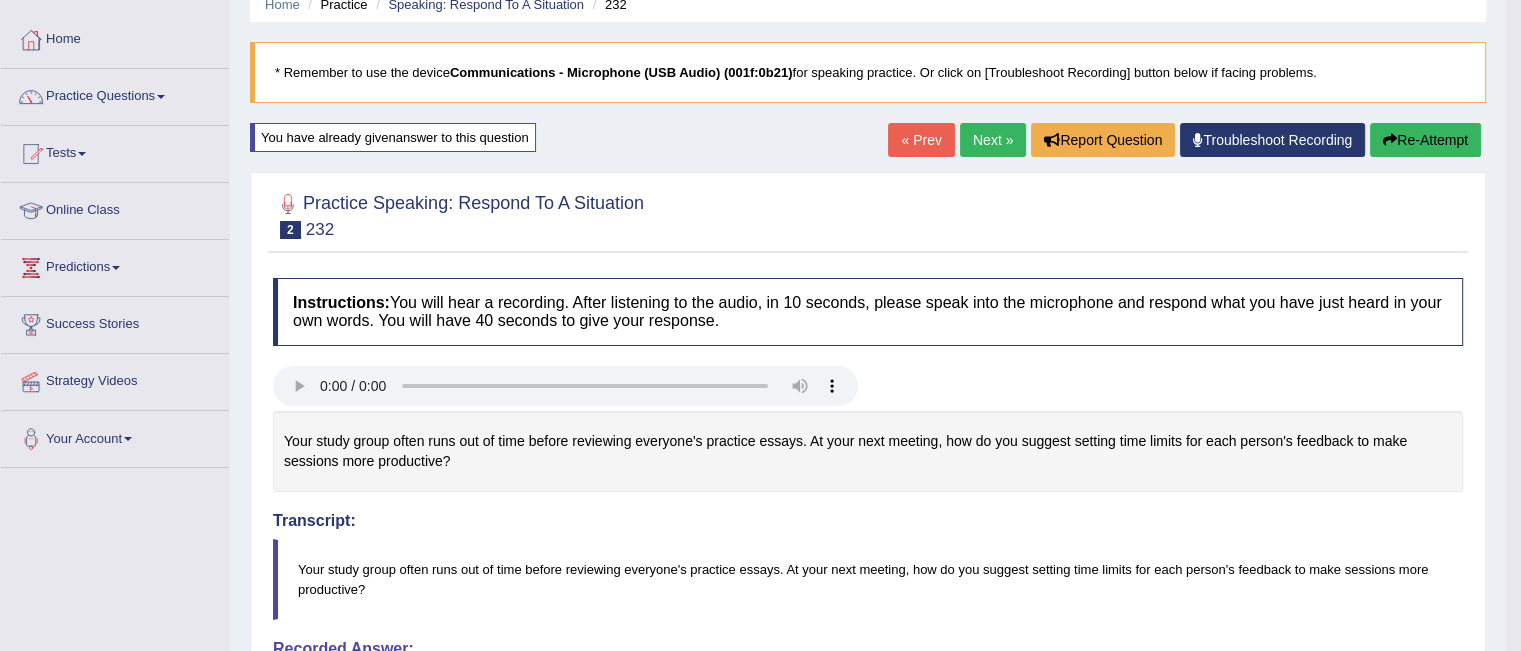 scroll, scrollTop: 0, scrollLeft: 0, axis: both 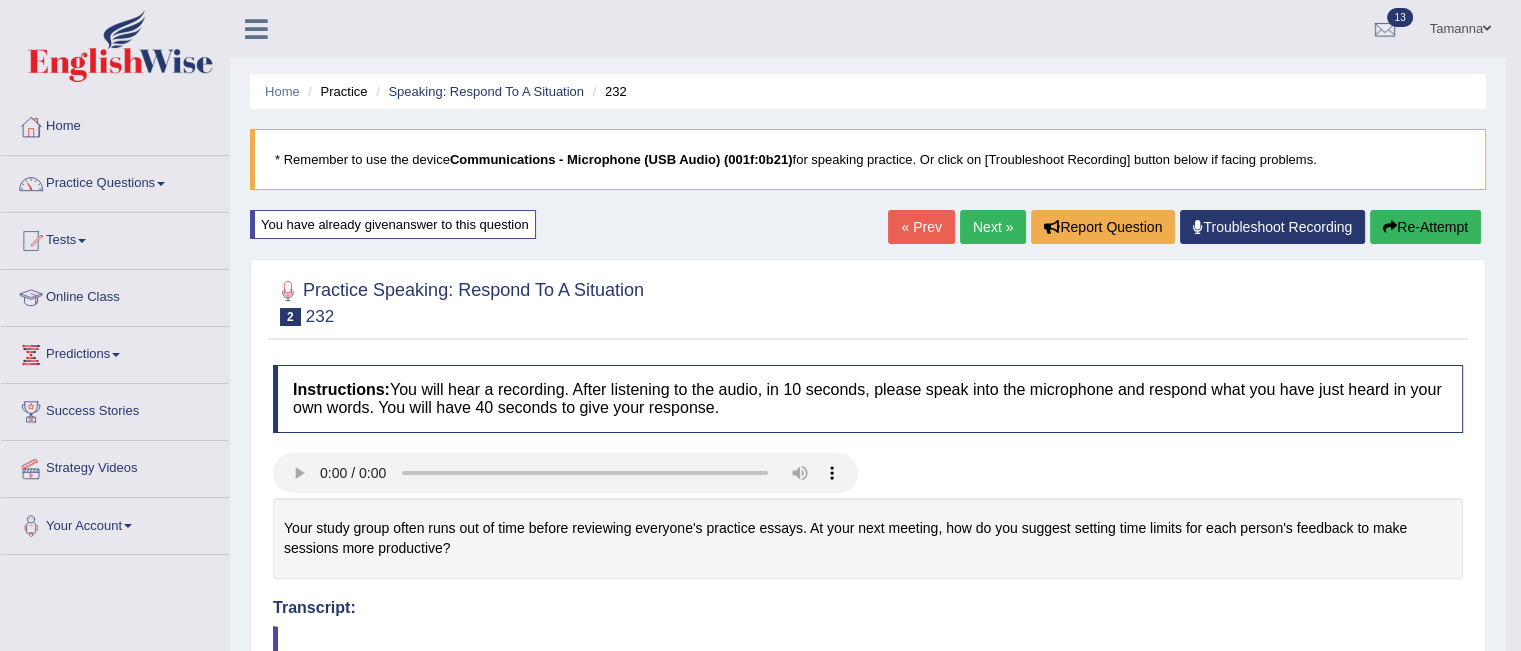 click on "Next »" at bounding box center [993, 227] 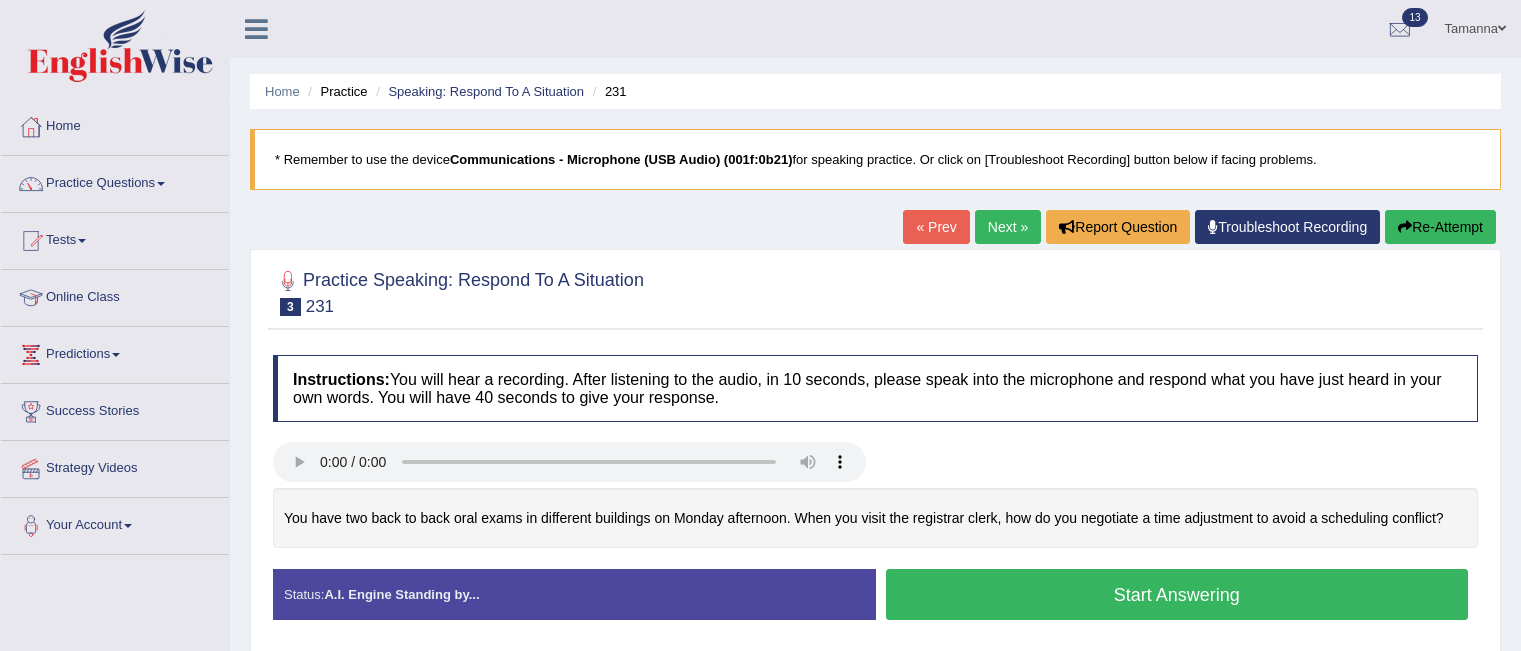scroll, scrollTop: 0, scrollLeft: 0, axis: both 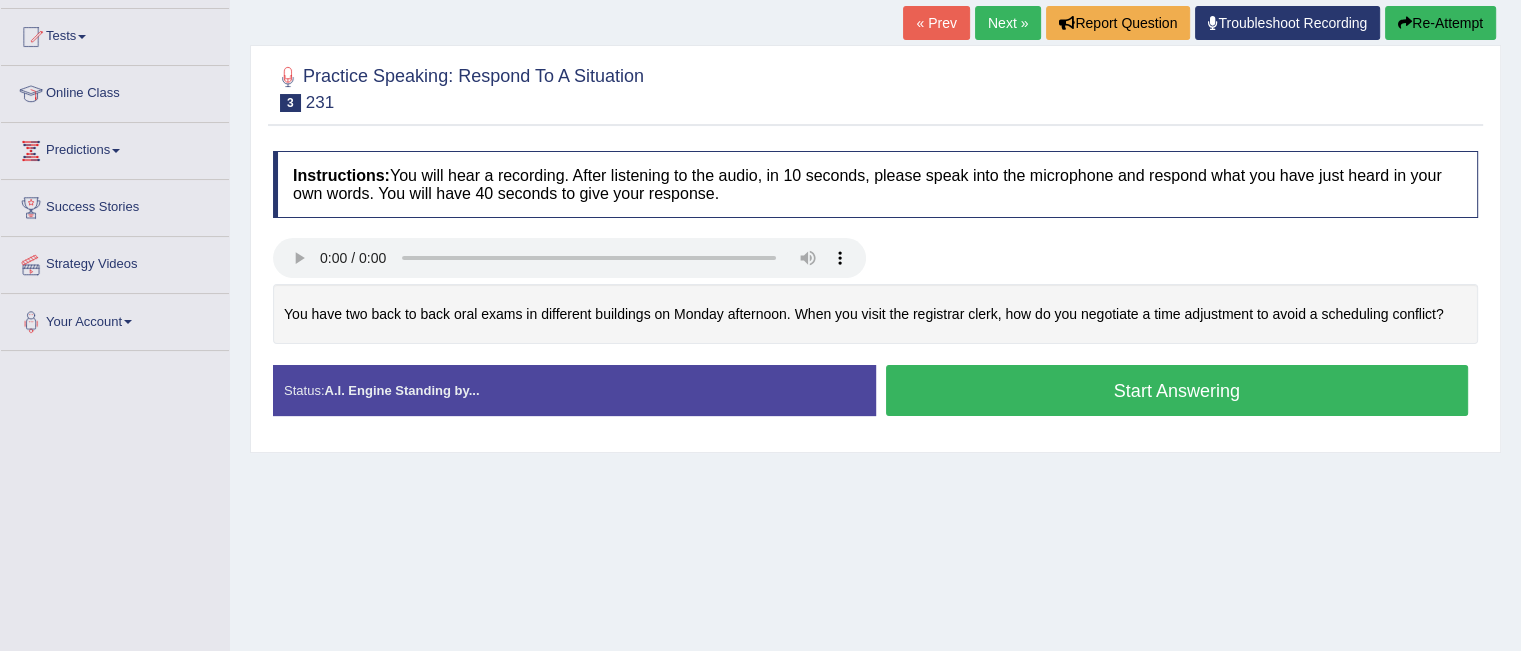 click on "Created with Highcharts 7.1.2 Too low Too high Time Pitch meter: 0 5 10 15 20 25 30 35 40 Created with Highcharts 7.1.2 Great Too slow Too fast Time Speech pace meter: 0 5 10 15 20 25 30 35 40" at bounding box center [875, 325] 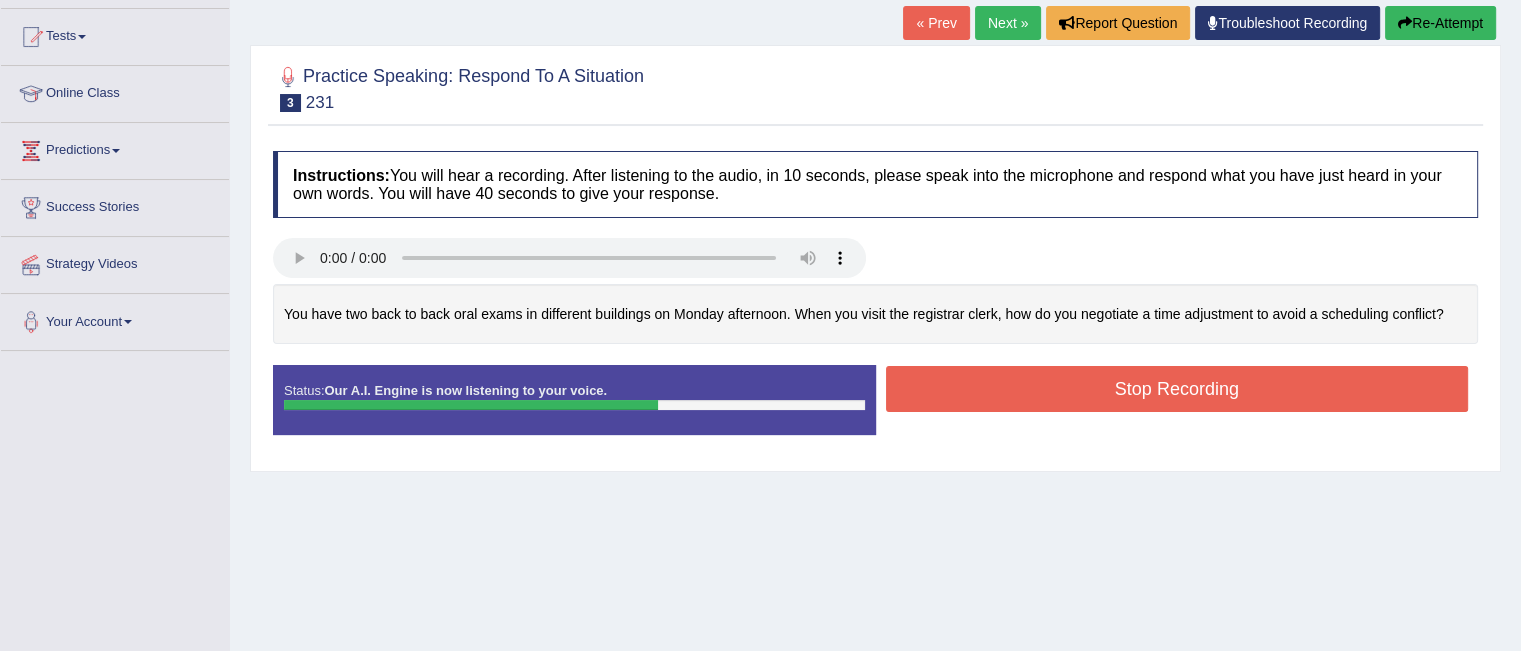 click on "Re-Attempt" at bounding box center (1440, 23) 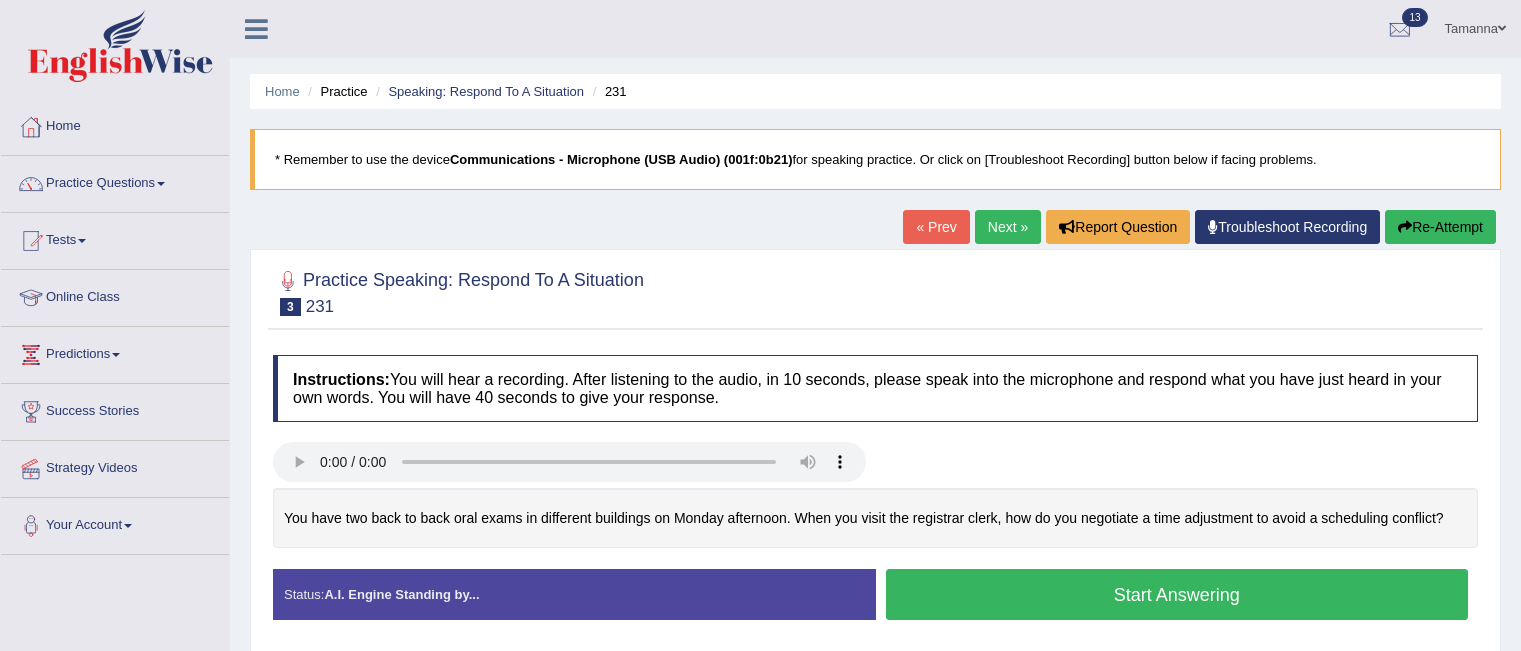 scroll, scrollTop: 219, scrollLeft: 0, axis: vertical 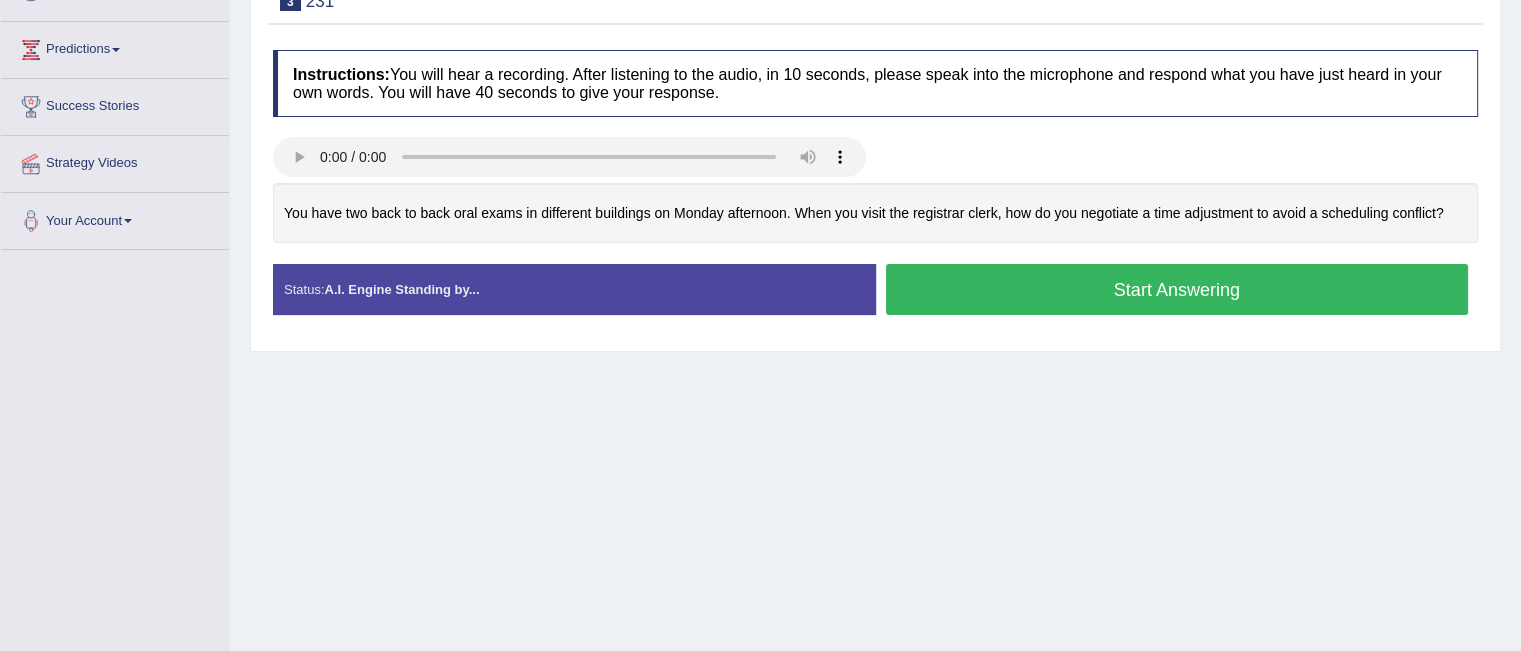 click on "Start Answering" at bounding box center (1177, 289) 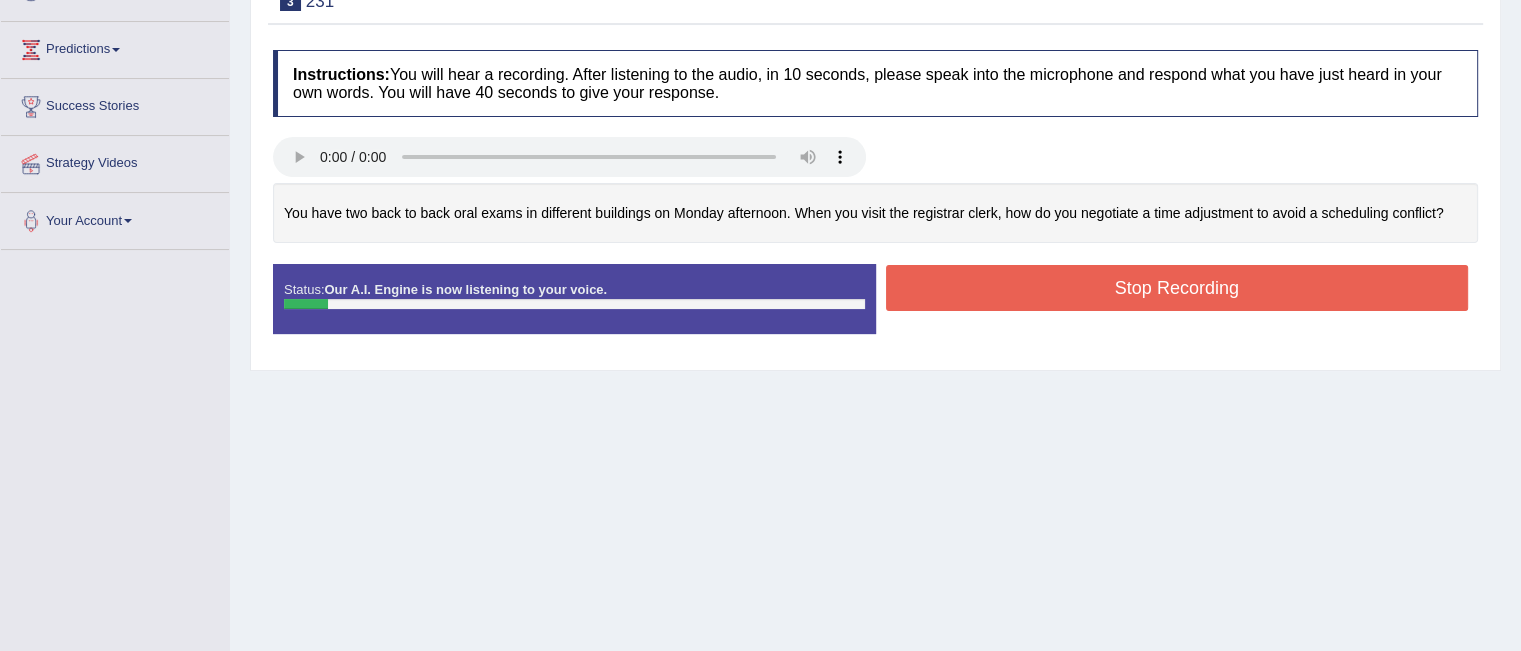 click on "Stop Recording" at bounding box center [1177, 288] 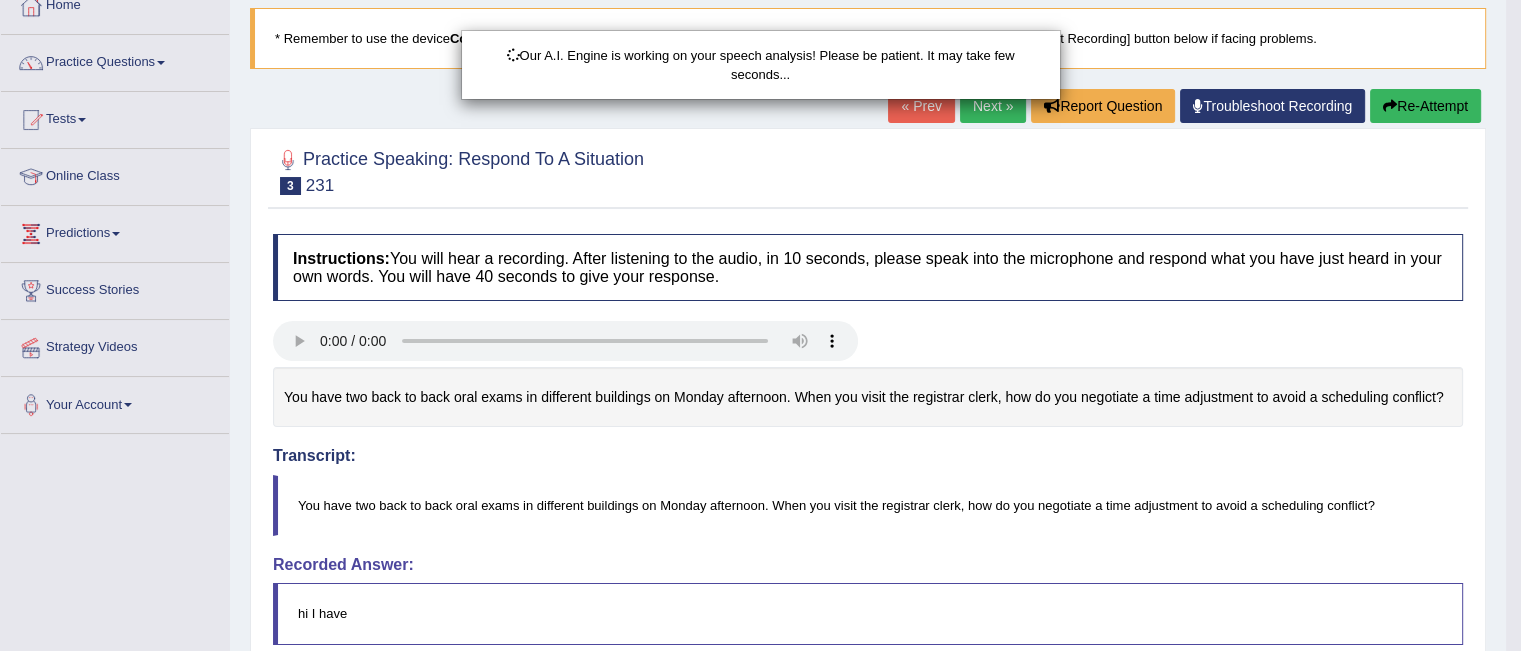 drag, startPoint x: 1535, startPoint y: 403, endPoint x: 1524, endPoint y: 252, distance: 151.40013 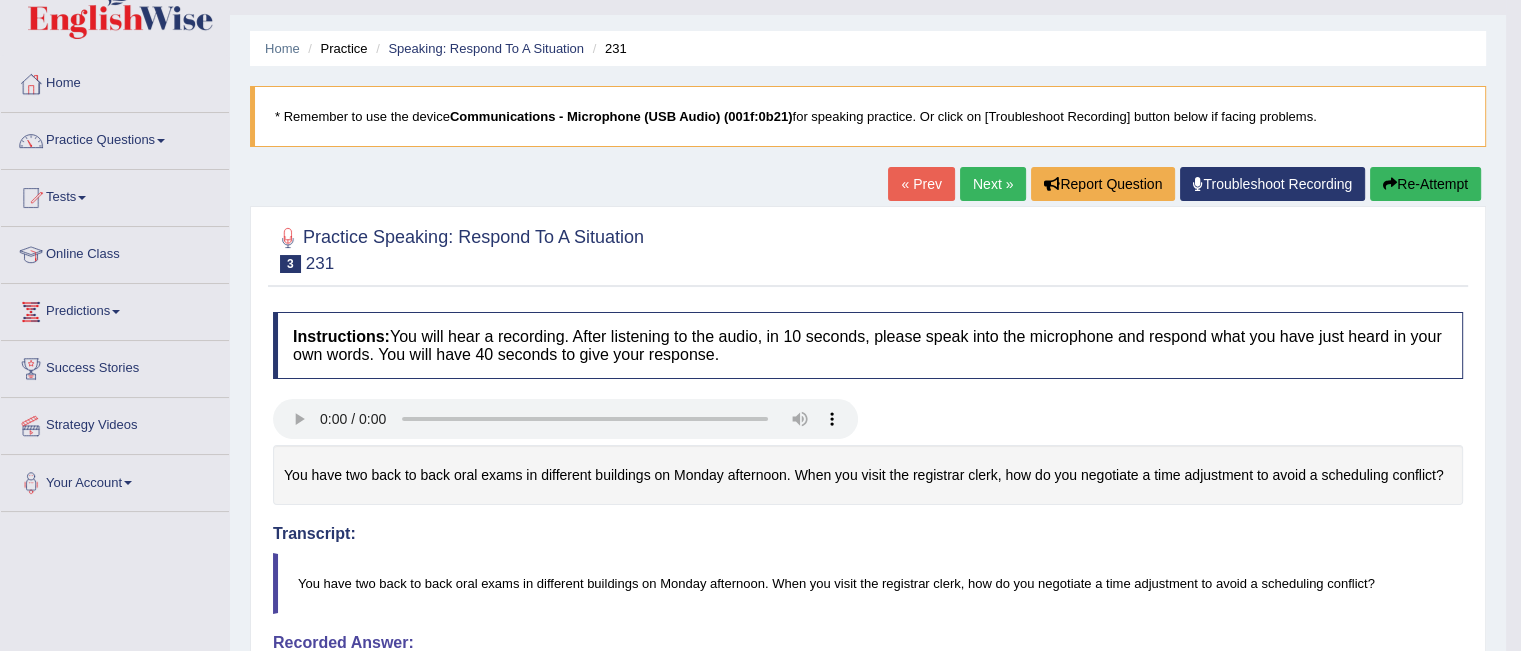 click on "Re-Attempt" at bounding box center [1425, 184] 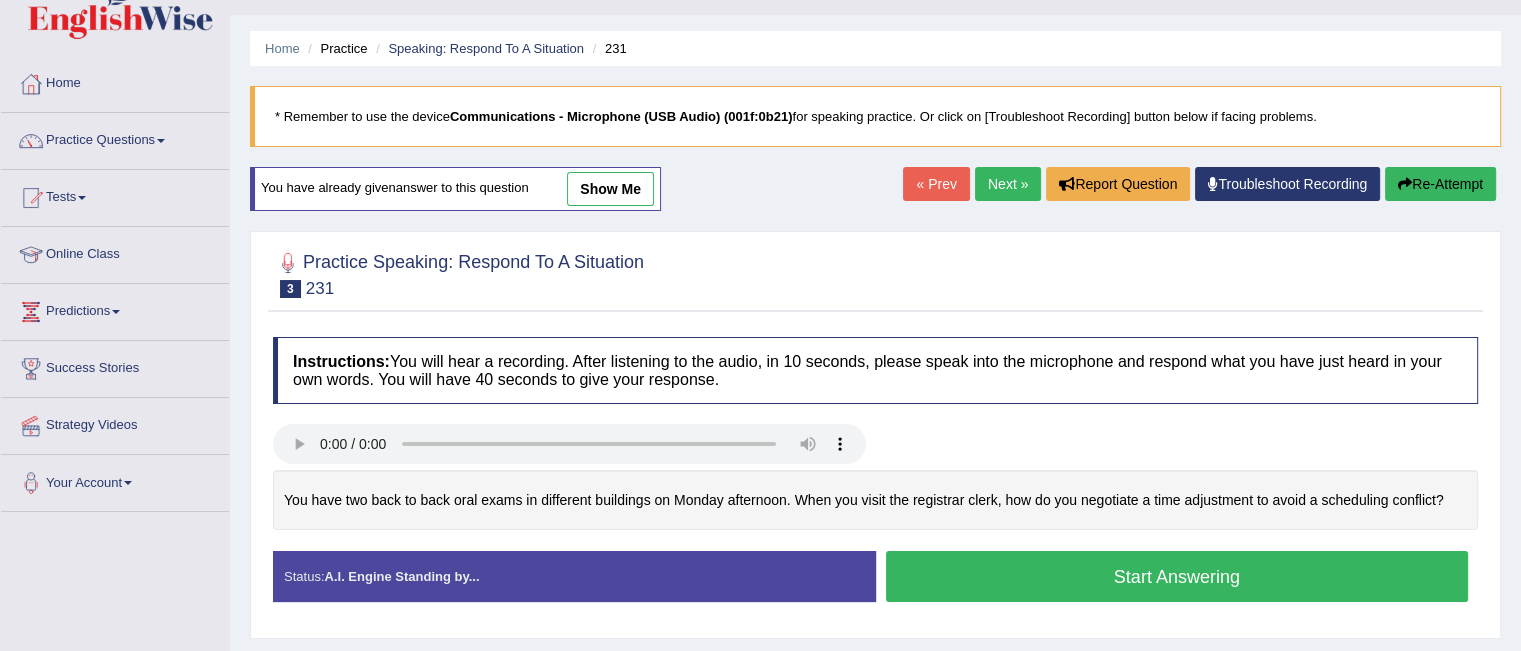 scroll, scrollTop: 43, scrollLeft: 0, axis: vertical 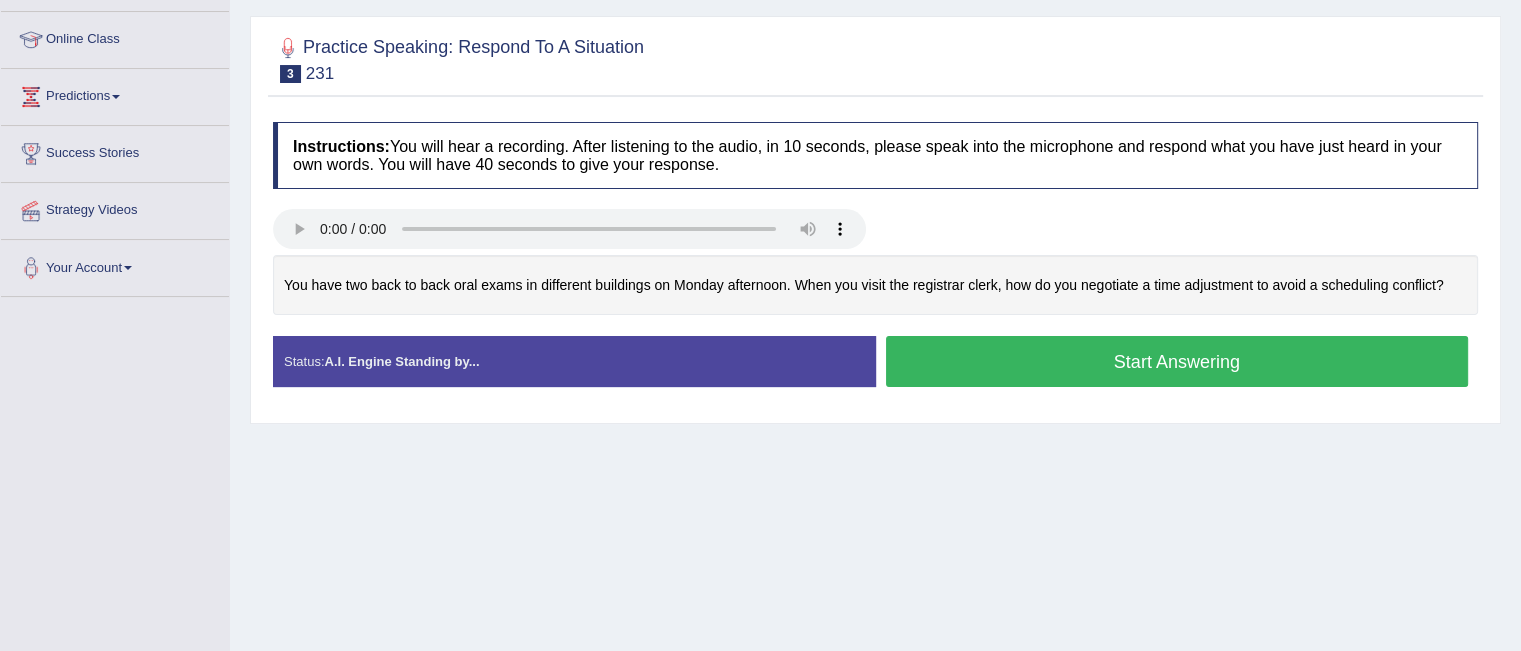 click on "Start Answering" at bounding box center (1177, 361) 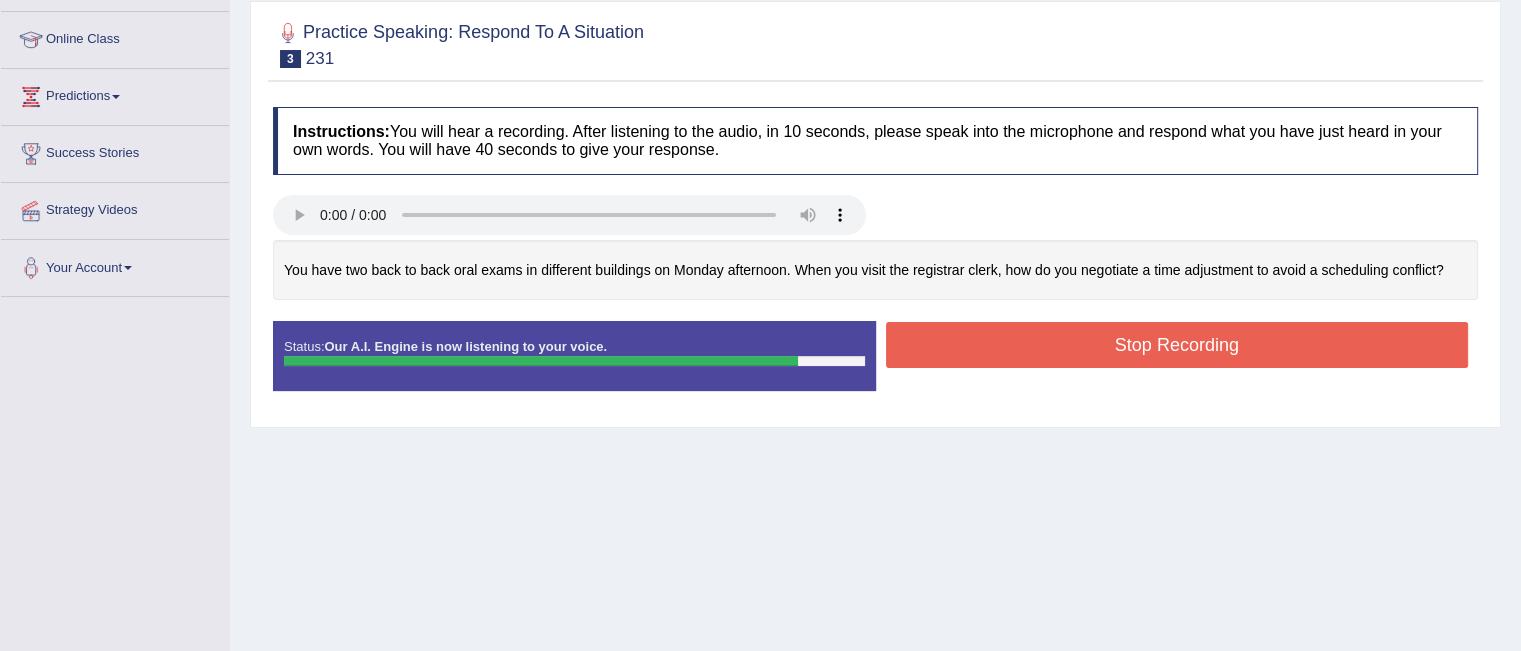 click on "Stop Recording" at bounding box center [1177, 345] 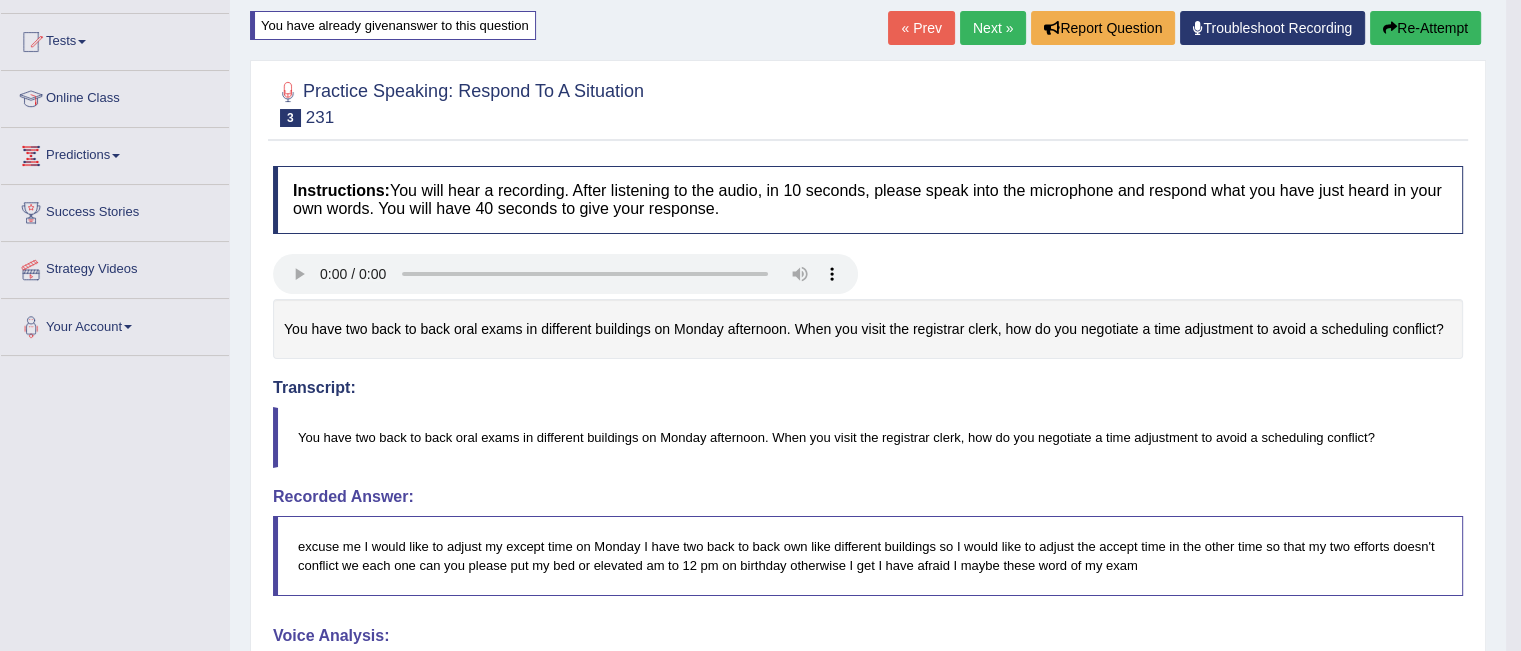 scroll, scrollTop: 215, scrollLeft: 0, axis: vertical 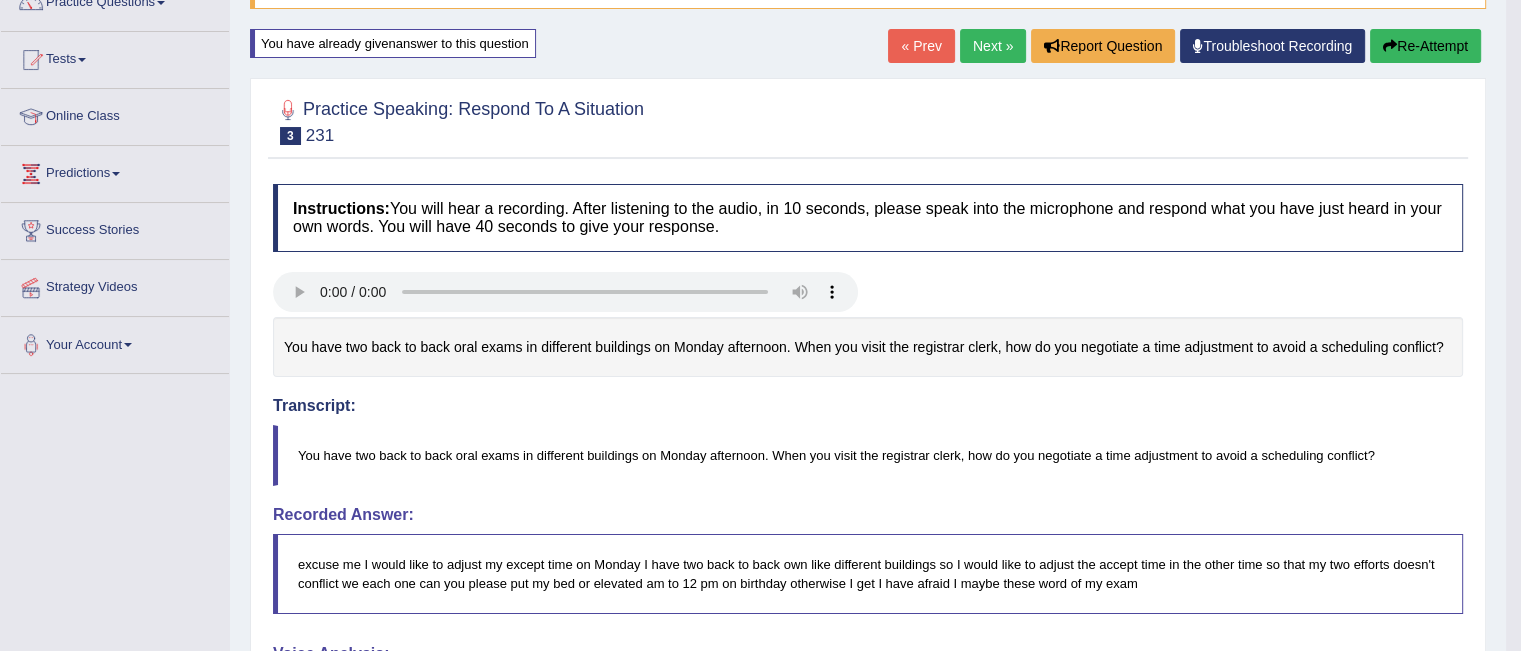 click on "Re-Attempt" at bounding box center [1425, 46] 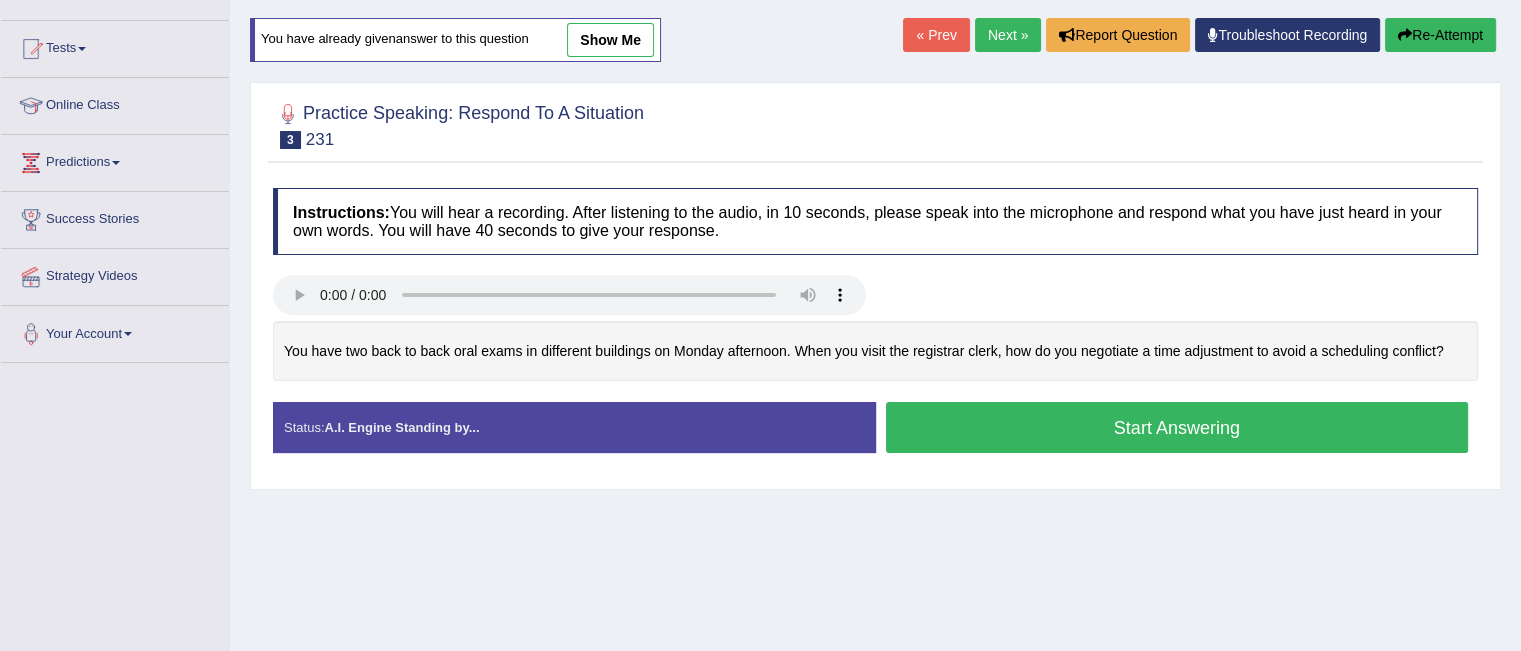 scroll, scrollTop: 192, scrollLeft: 0, axis: vertical 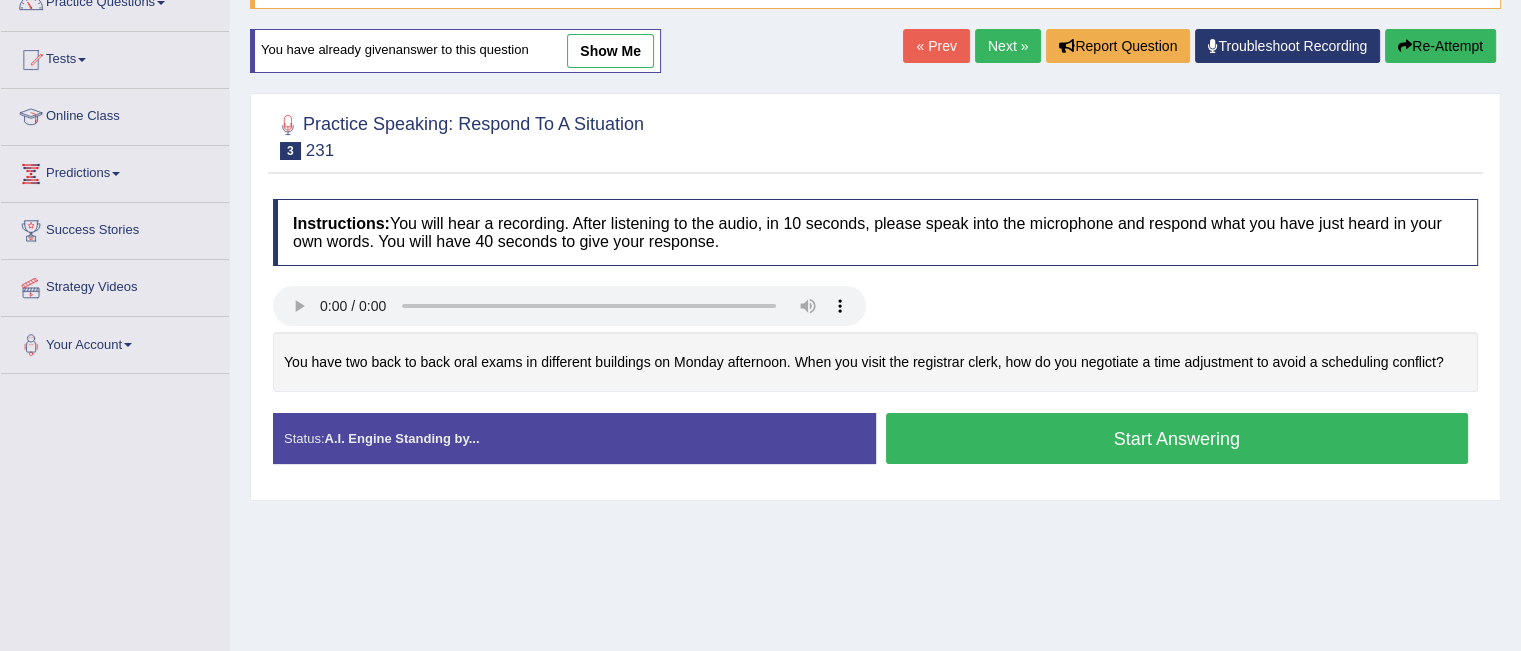 click on "Start Answering" at bounding box center [1177, 438] 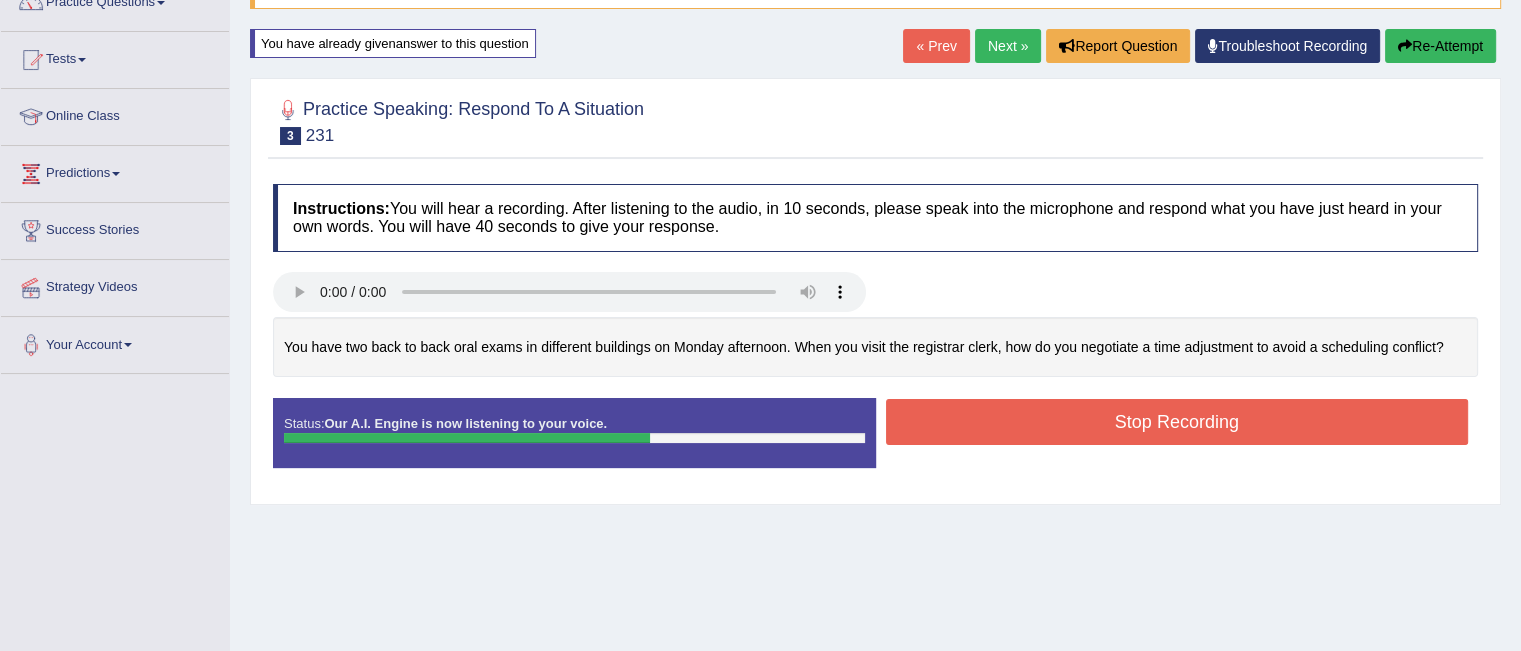click on "Stop Recording" at bounding box center (1177, 422) 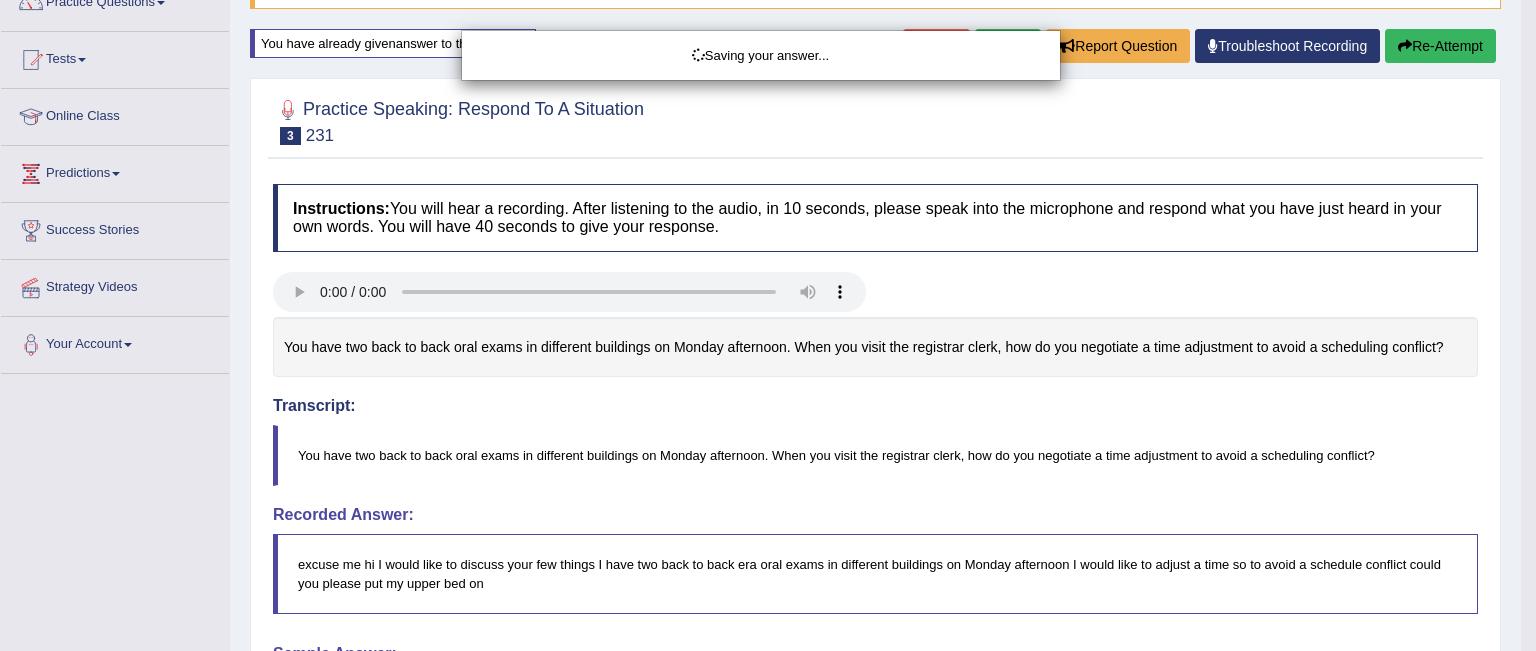 click on "Saving your answer..." at bounding box center (768, 325) 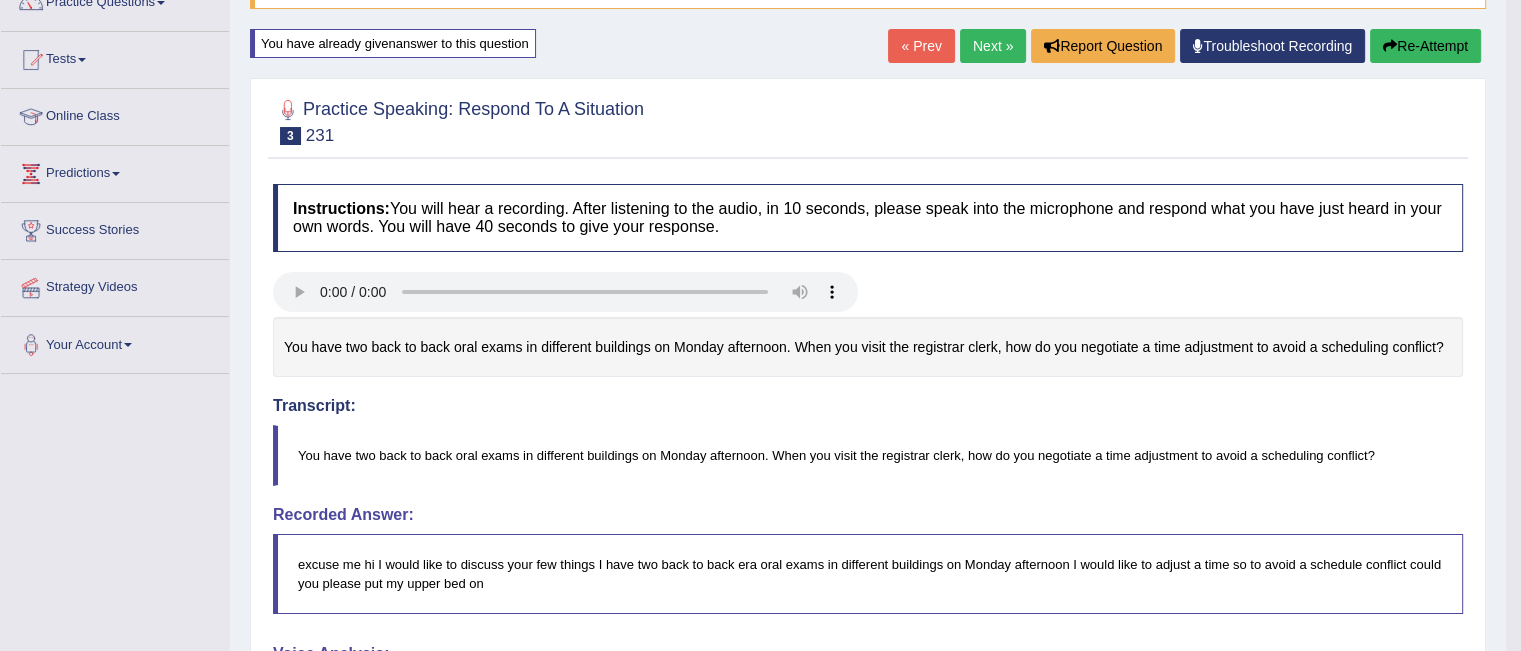 click on "Re-Attempt" at bounding box center (1425, 46) 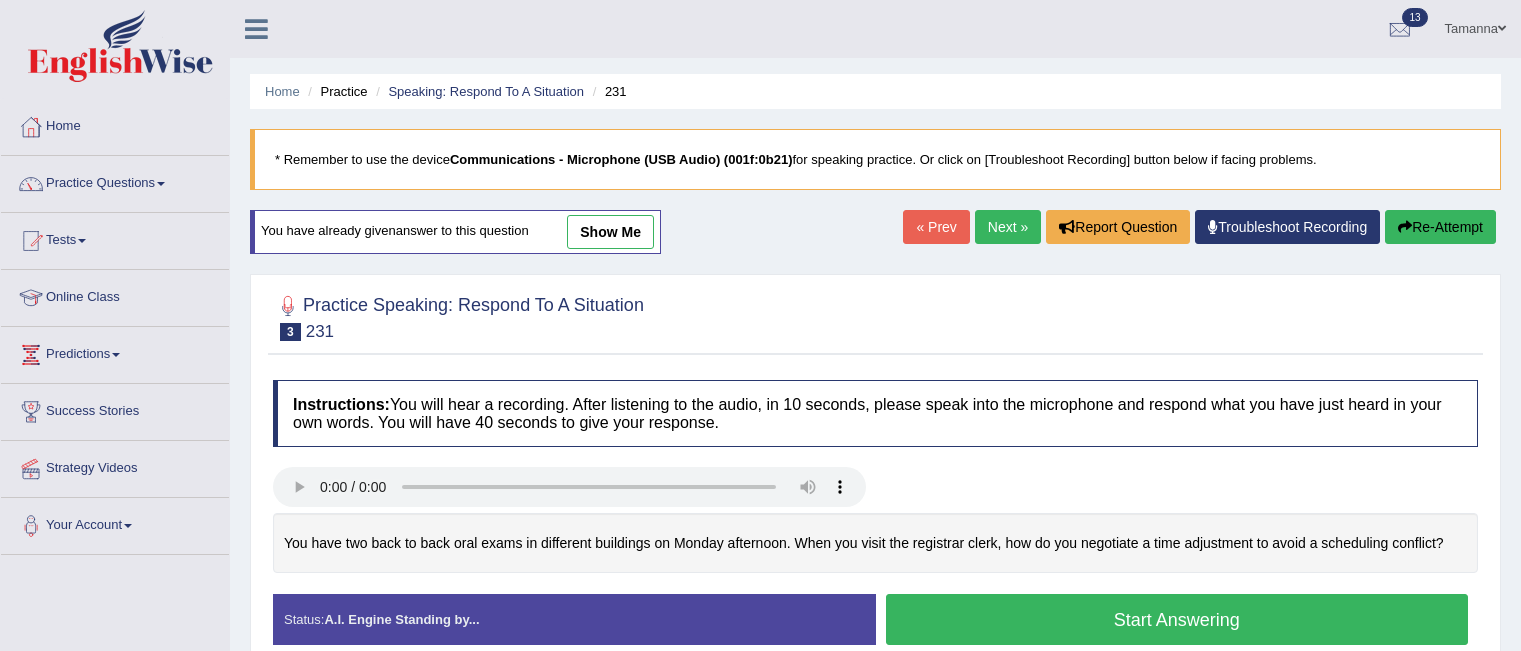 scroll, scrollTop: 192, scrollLeft: 0, axis: vertical 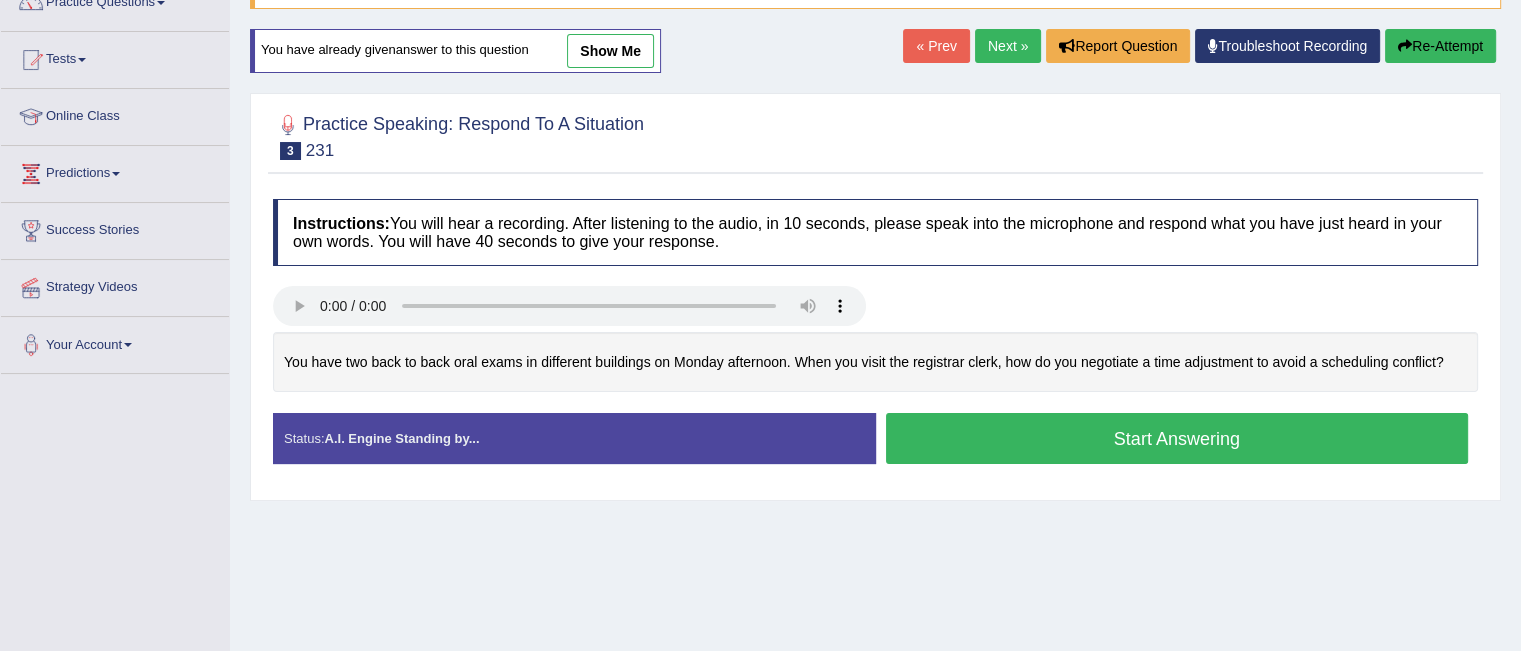click on "Start Answering" at bounding box center (1177, 438) 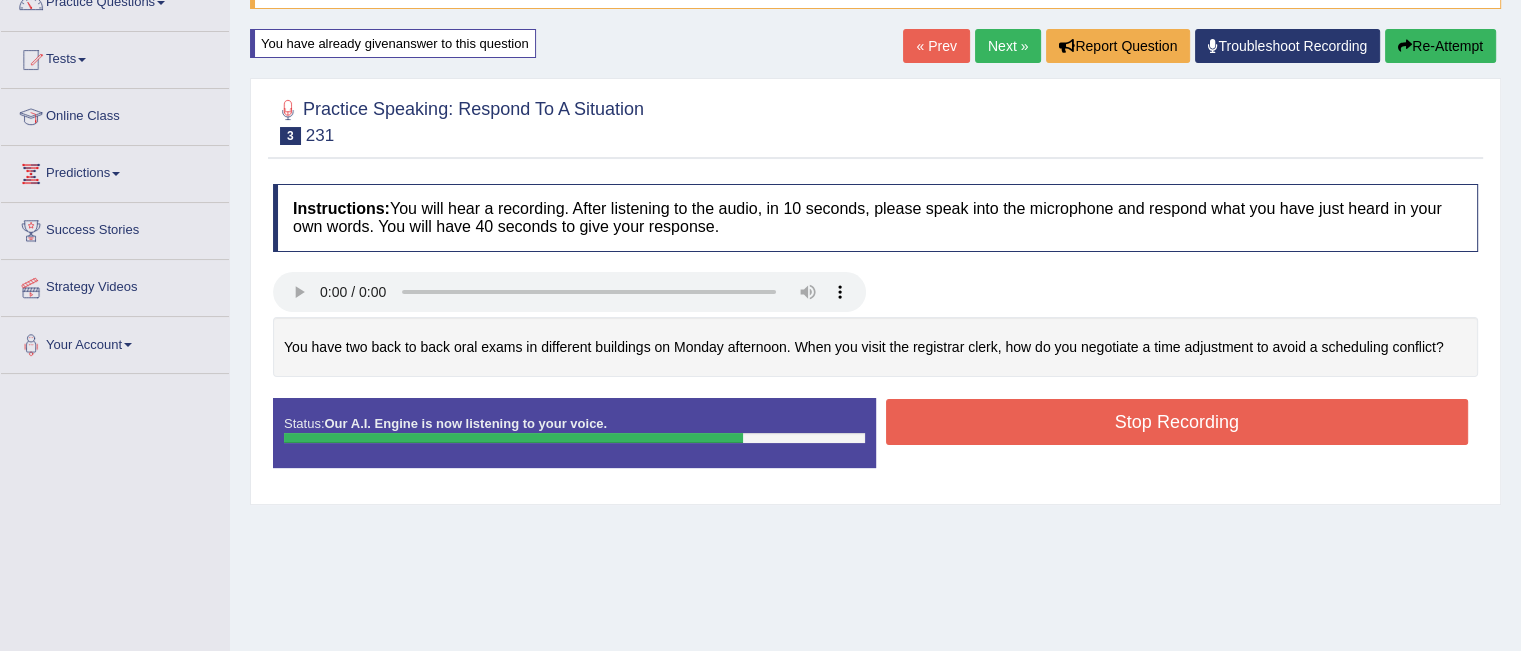 click on "Stop Recording" at bounding box center (1177, 422) 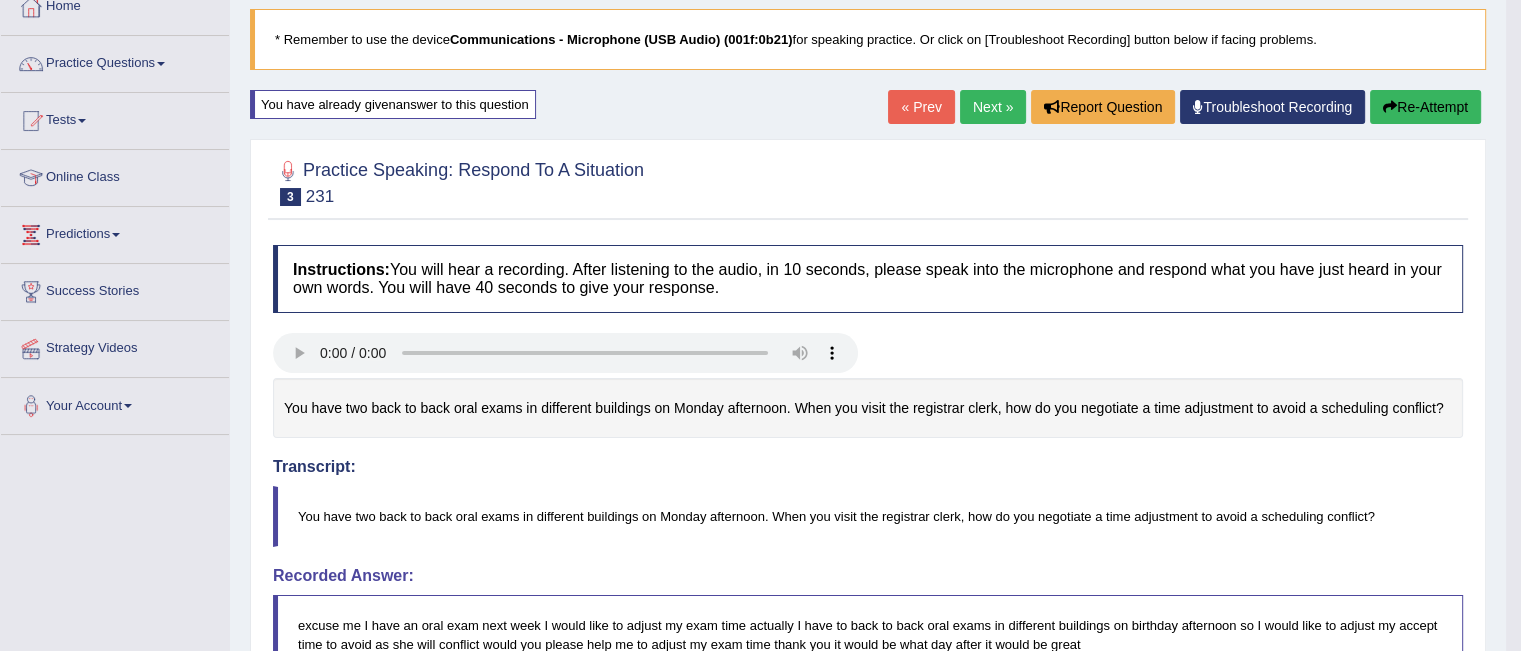 scroll, scrollTop: 118, scrollLeft: 0, axis: vertical 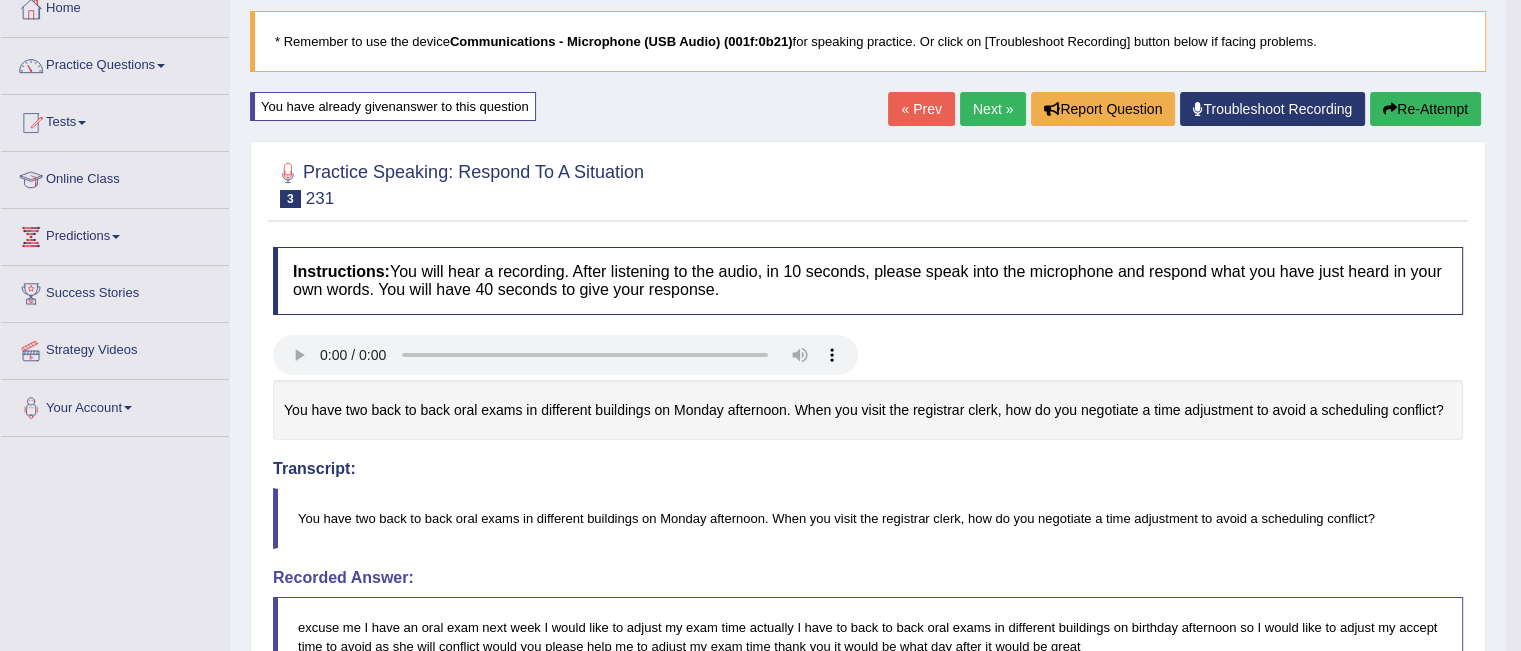 click at bounding box center (1390, 109) 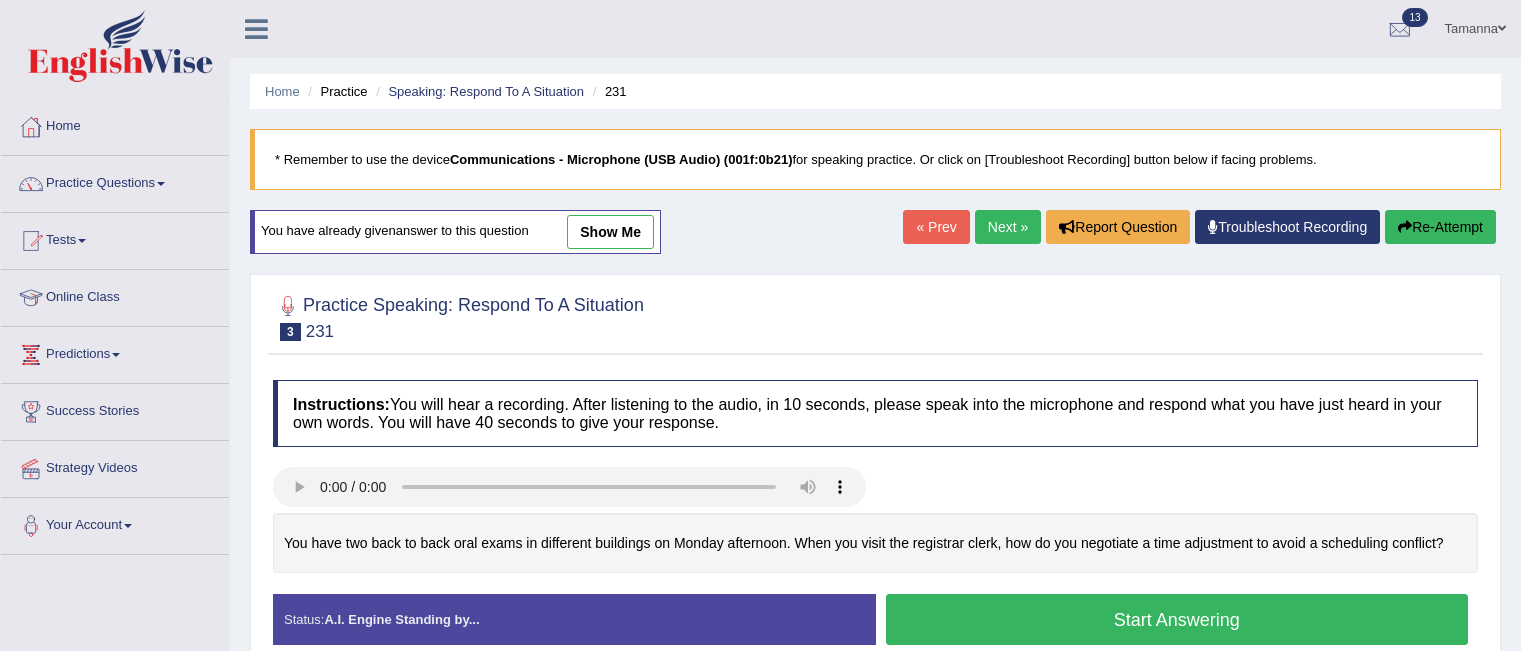 scroll, scrollTop: 123, scrollLeft: 0, axis: vertical 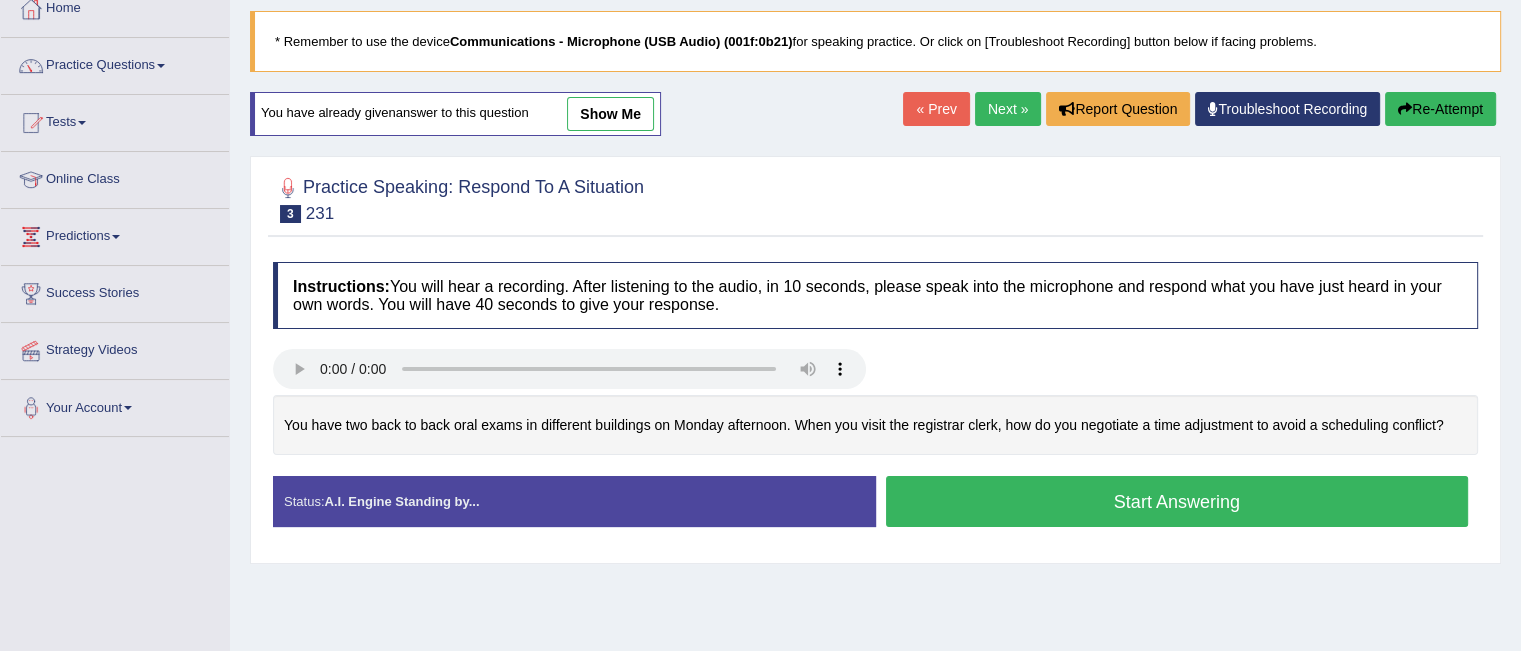 click on "Start Answering" at bounding box center (1177, 501) 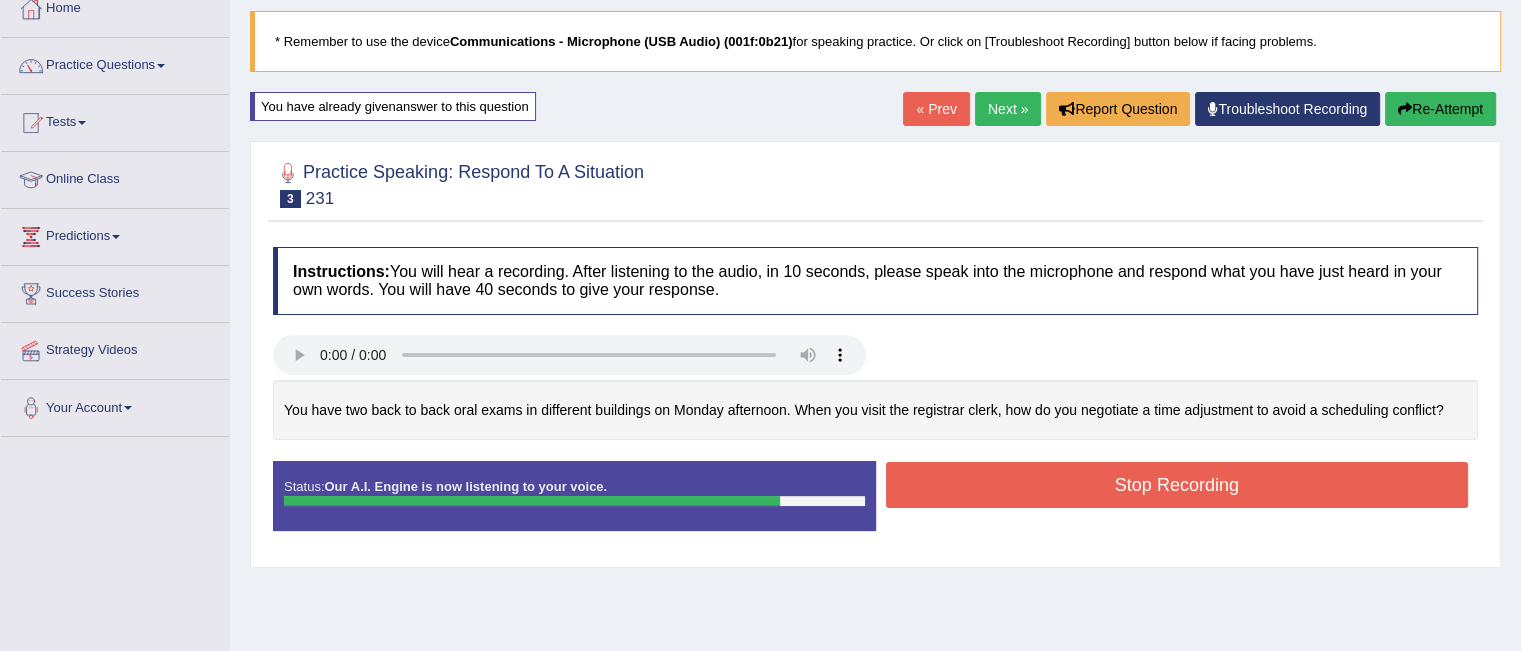 click on "Stop Recording" at bounding box center [1177, 485] 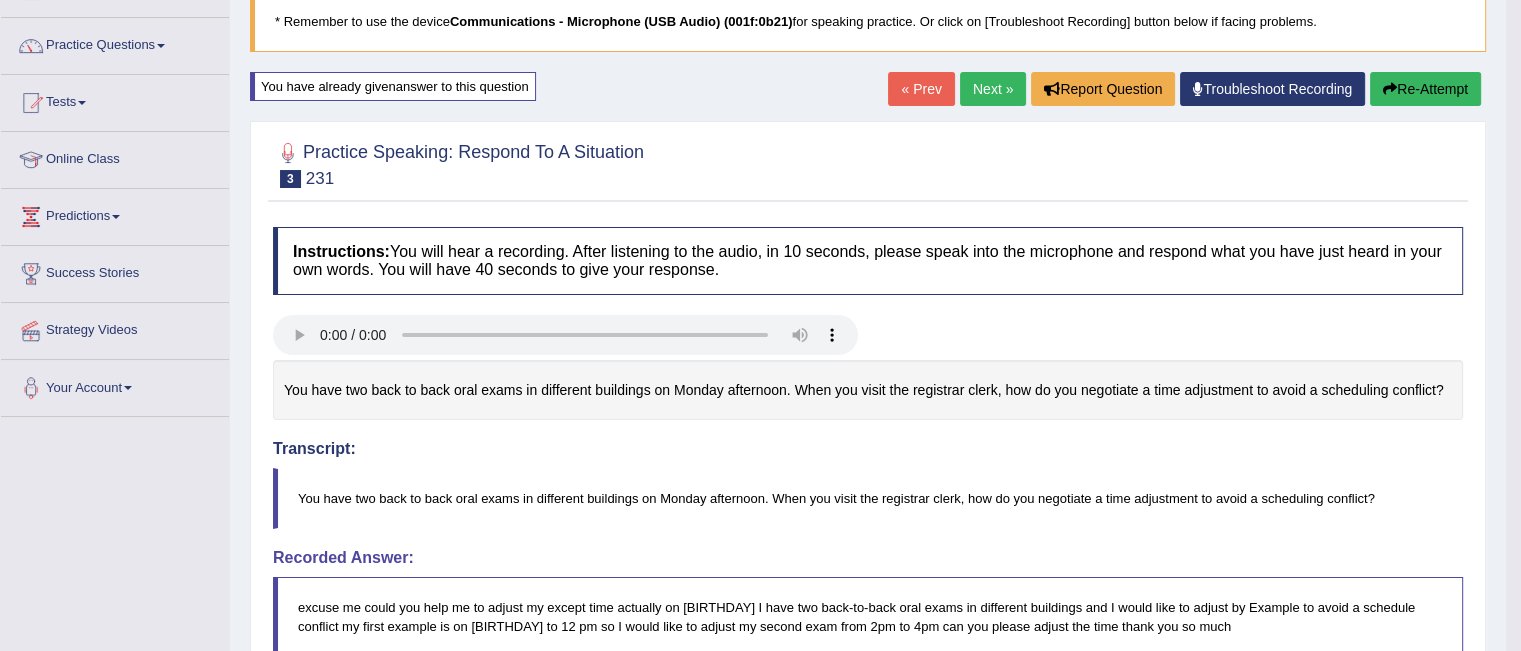 scroll, scrollTop: 0, scrollLeft: 0, axis: both 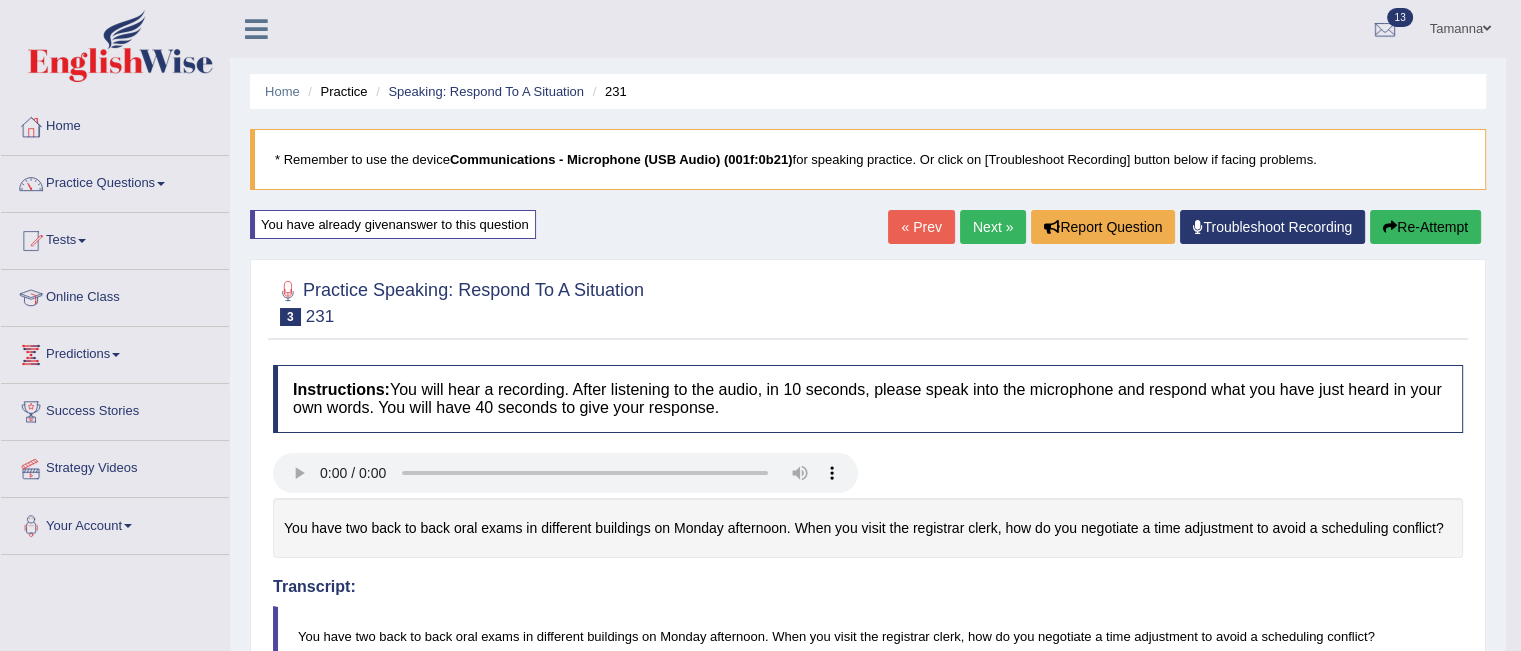 click on "Re-Attempt" at bounding box center (1425, 227) 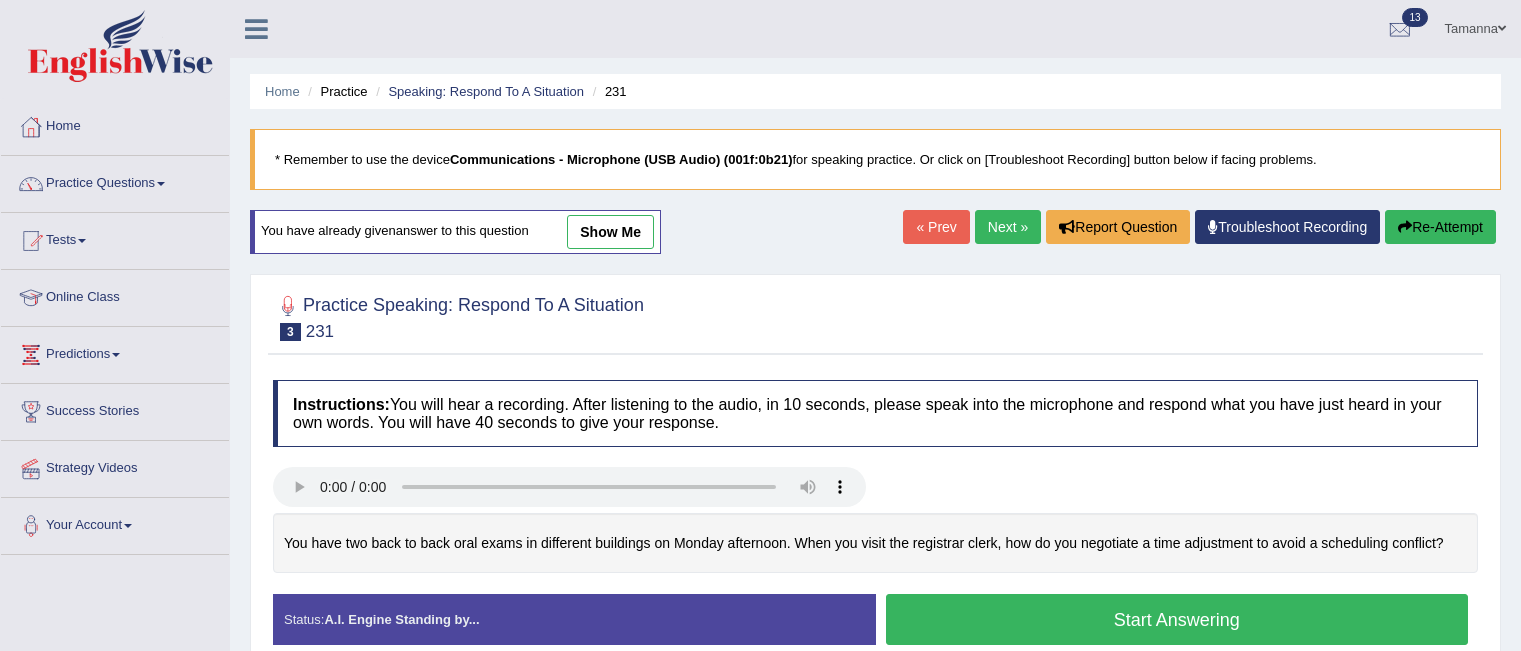 scroll, scrollTop: 0, scrollLeft: 0, axis: both 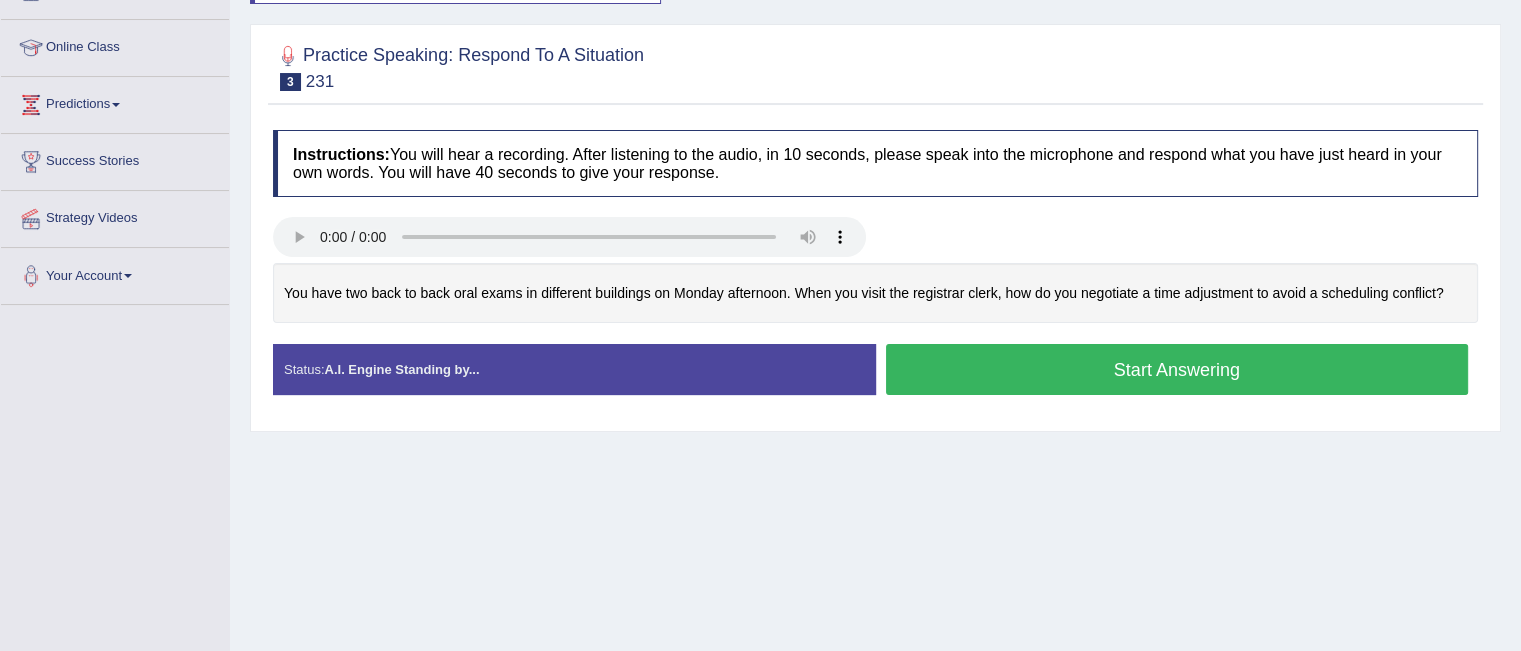 click on "Start Answering" at bounding box center [1177, 369] 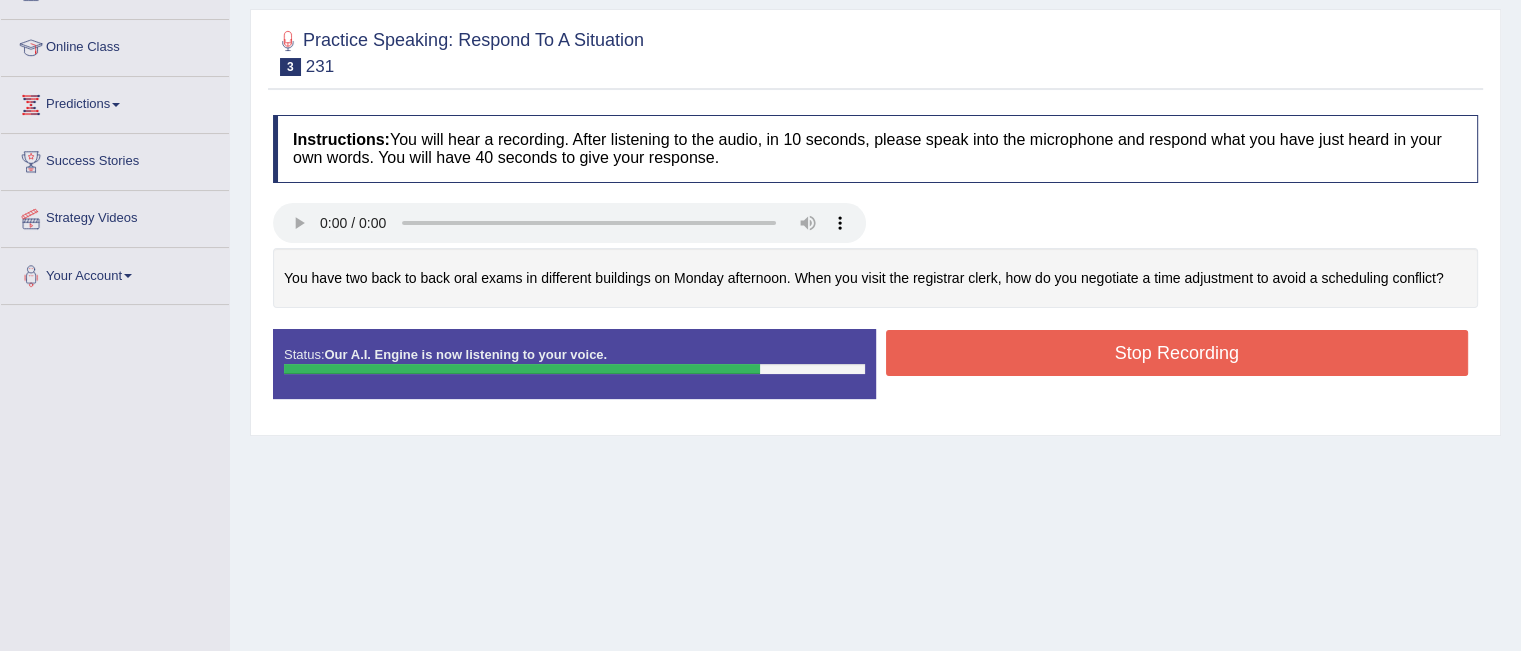 click on "Stop Recording" at bounding box center [1177, 353] 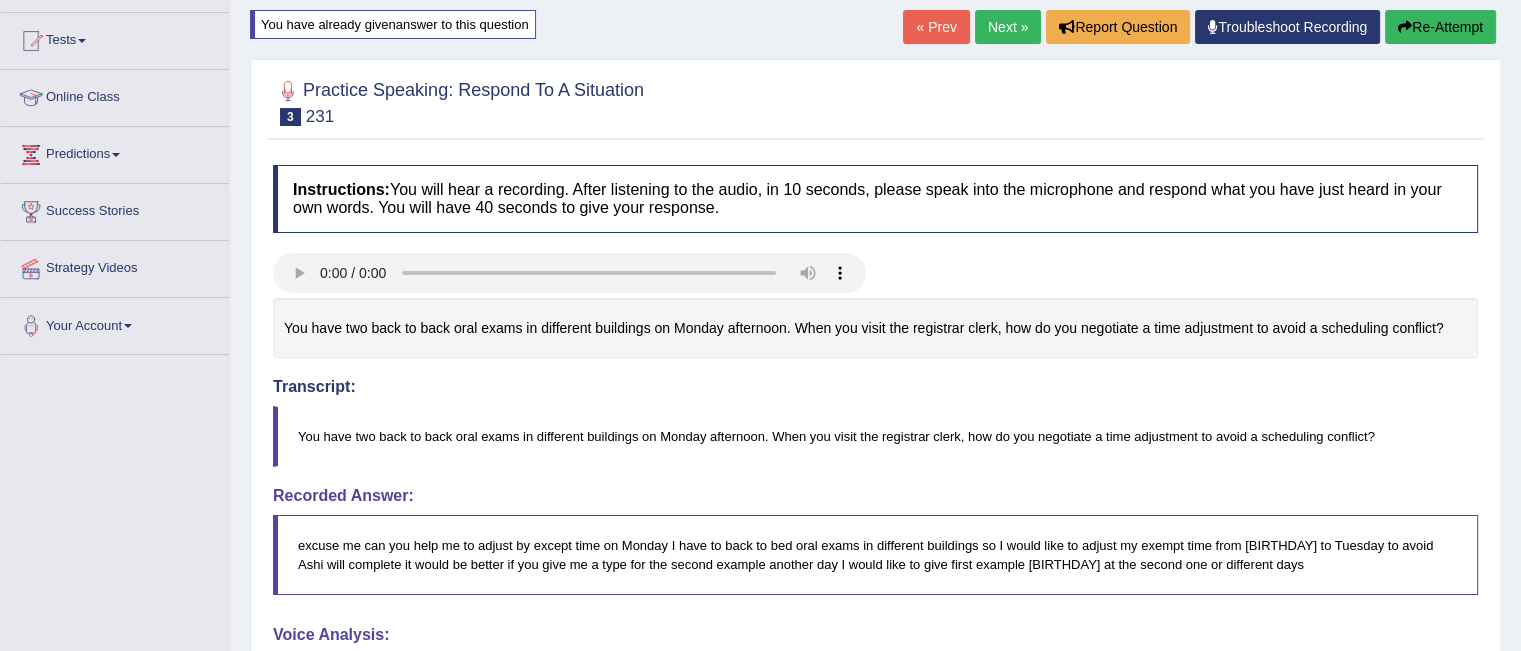 scroll, scrollTop: 189, scrollLeft: 0, axis: vertical 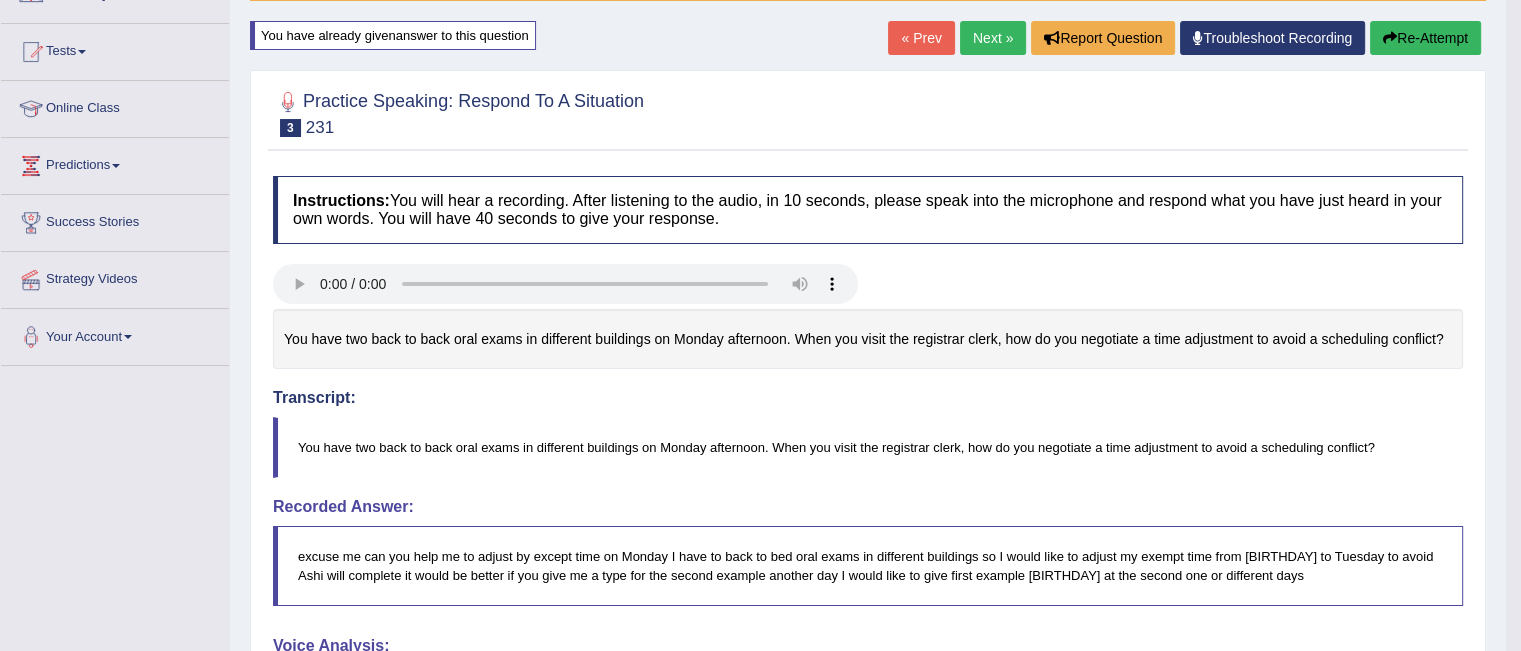 click on "Re-Attempt" at bounding box center [1425, 38] 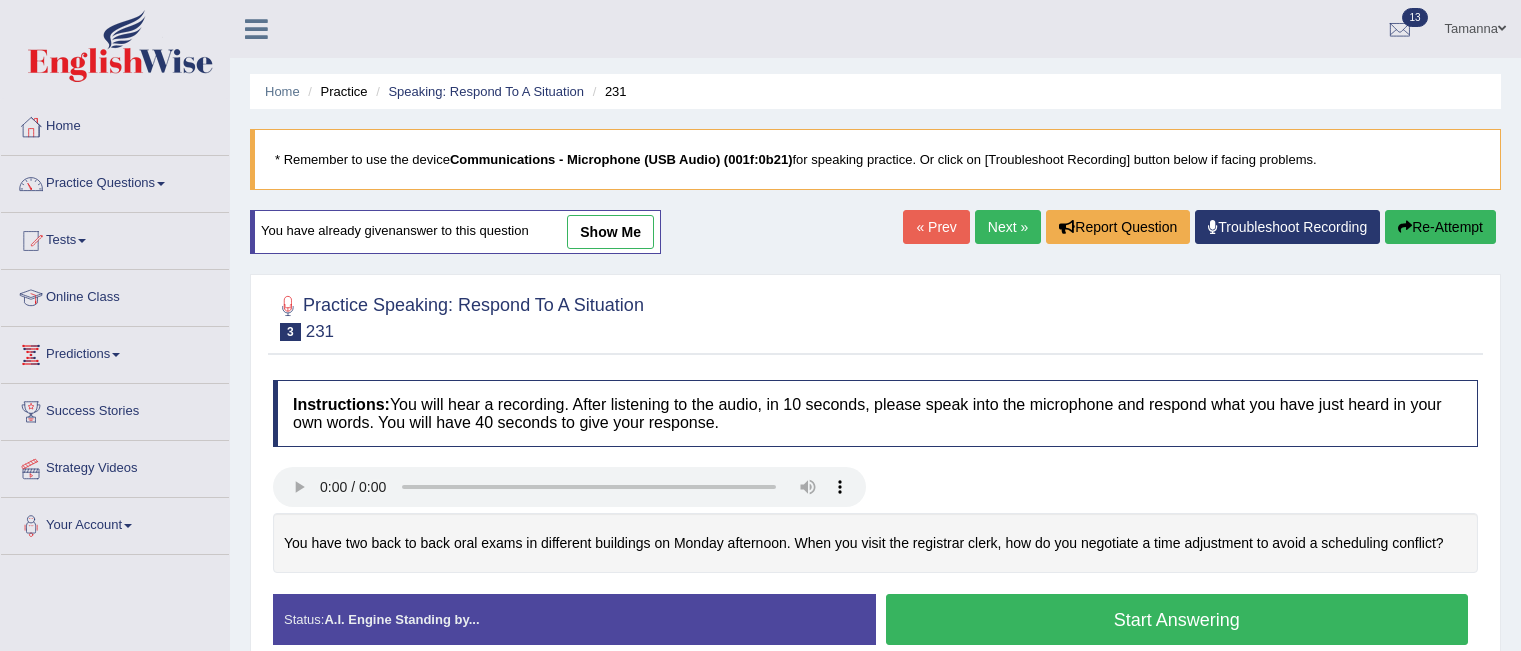 scroll, scrollTop: 200, scrollLeft: 0, axis: vertical 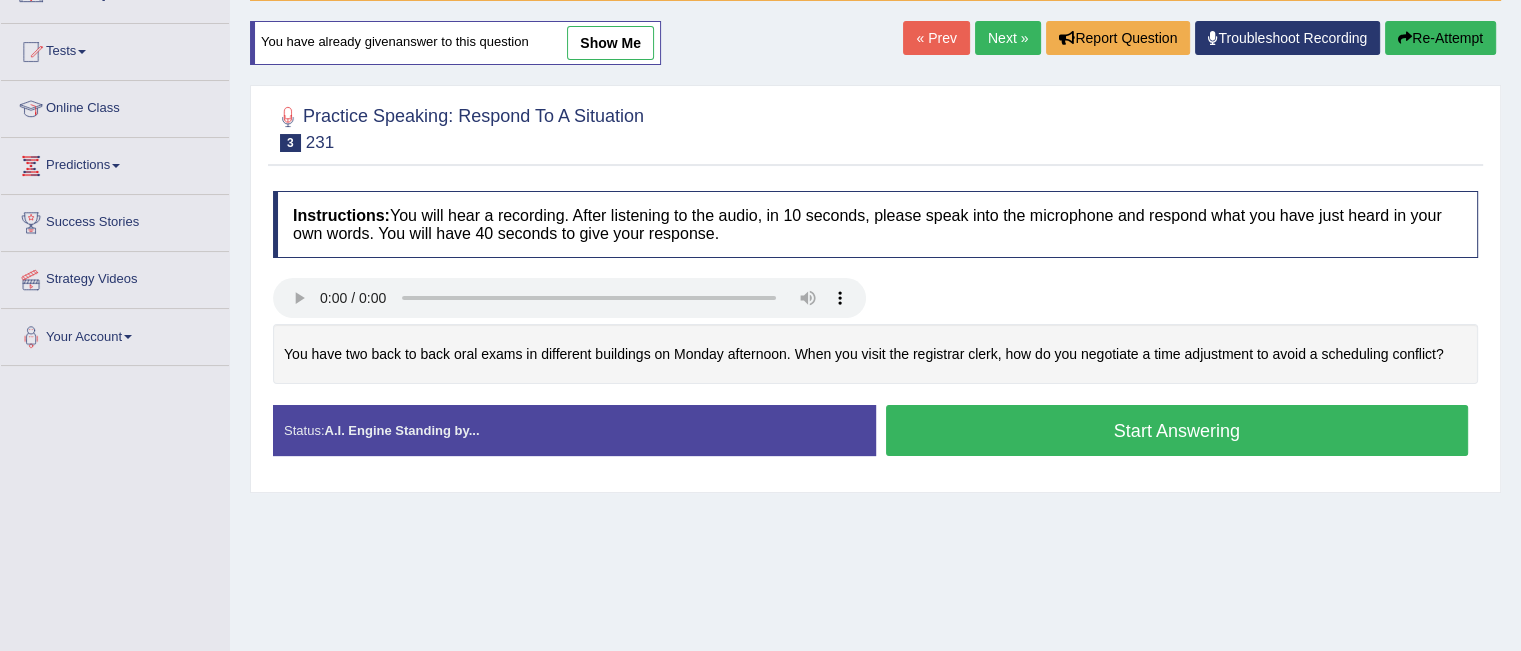 click on "Start Answering" at bounding box center (1177, 430) 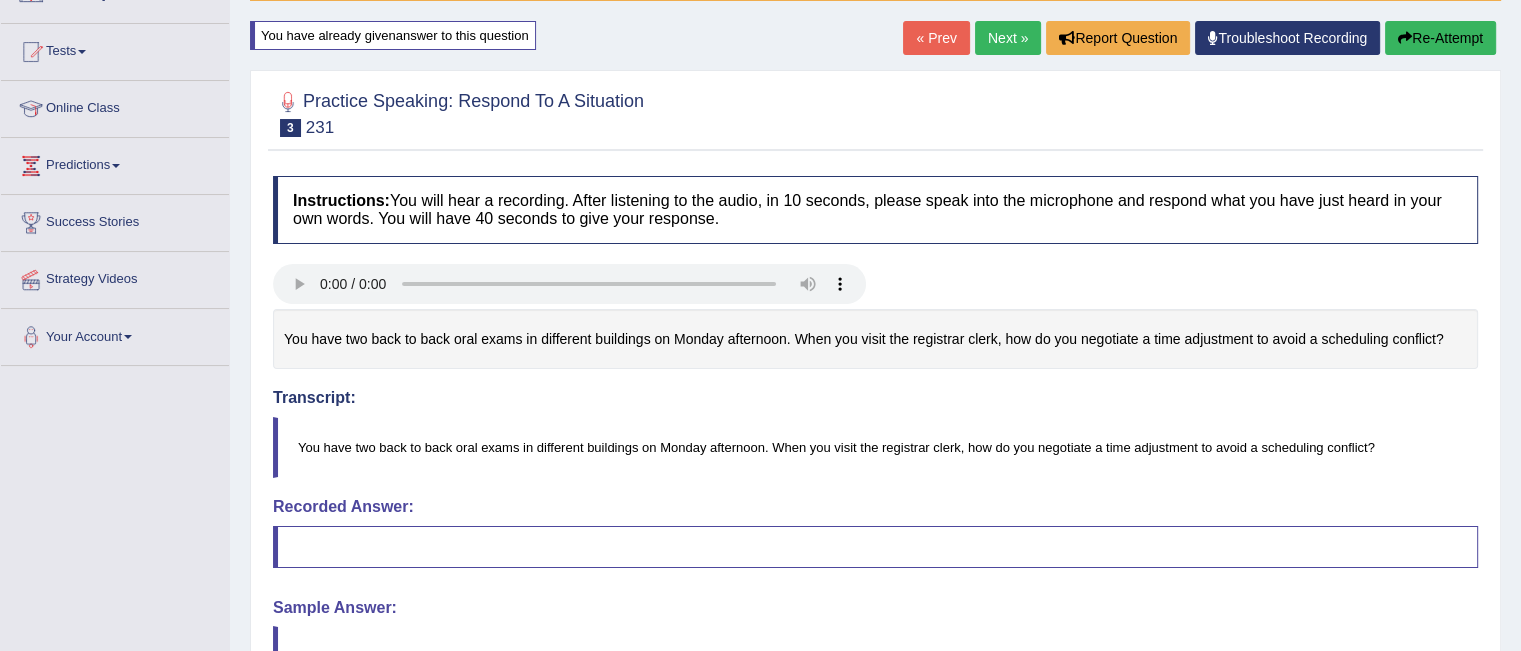 click on "Re-Attempt" at bounding box center (1440, 38) 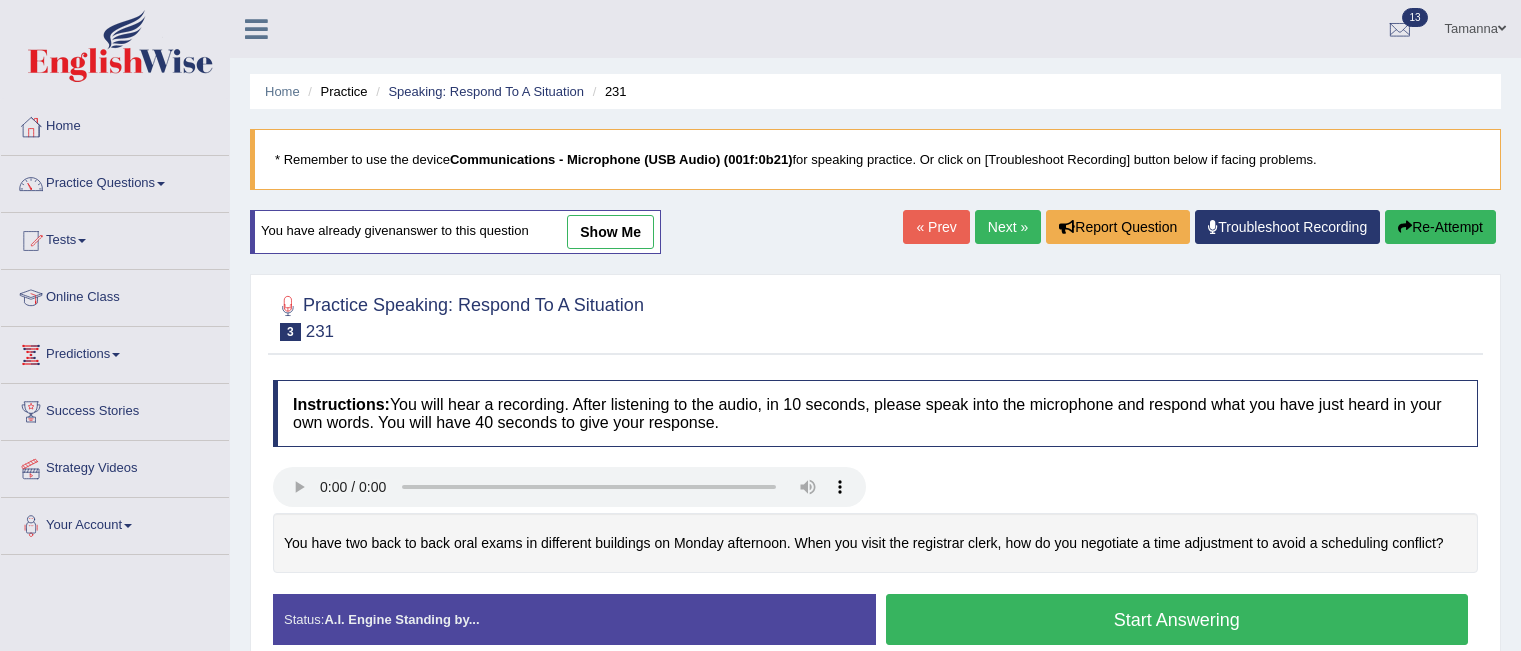 scroll, scrollTop: 200, scrollLeft: 0, axis: vertical 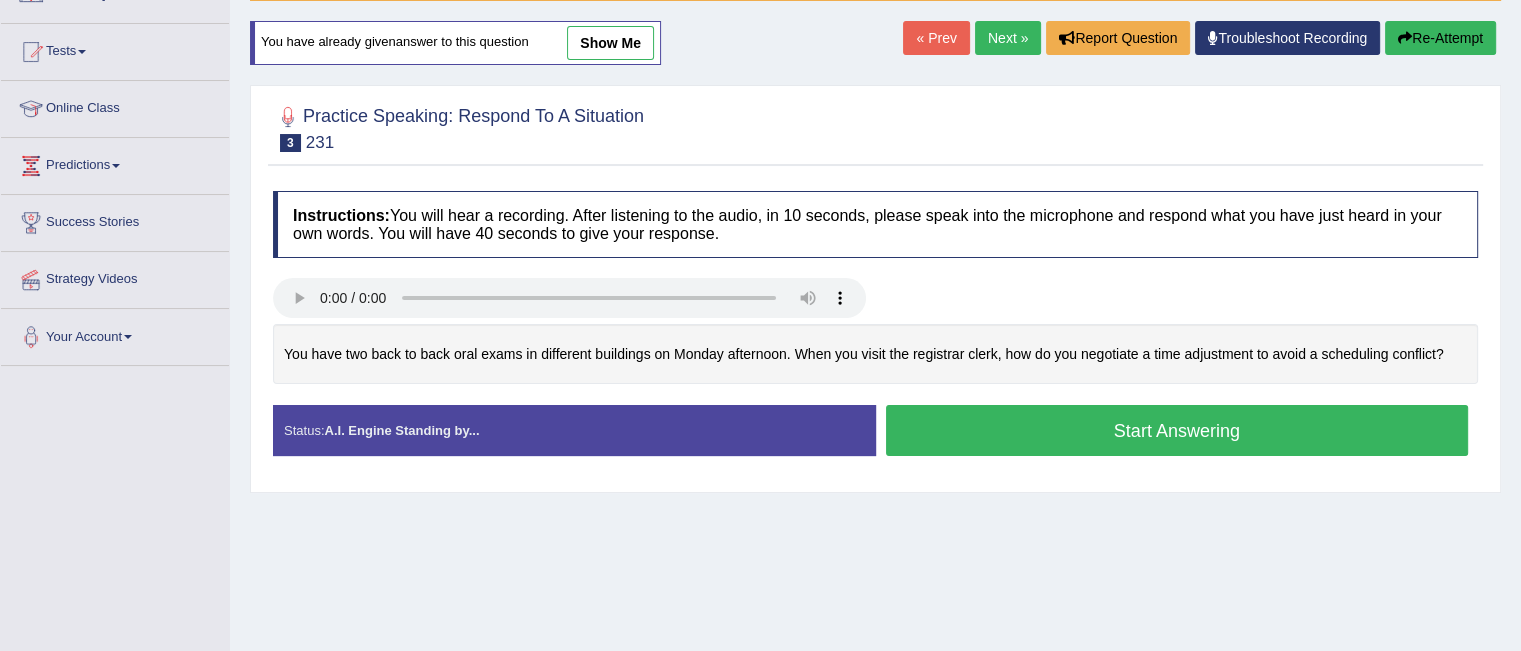click on "Start Answering" at bounding box center [1177, 430] 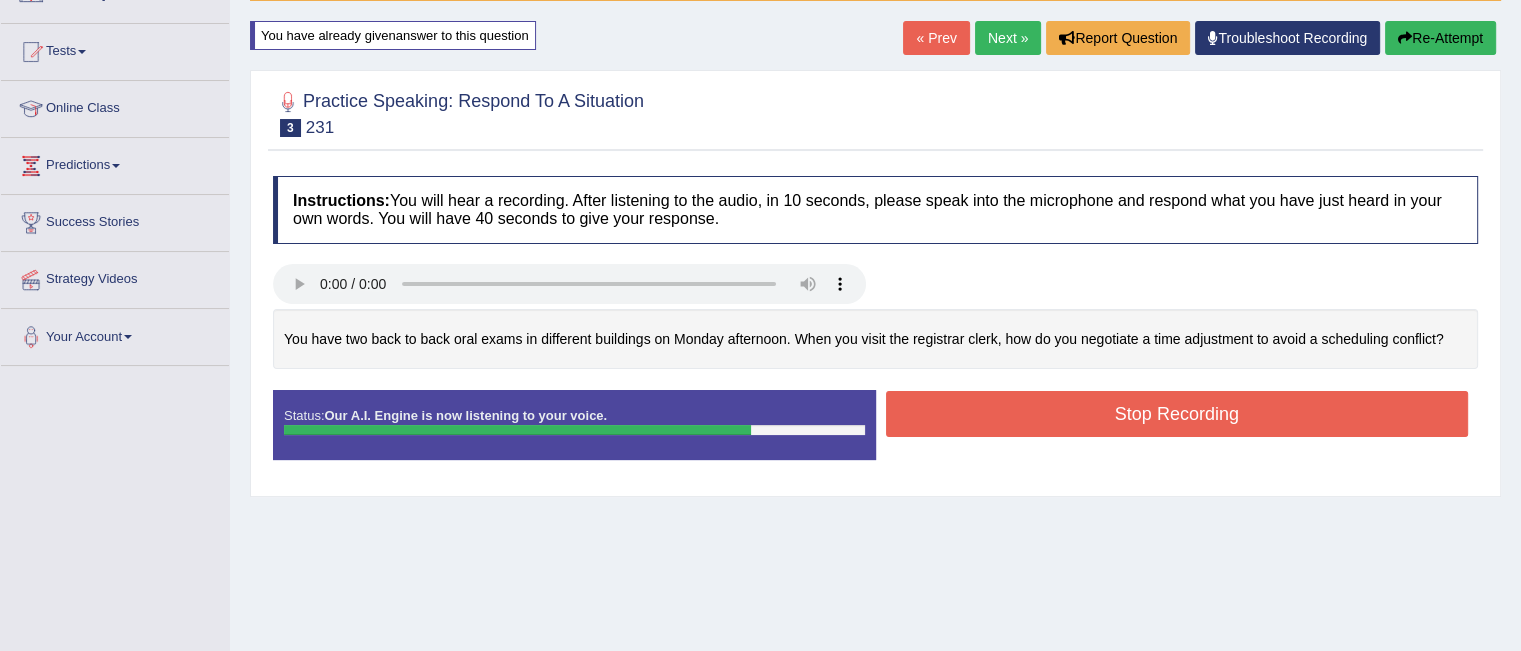 click on "Stop Recording" at bounding box center (1177, 414) 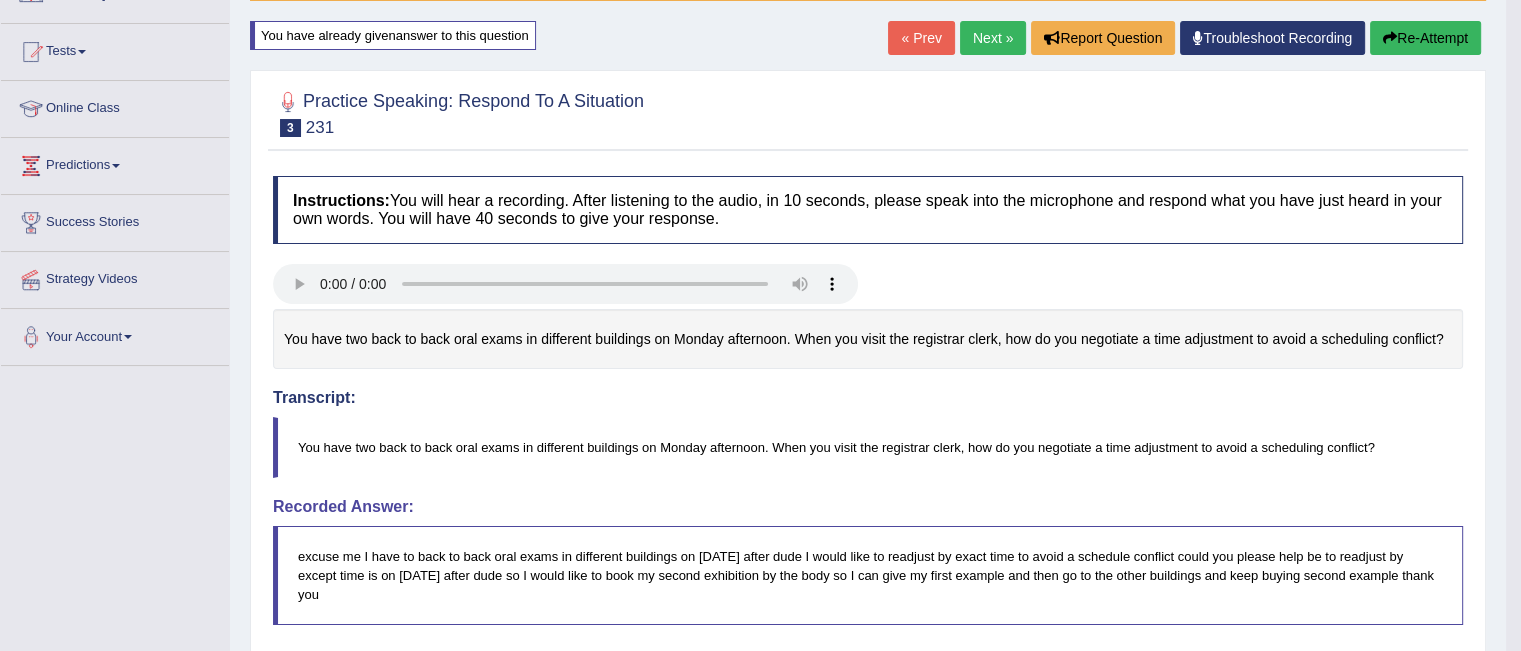 scroll, scrollTop: 0, scrollLeft: 0, axis: both 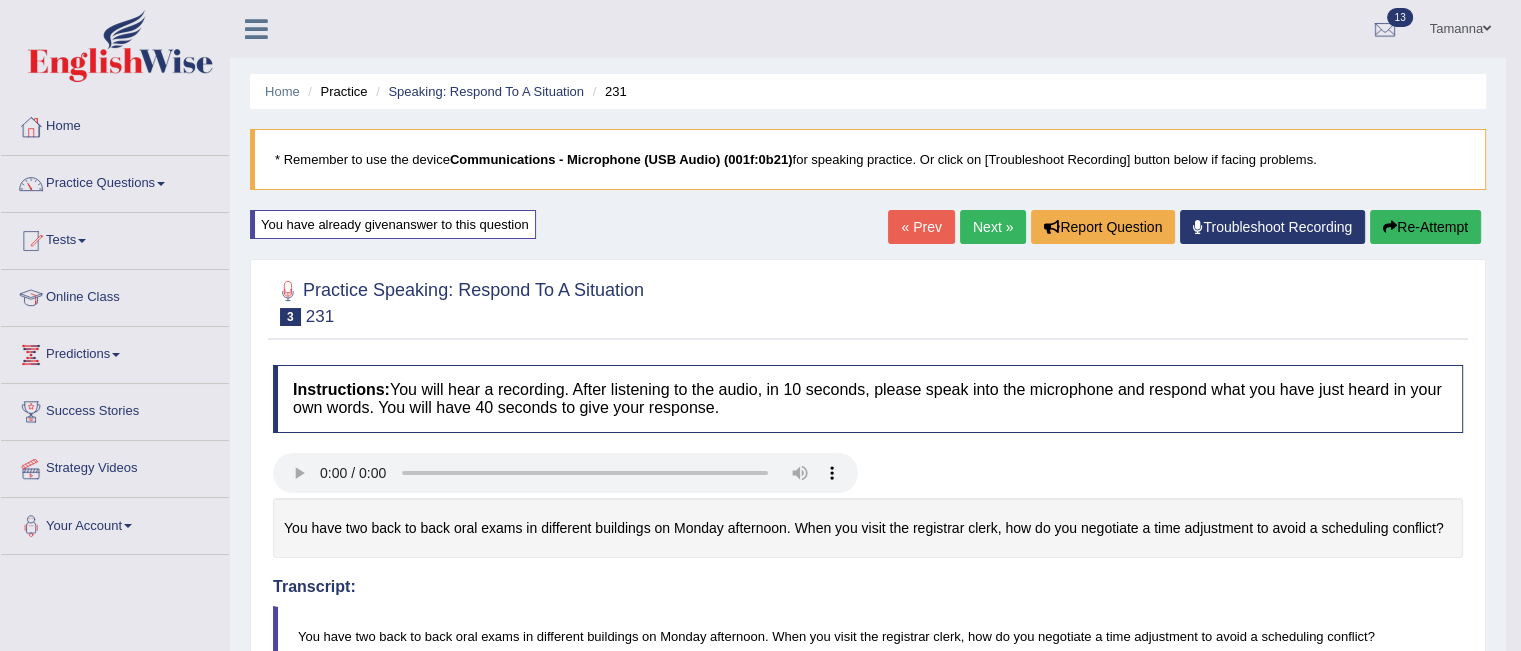 click on "Re-Attempt" at bounding box center [1425, 227] 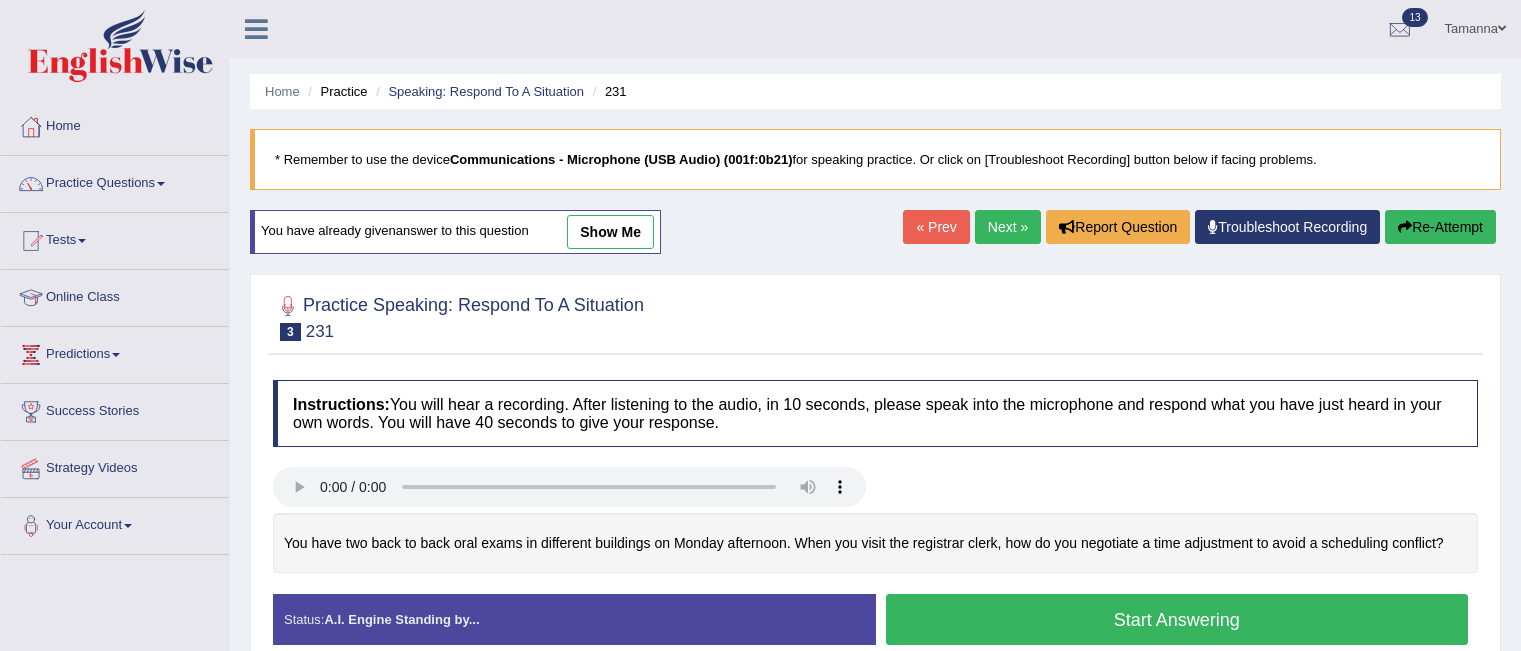 scroll, scrollTop: 0, scrollLeft: 0, axis: both 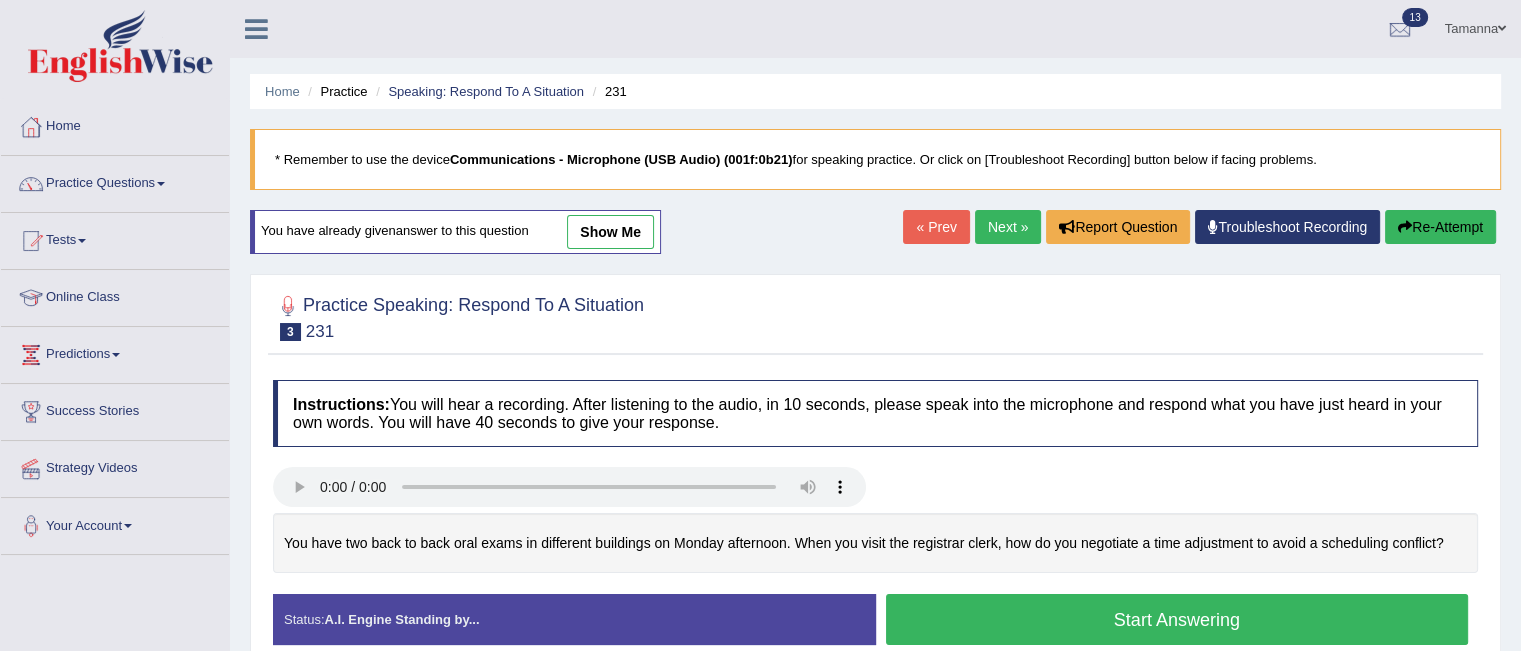 click on "Start Answering" at bounding box center (1177, 619) 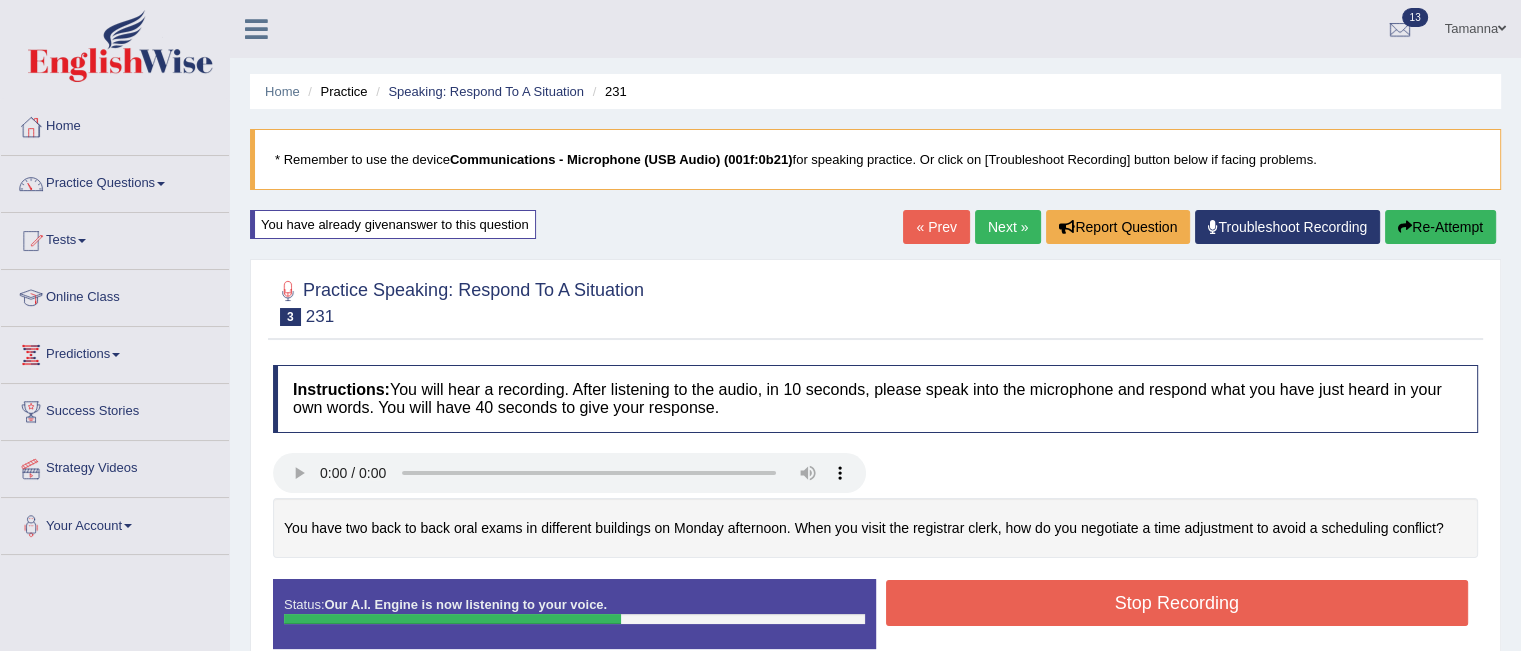 click on "Re-Attempt" at bounding box center (1440, 227) 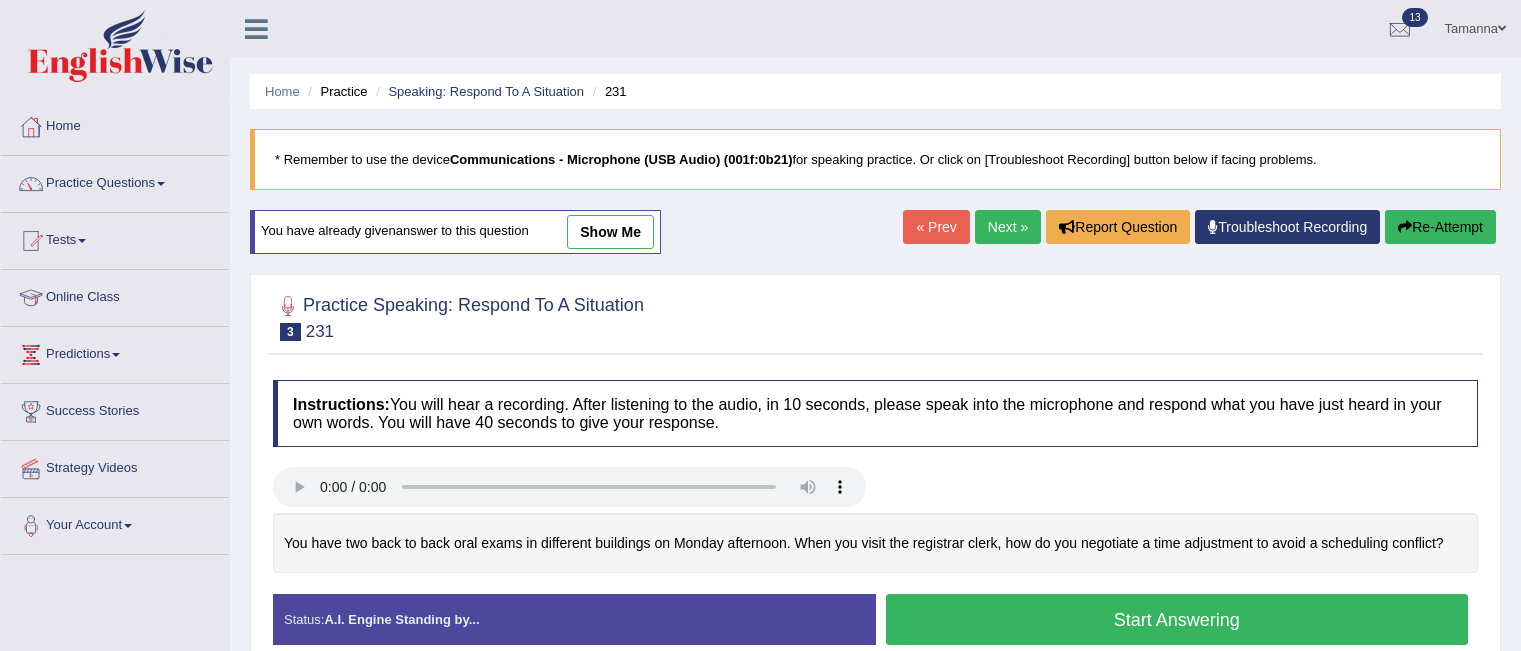scroll, scrollTop: 0, scrollLeft: 0, axis: both 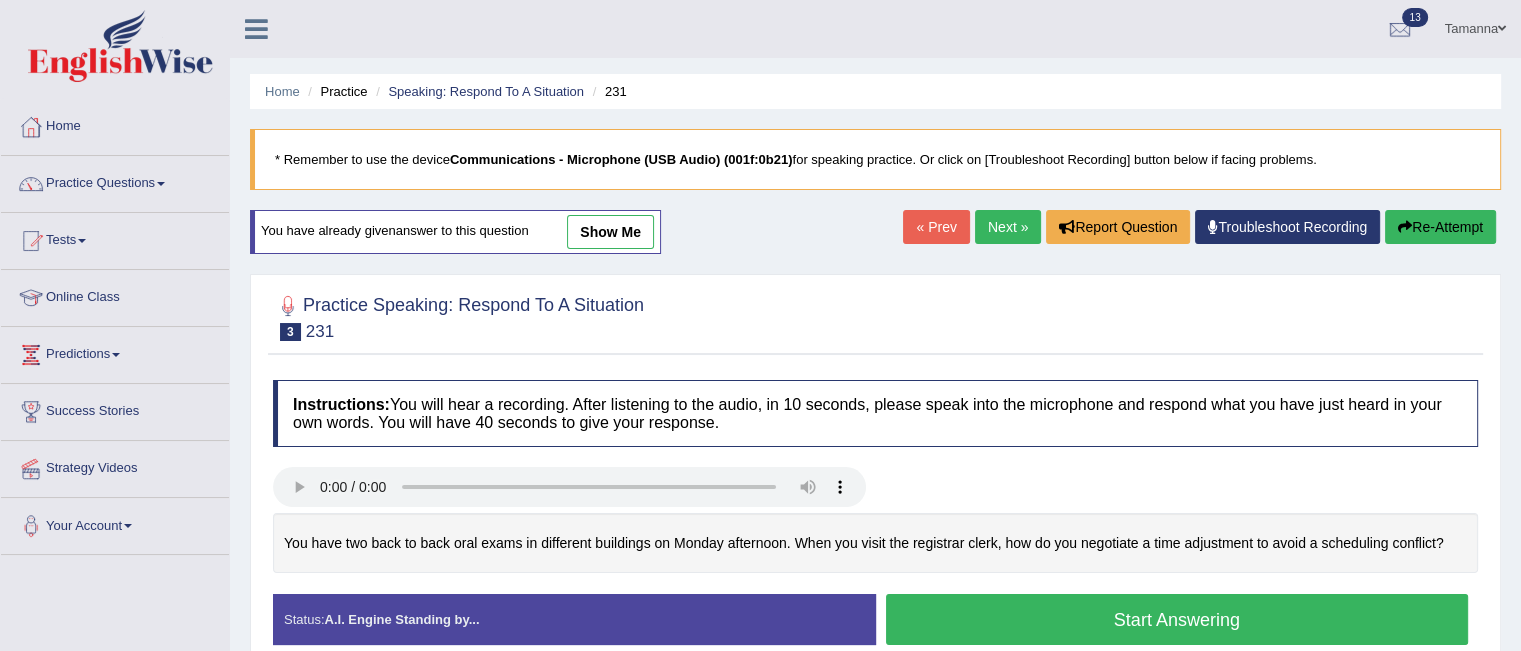 click on "Start Answering" at bounding box center [1177, 619] 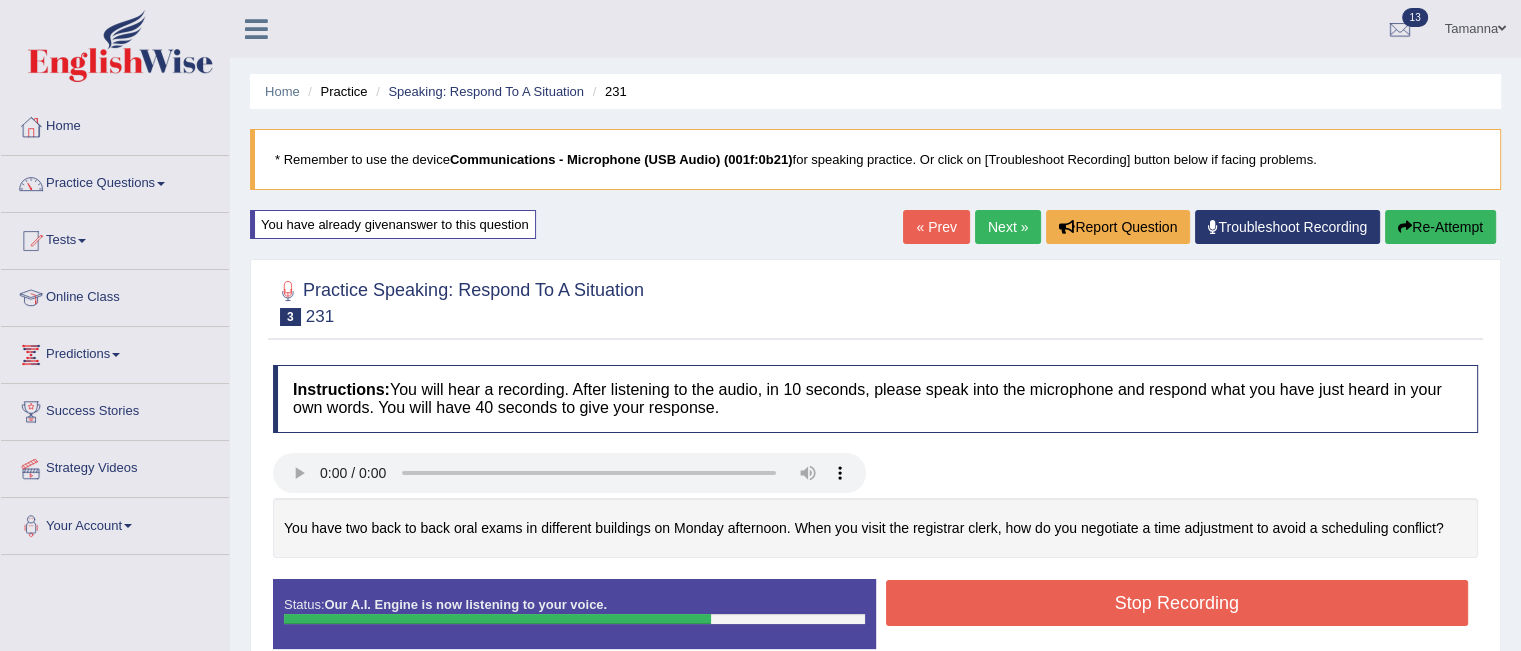 click on "Stop Recording" at bounding box center (1177, 603) 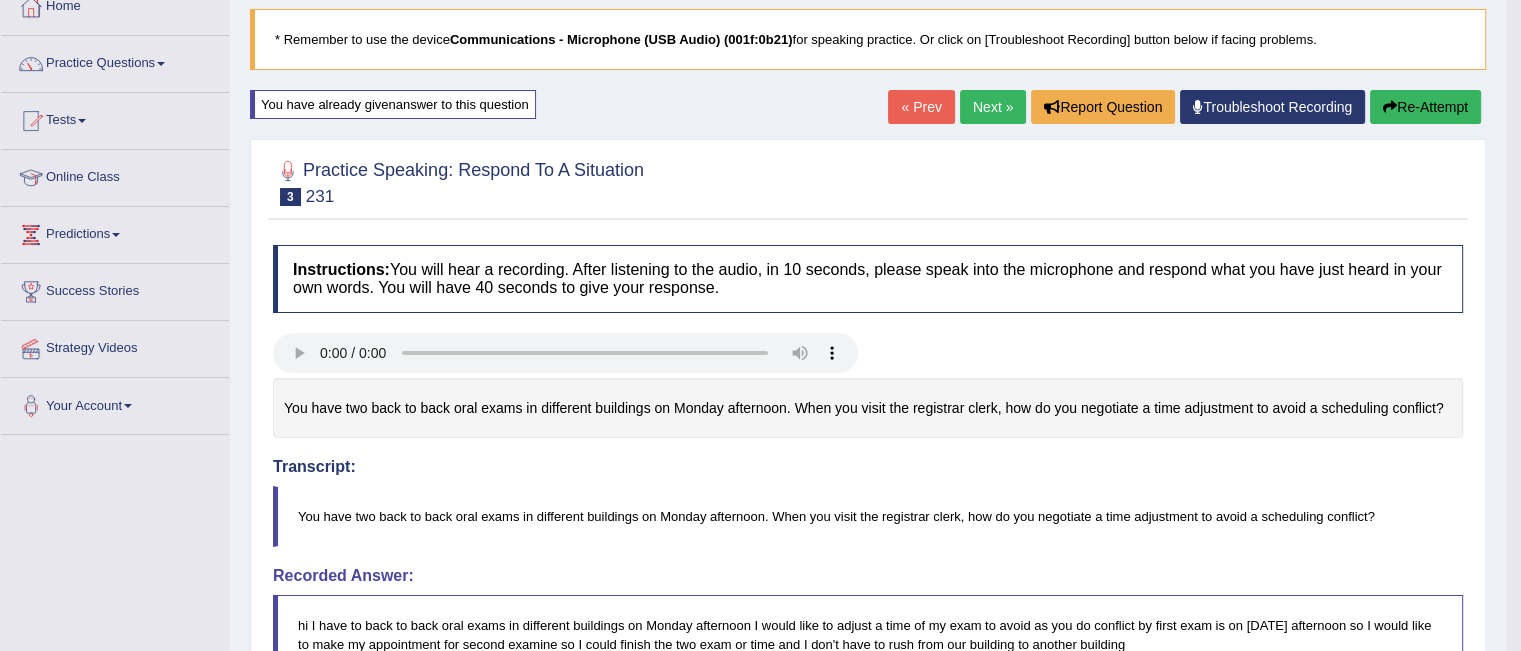 scroll, scrollTop: 5, scrollLeft: 0, axis: vertical 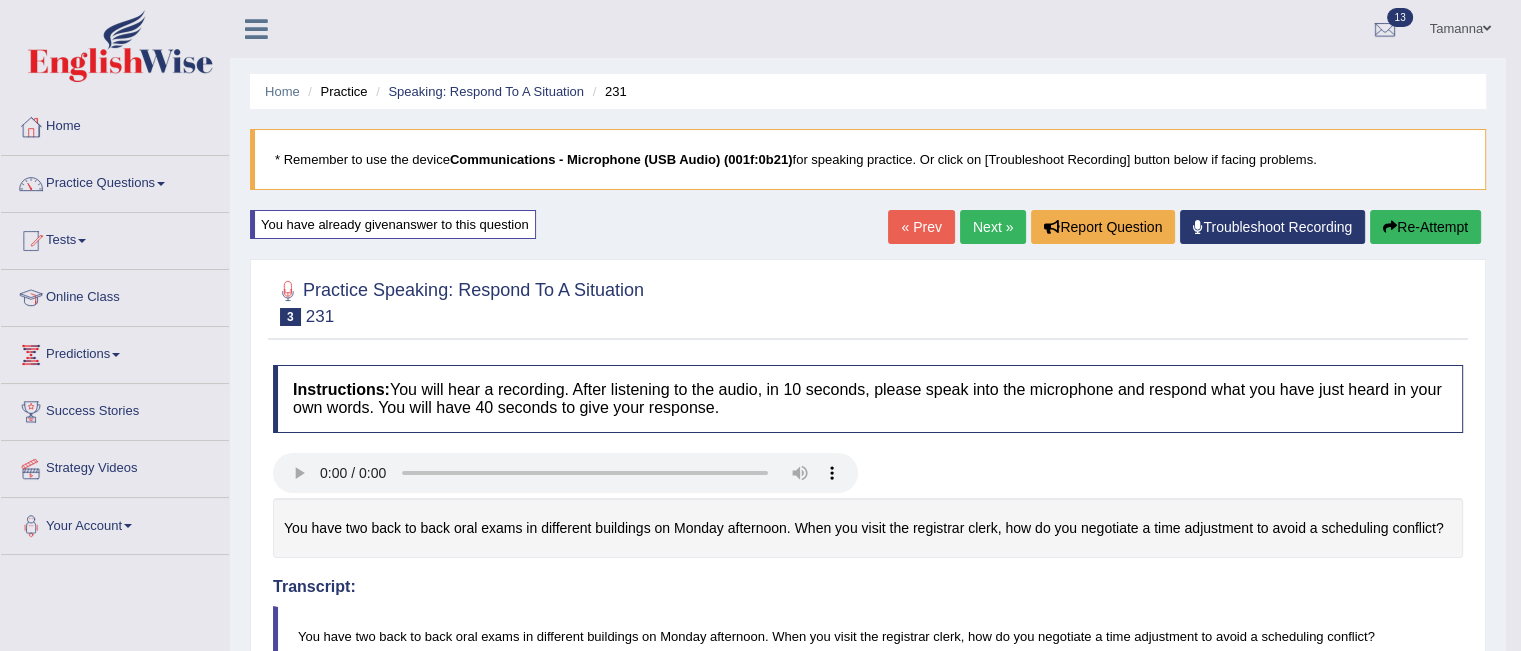 click on "Next »" at bounding box center [993, 227] 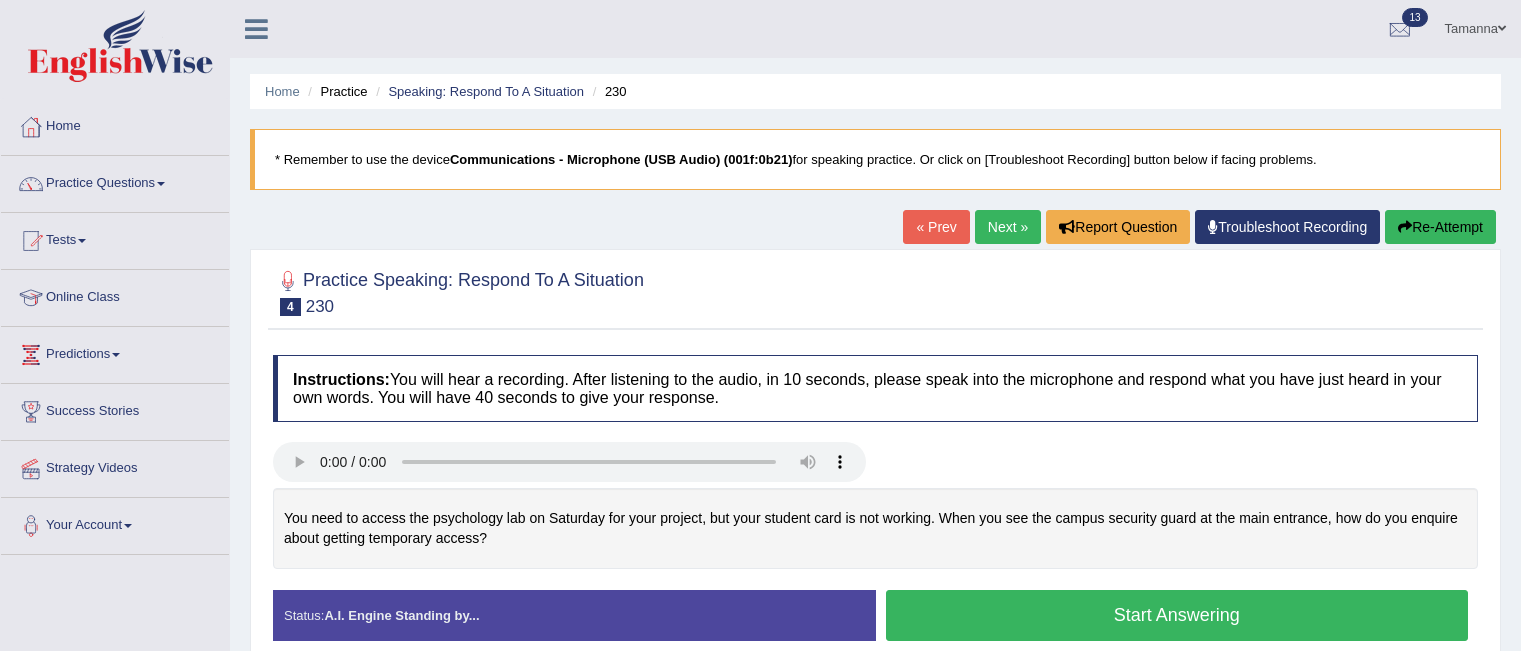 scroll, scrollTop: 0, scrollLeft: 0, axis: both 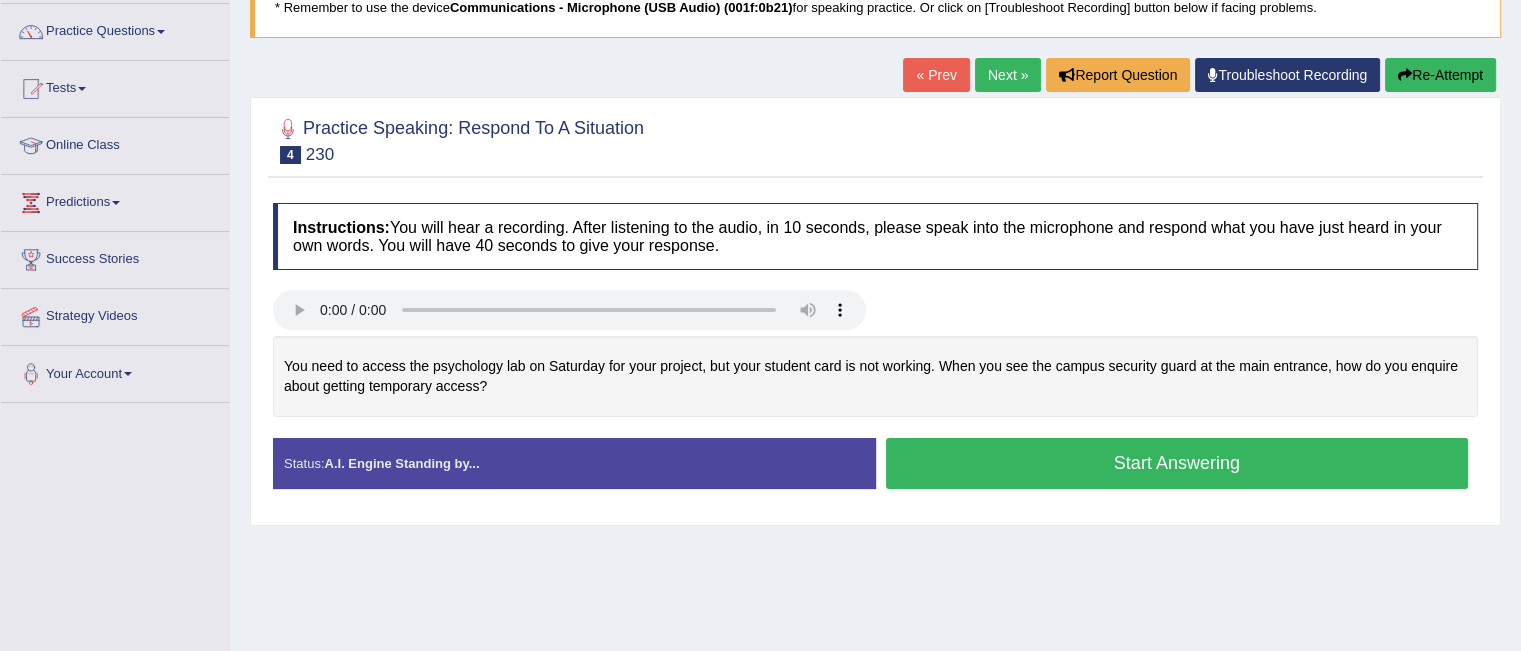 click on "Start Answering" at bounding box center [1177, 463] 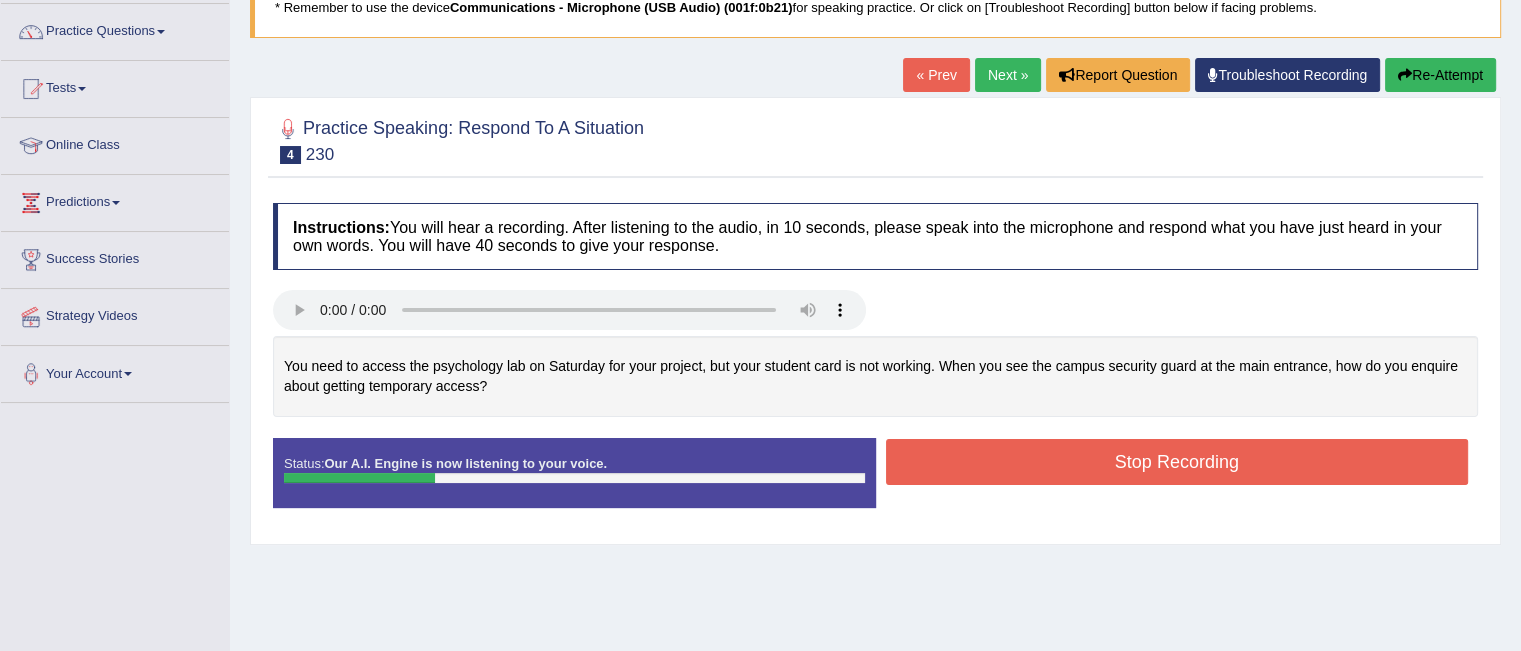 click on "Stop Recording" at bounding box center [1177, 462] 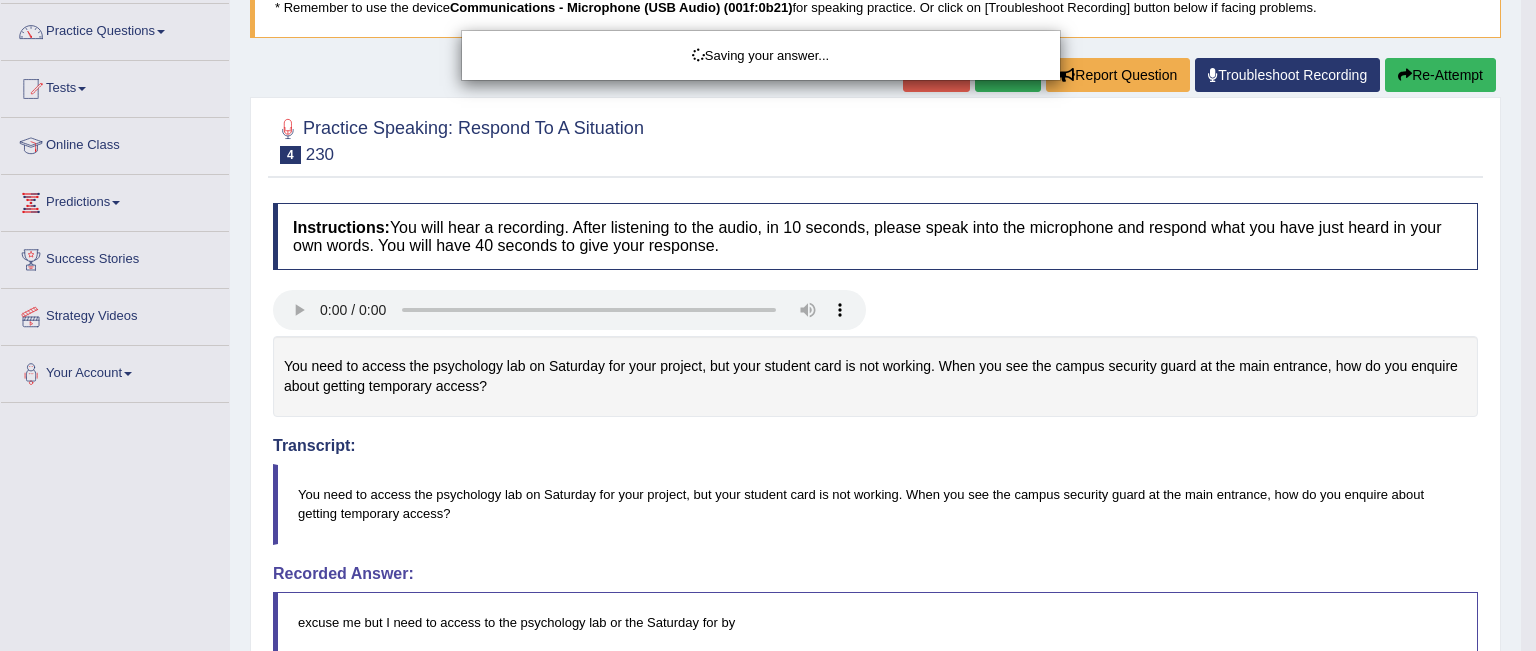 click on "Saving your answer..." at bounding box center (768, 325) 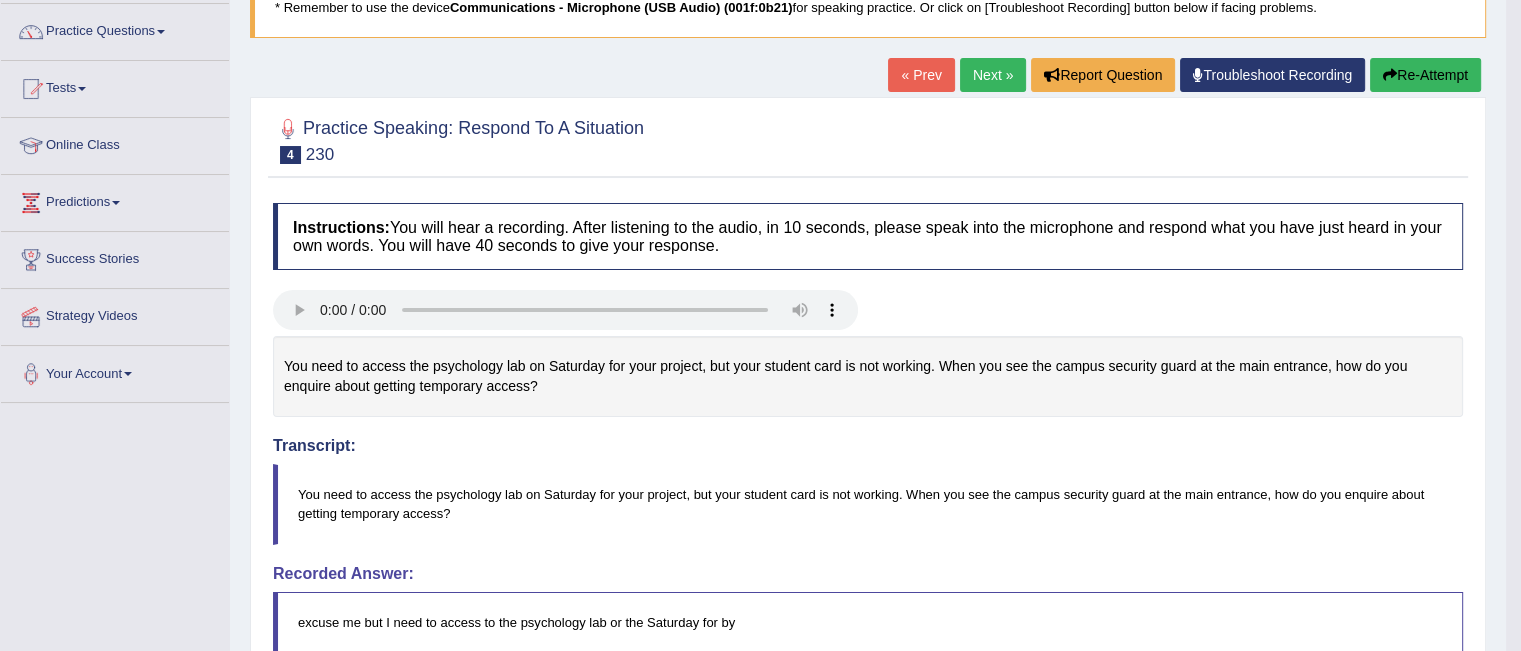click on "Re-Attempt" at bounding box center [1425, 75] 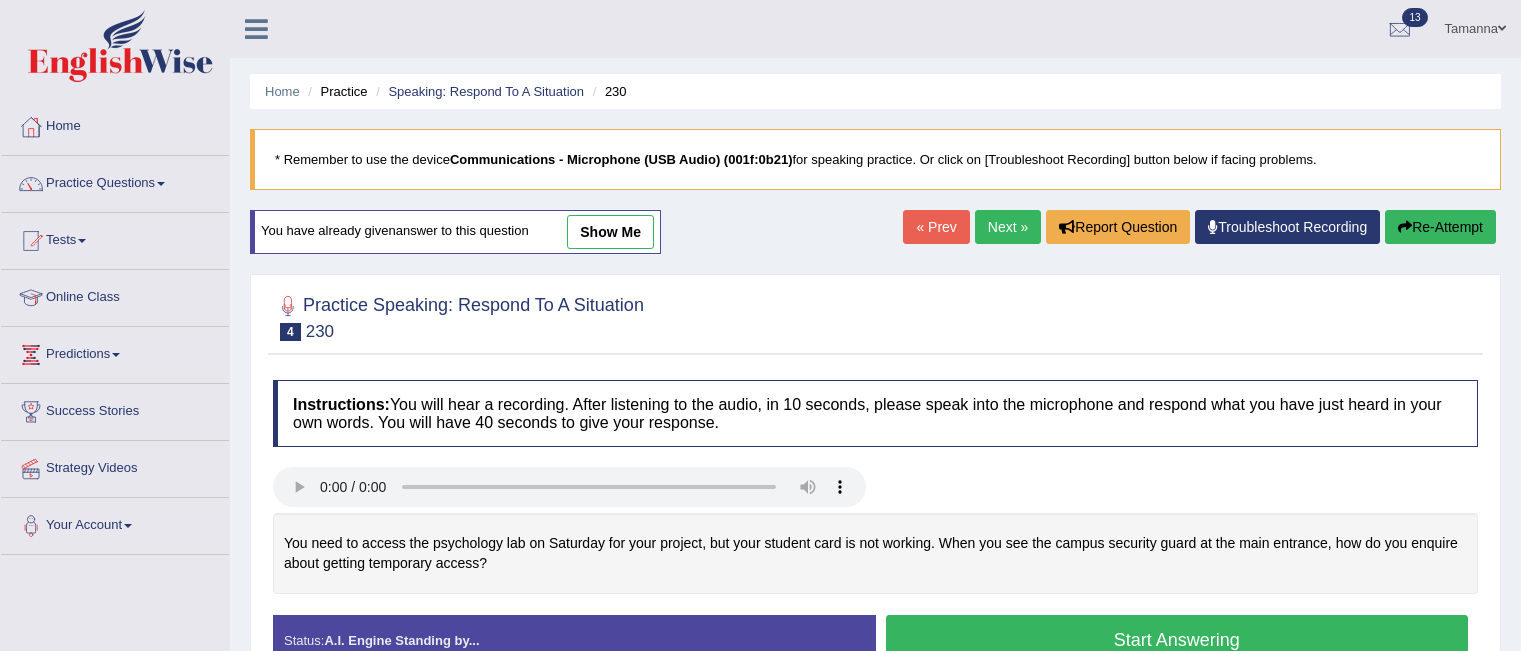 scroll, scrollTop: 168, scrollLeft: 0, axis: vertical 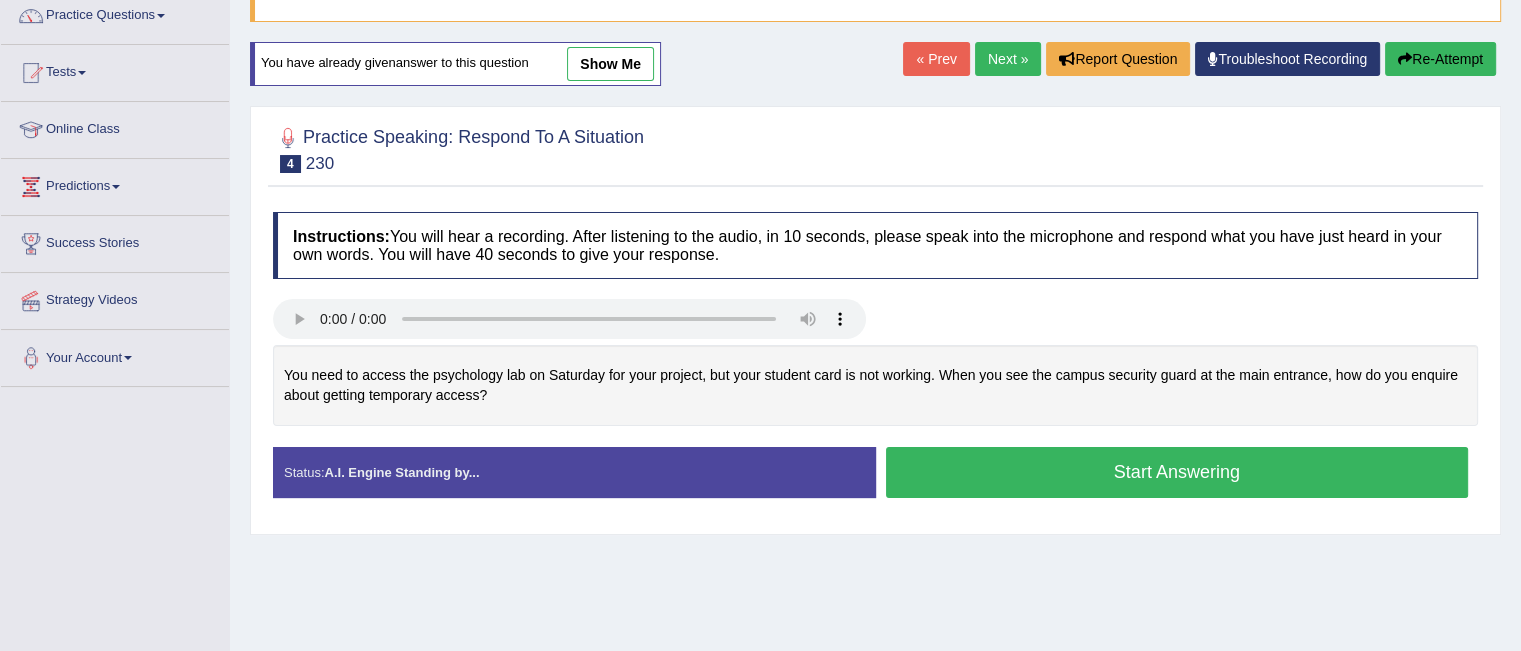 click on "Start Answering" at bounding box center (1177, 472) 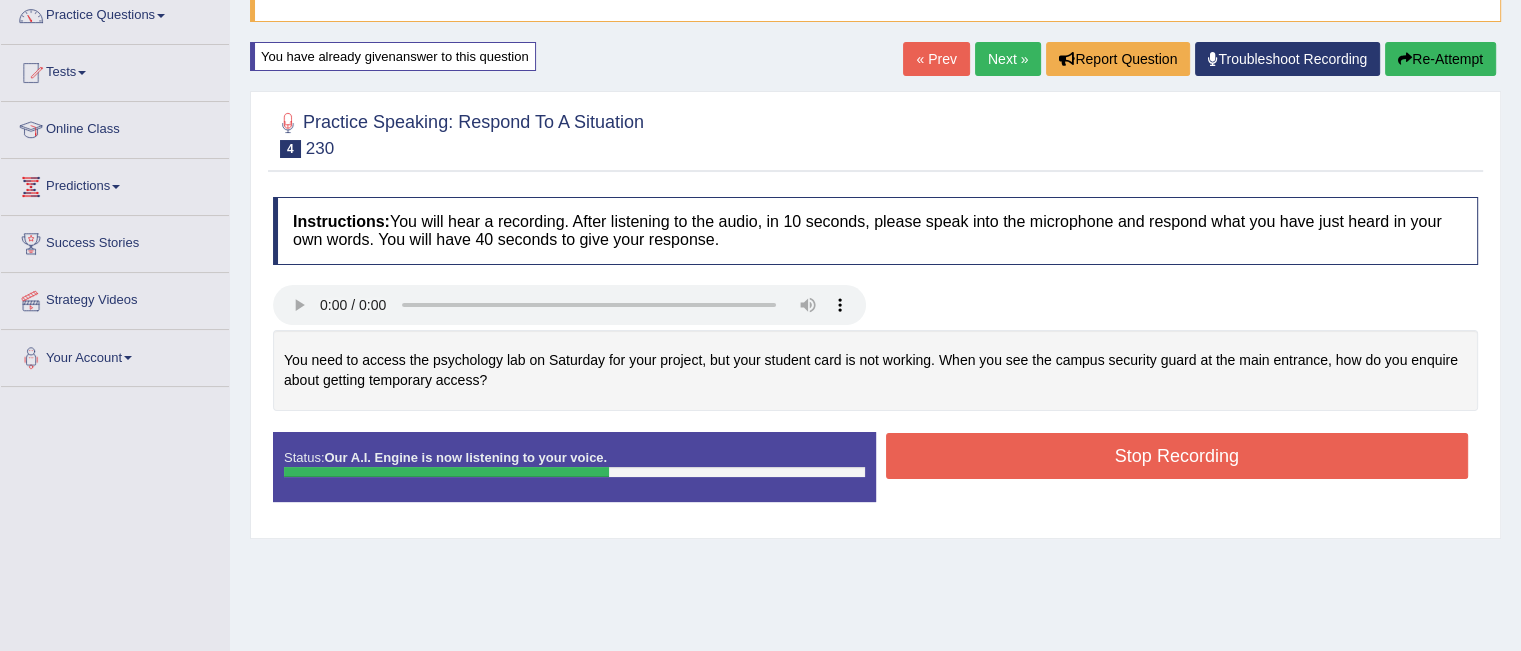 click on "Re-Attempt" at bounding box center [1440, 59] 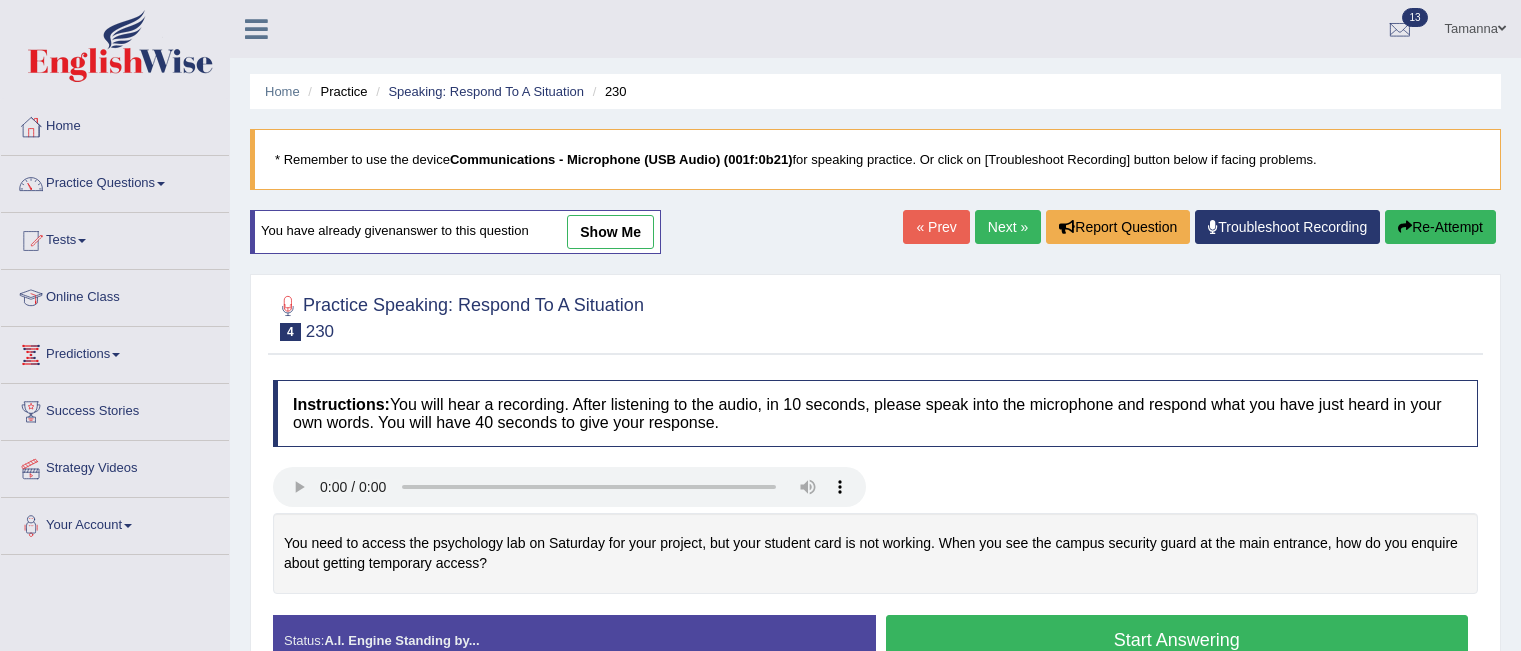 scroll, scrollTop: 174, scrollLeft: 0, axis: vertical 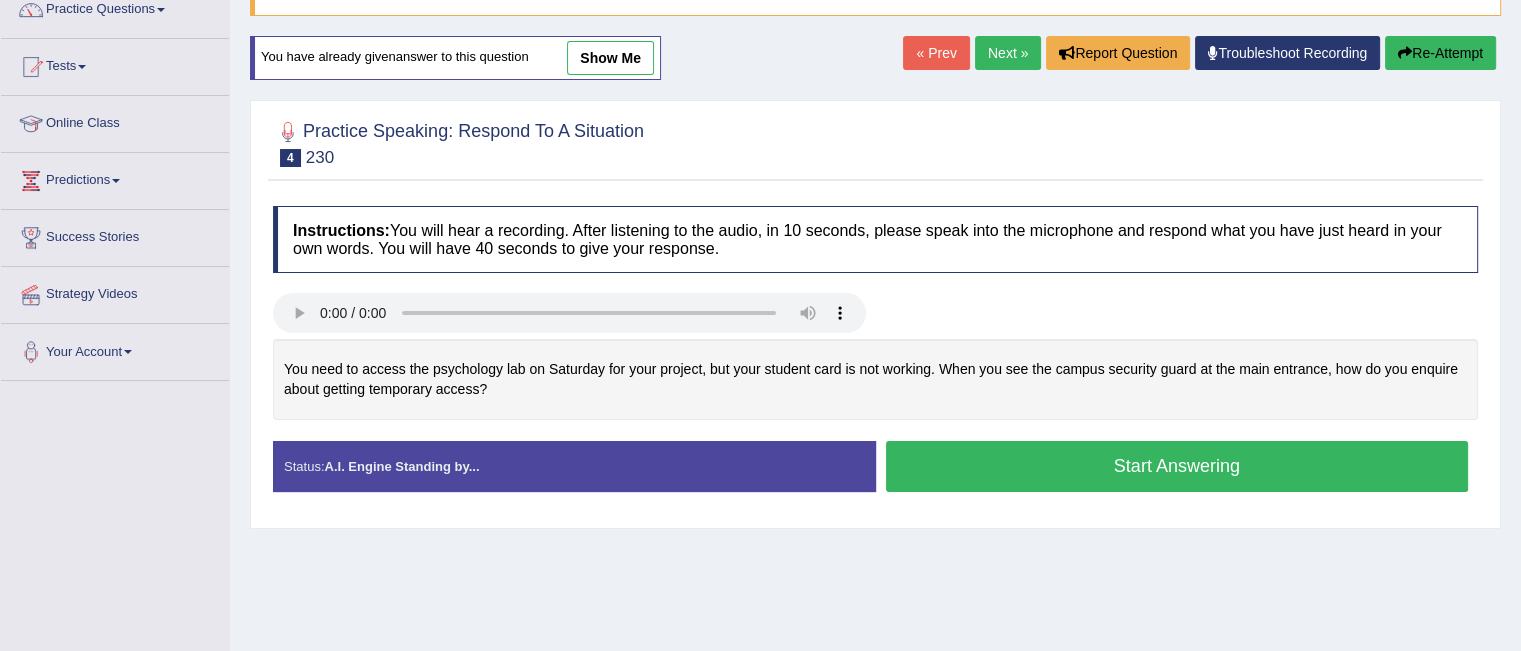 click on "Start Answering" at bounding box center [1177, 466] 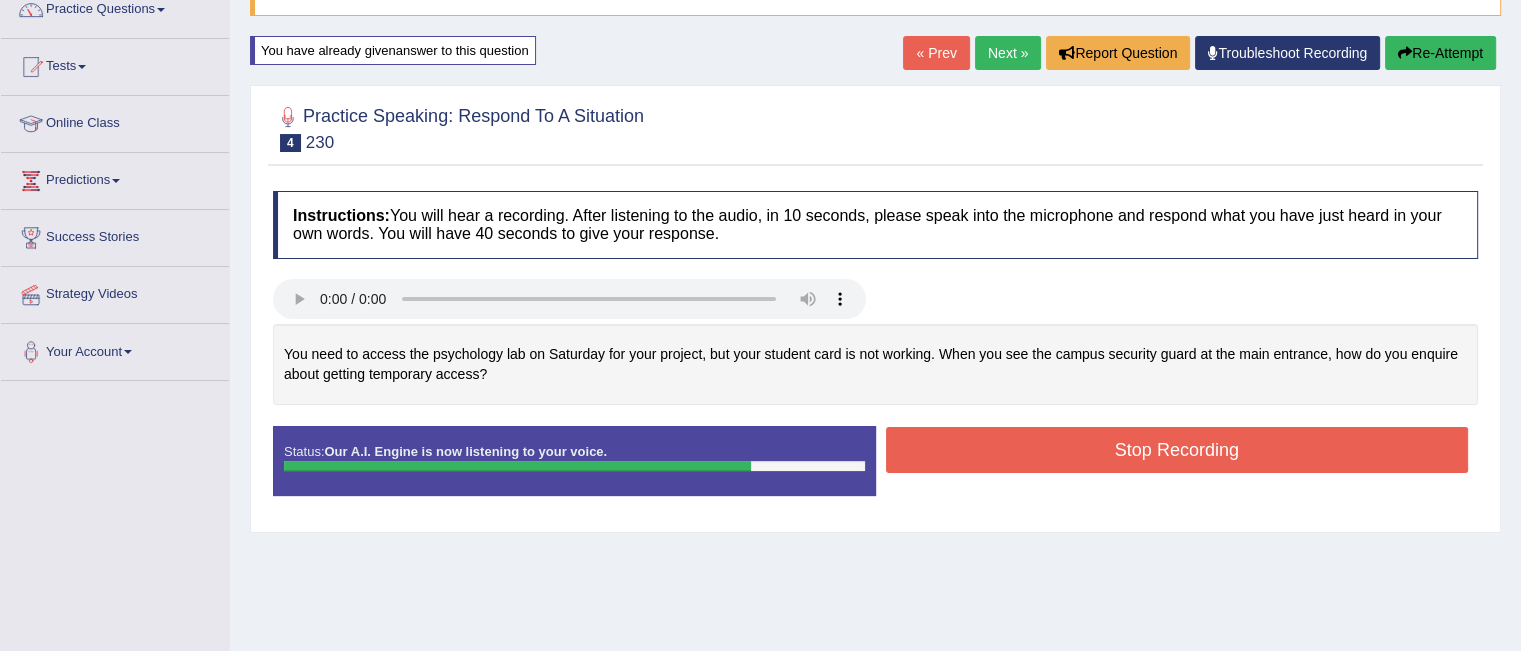 click on "Stop Recording" at bounding box center (1177, 450) 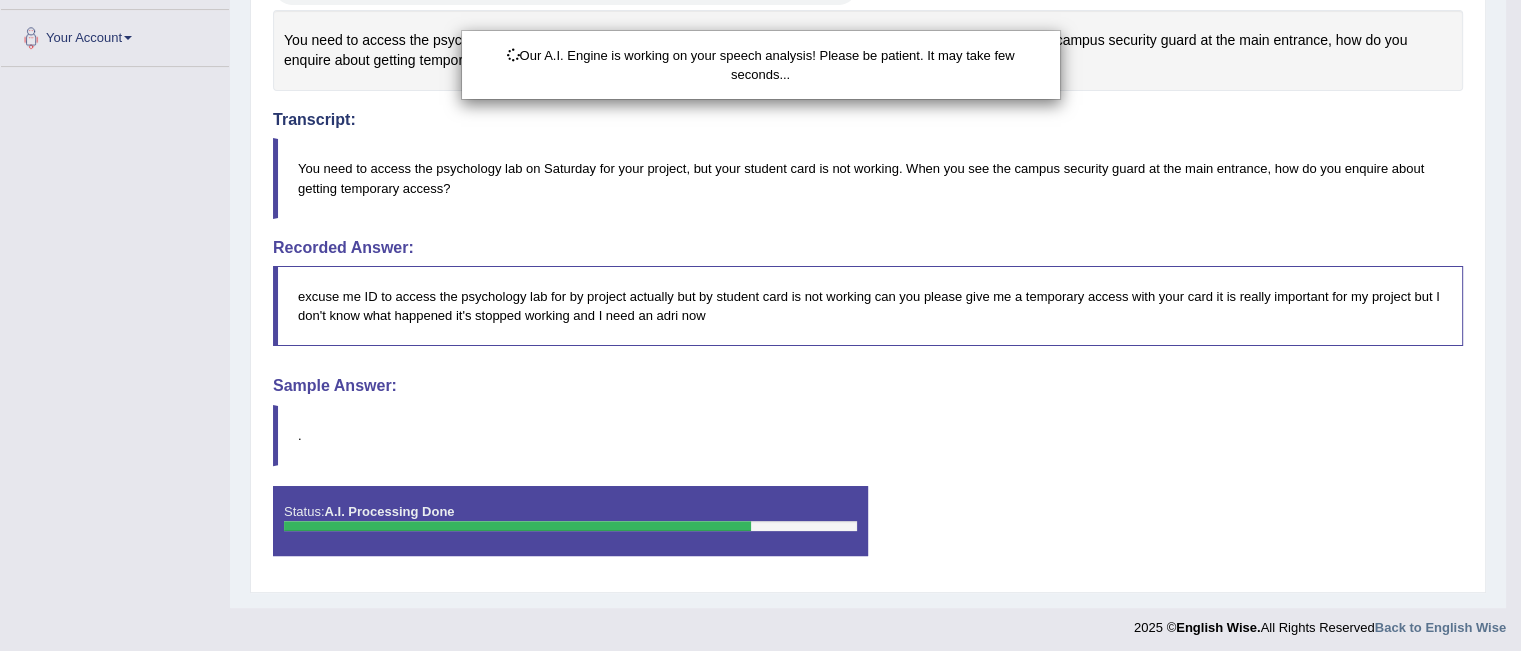 scroll, scrollTop: 492, scrollLeft: 0, axis: vertical 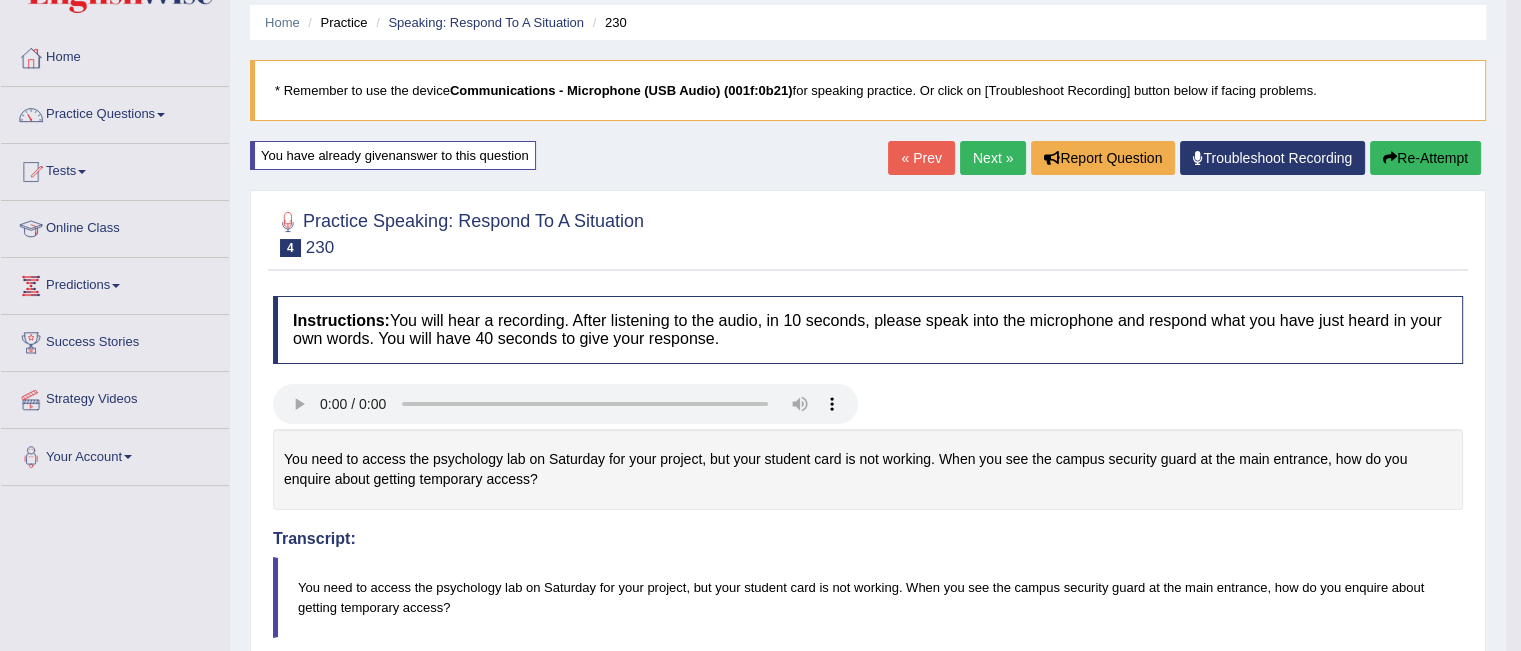 drag, startPoint x: 1535, startPoint y: 242, endPoint x: 1460, endPoint y: 162, distance: 109.65856 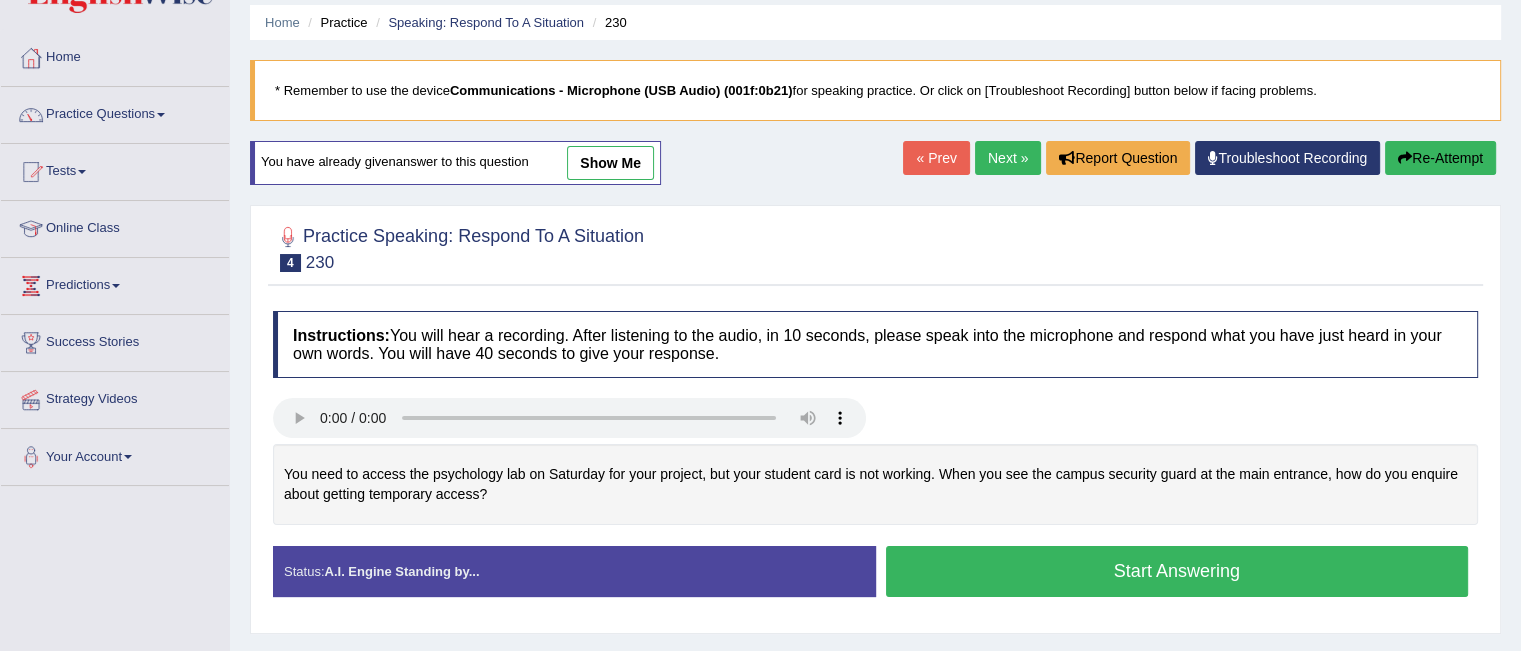 scroll, scrollTop: 69, scrollLeft: 0, axis: vertical 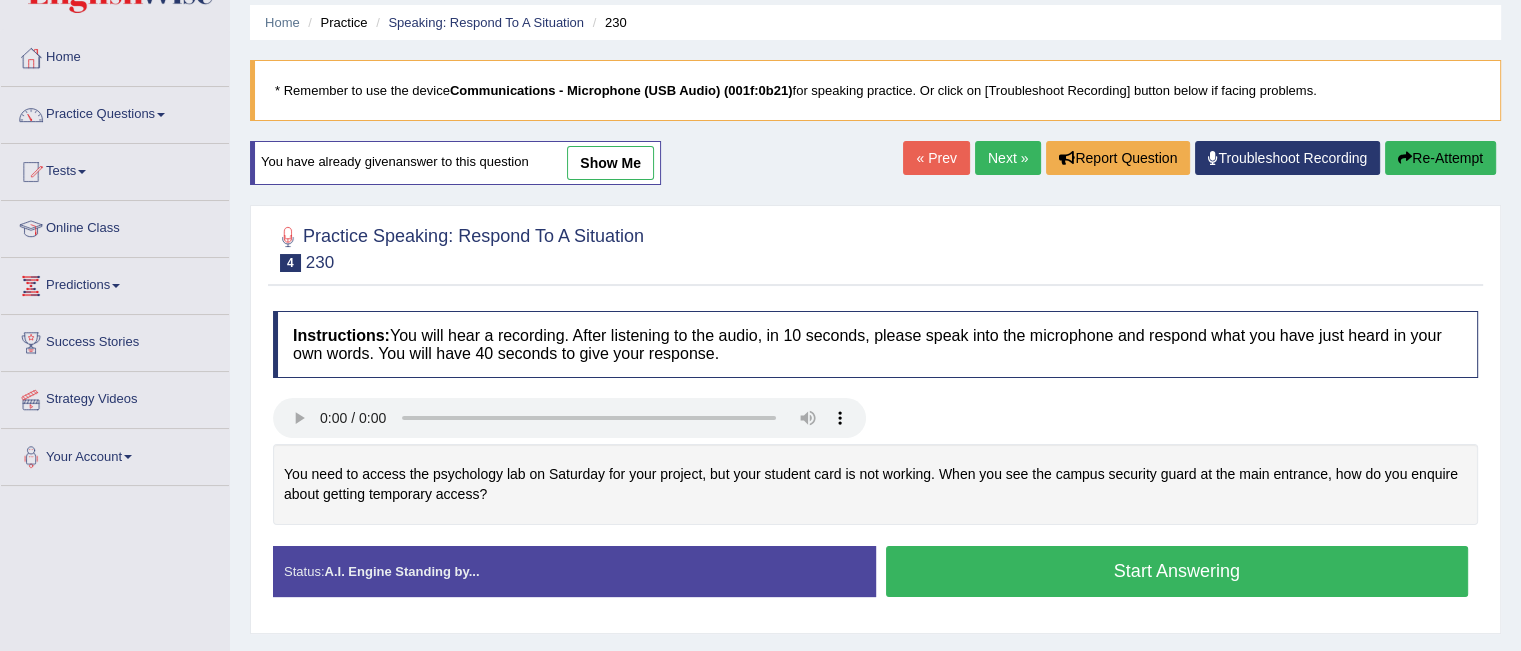 click on "Start Answering" at bounding box center (1177, 571) 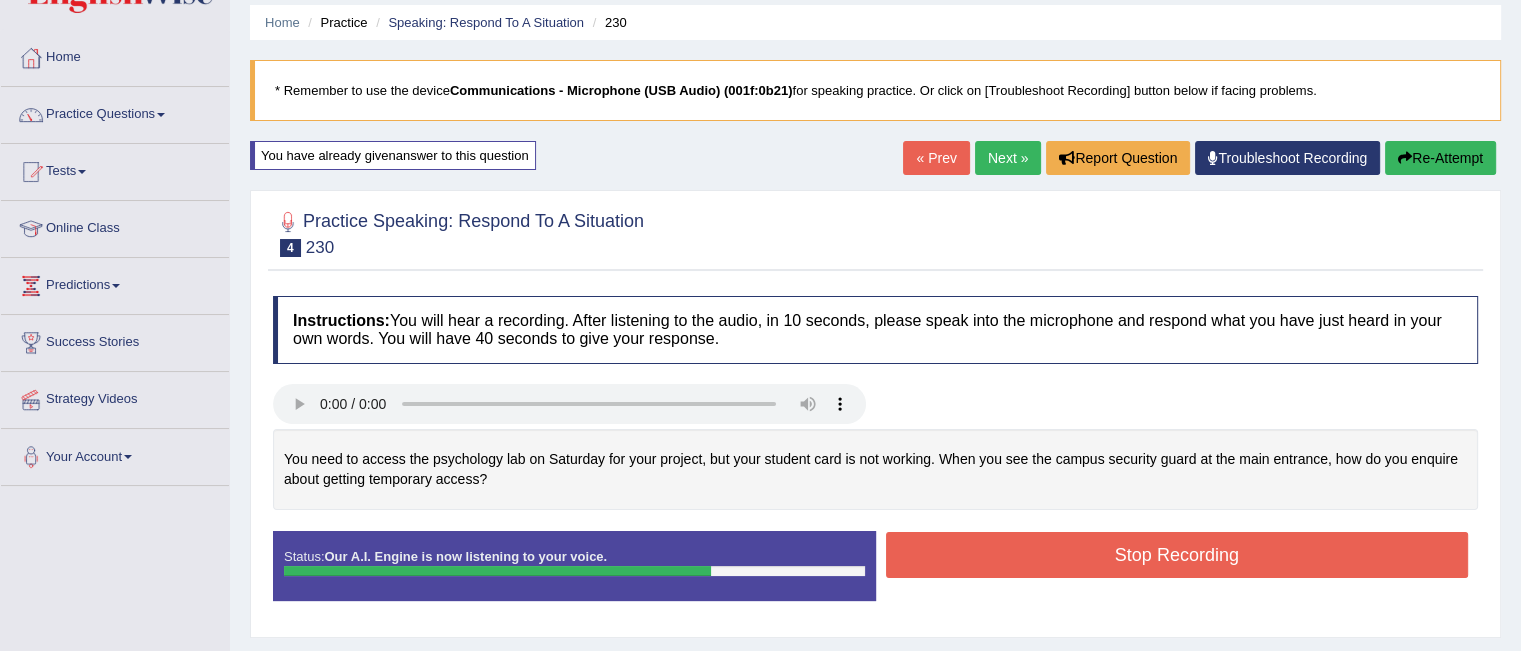 click on "Stop Recording" at bounding box center [1177, 555] 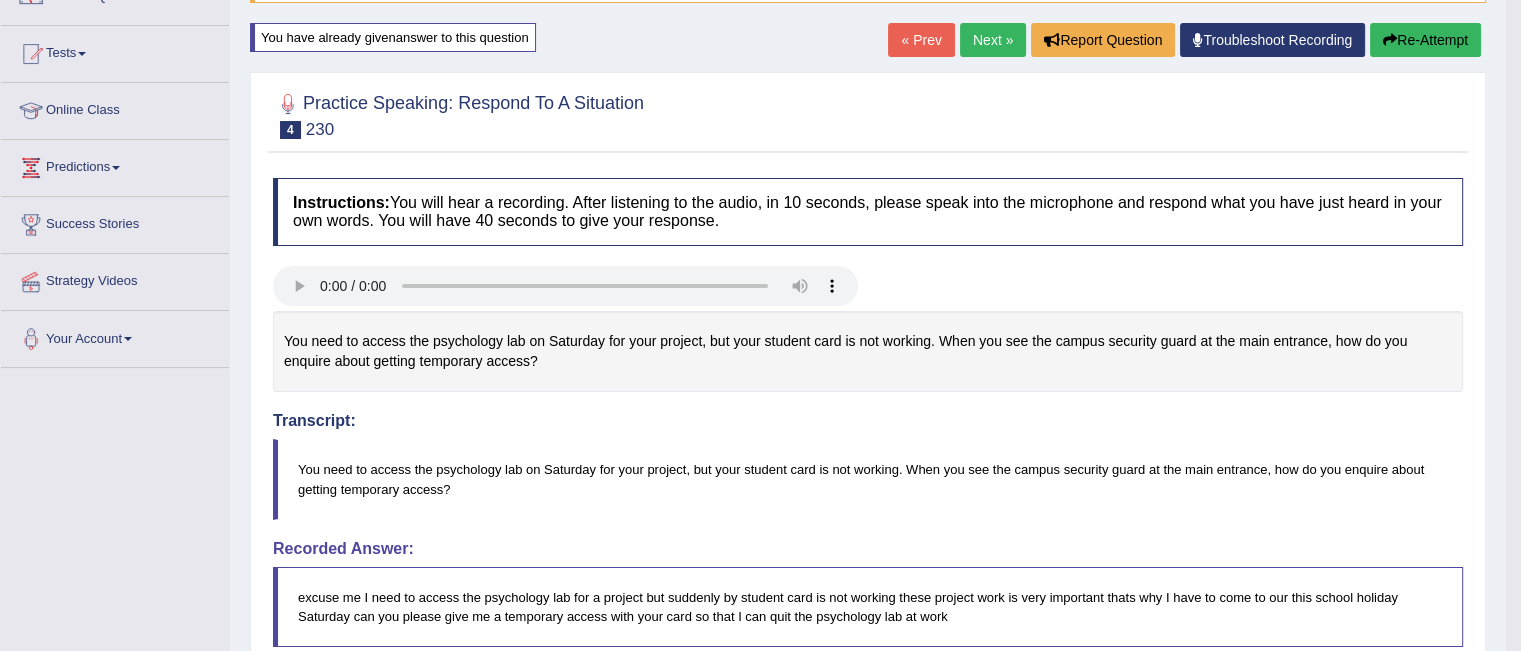 scroll, scrollTop: 0, scrollLeft: 0, axis: both 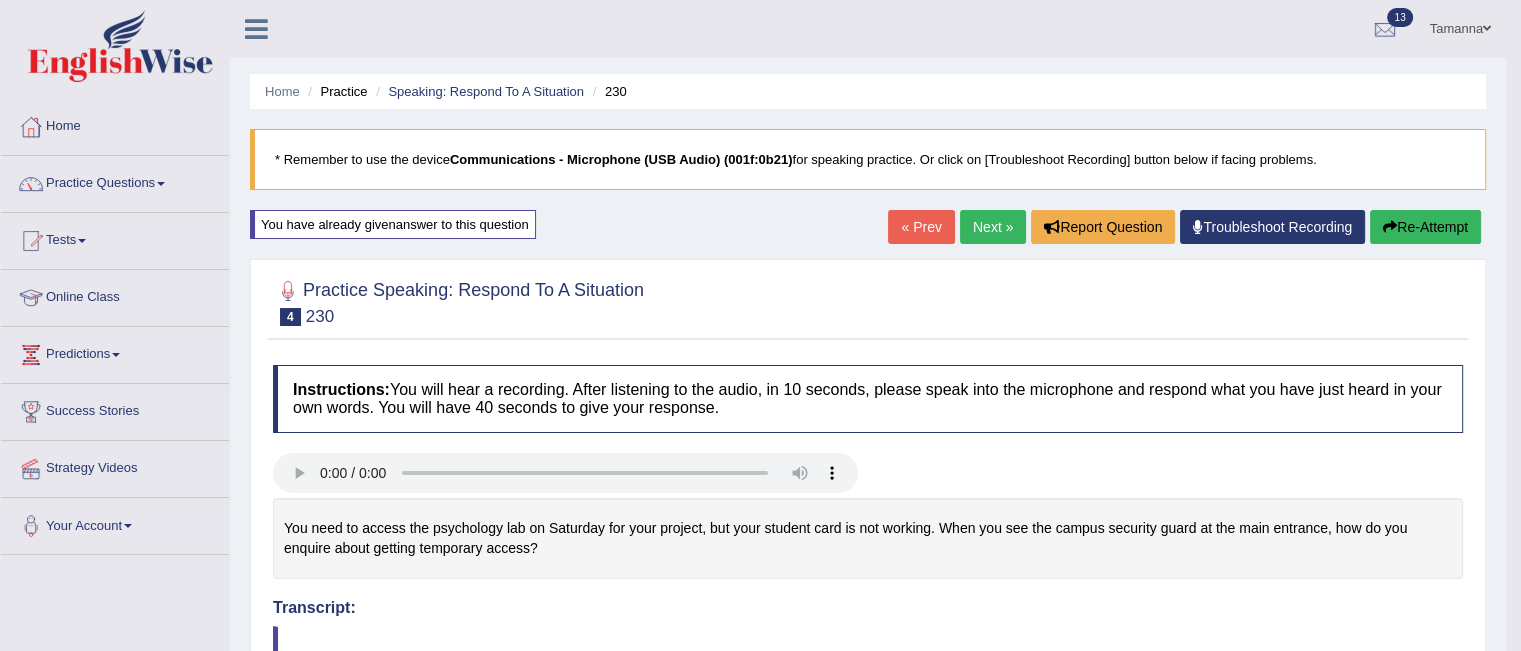 drag, startPoint x: 1531, startPoint y: 95, endPoint x: 1503, endPoint y: 198, distance: 106.738 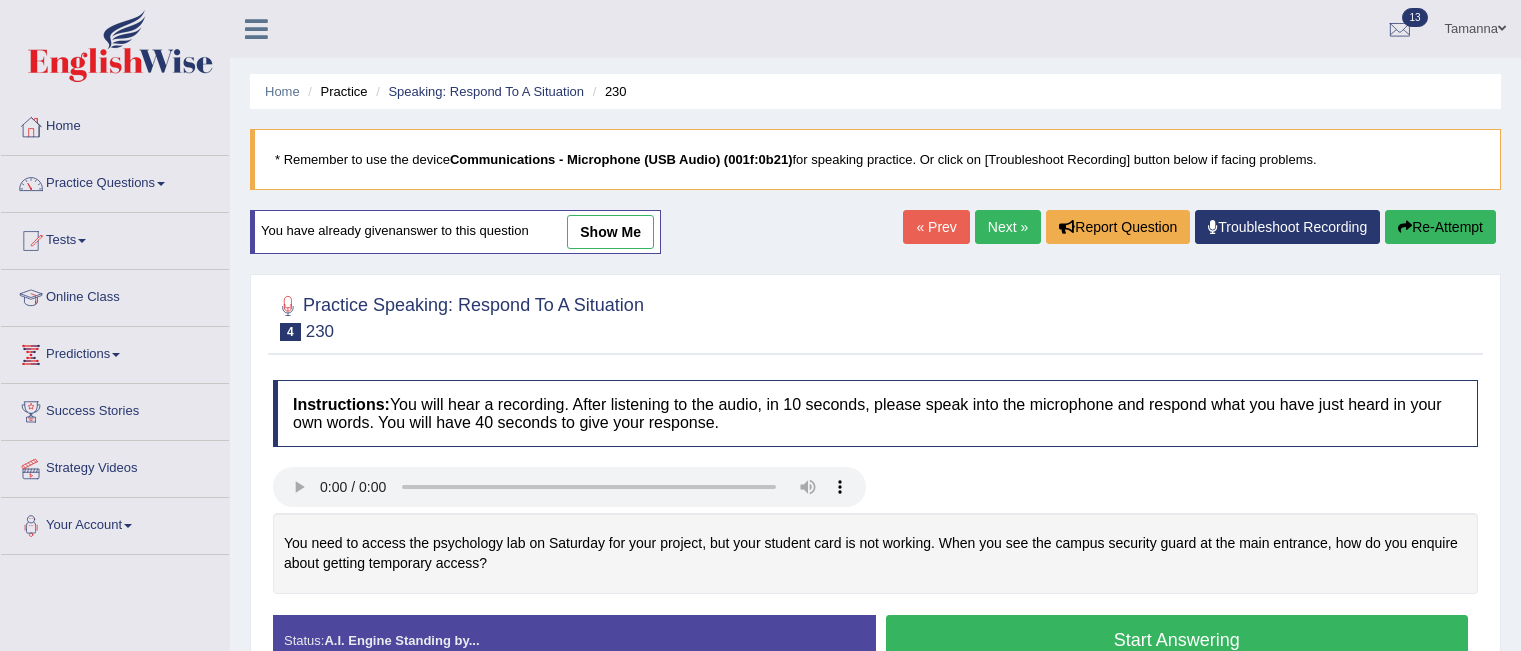 scroll, scrollTop: 0, scrollLeft: 0, axis: both 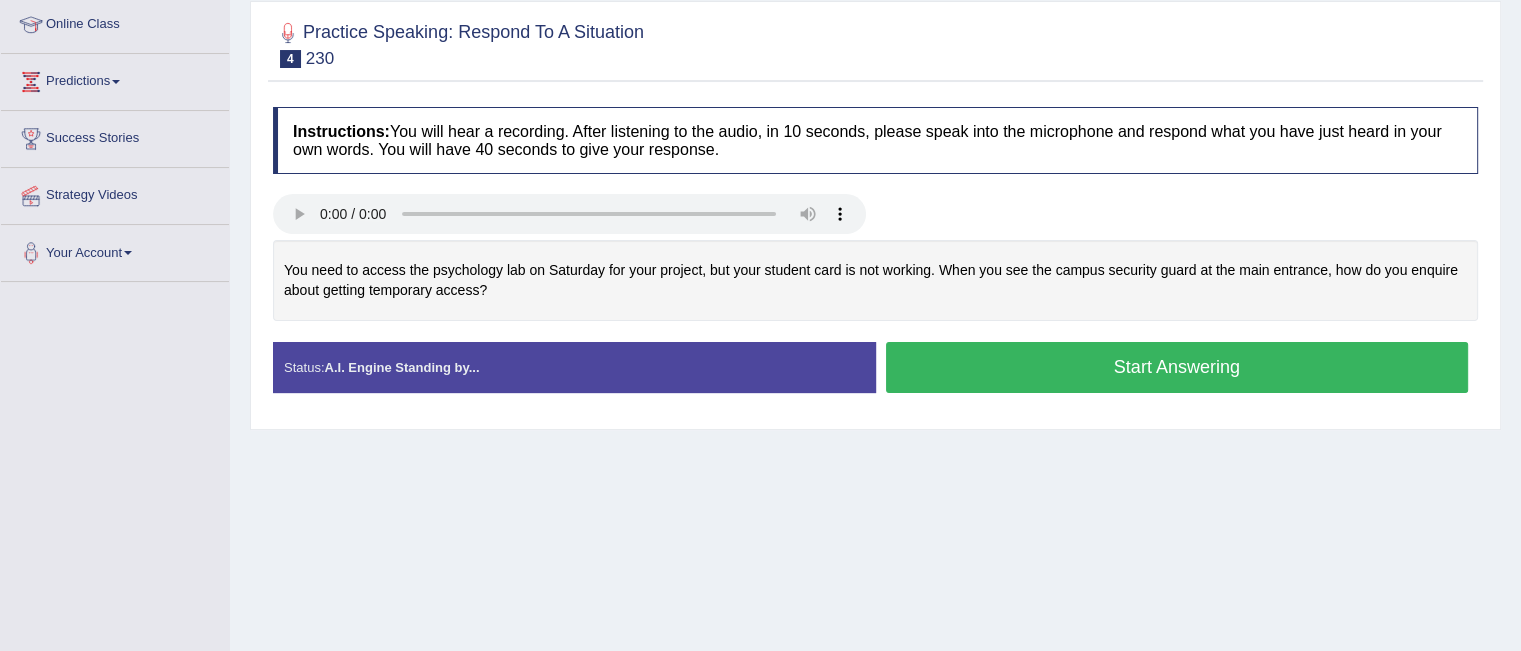 click on "Start Answering" at bounding box center (1177, 367) 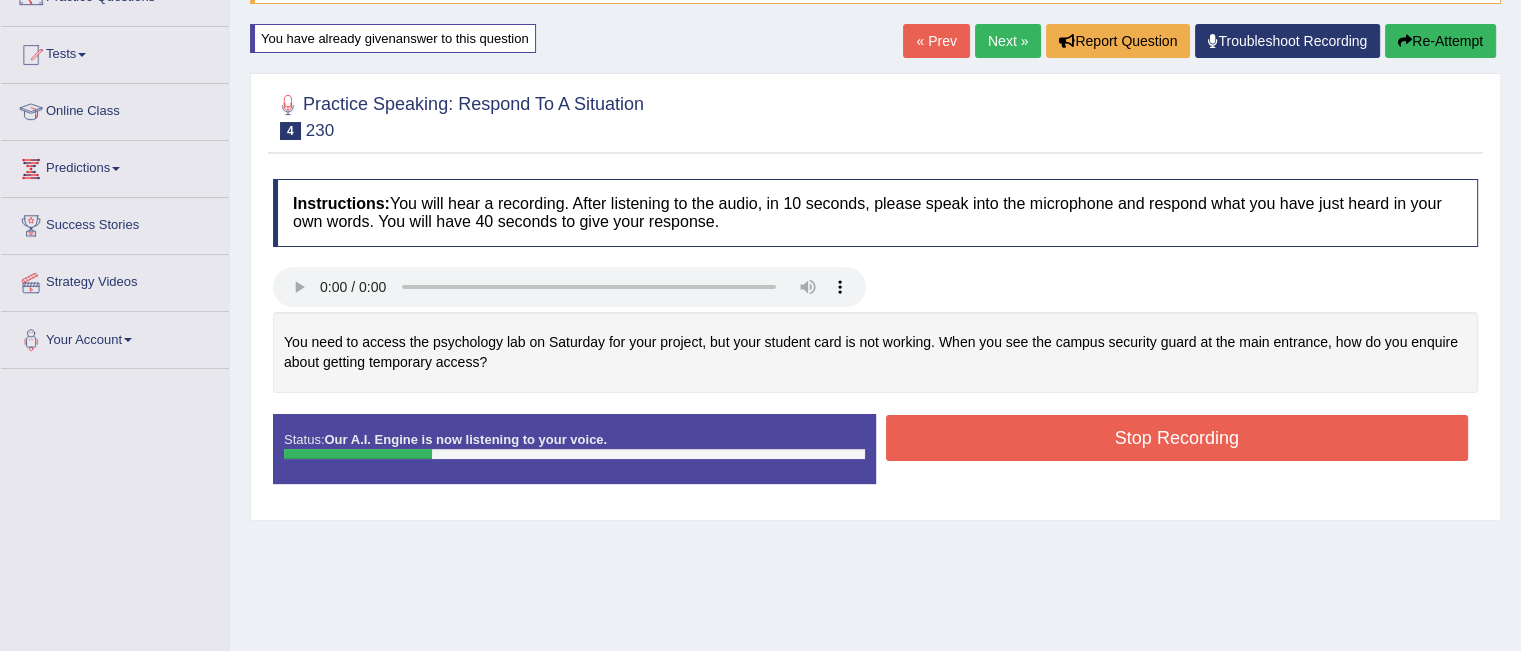 scroll, scrollTop: 159, scrollLeft: 0, axis: vertical 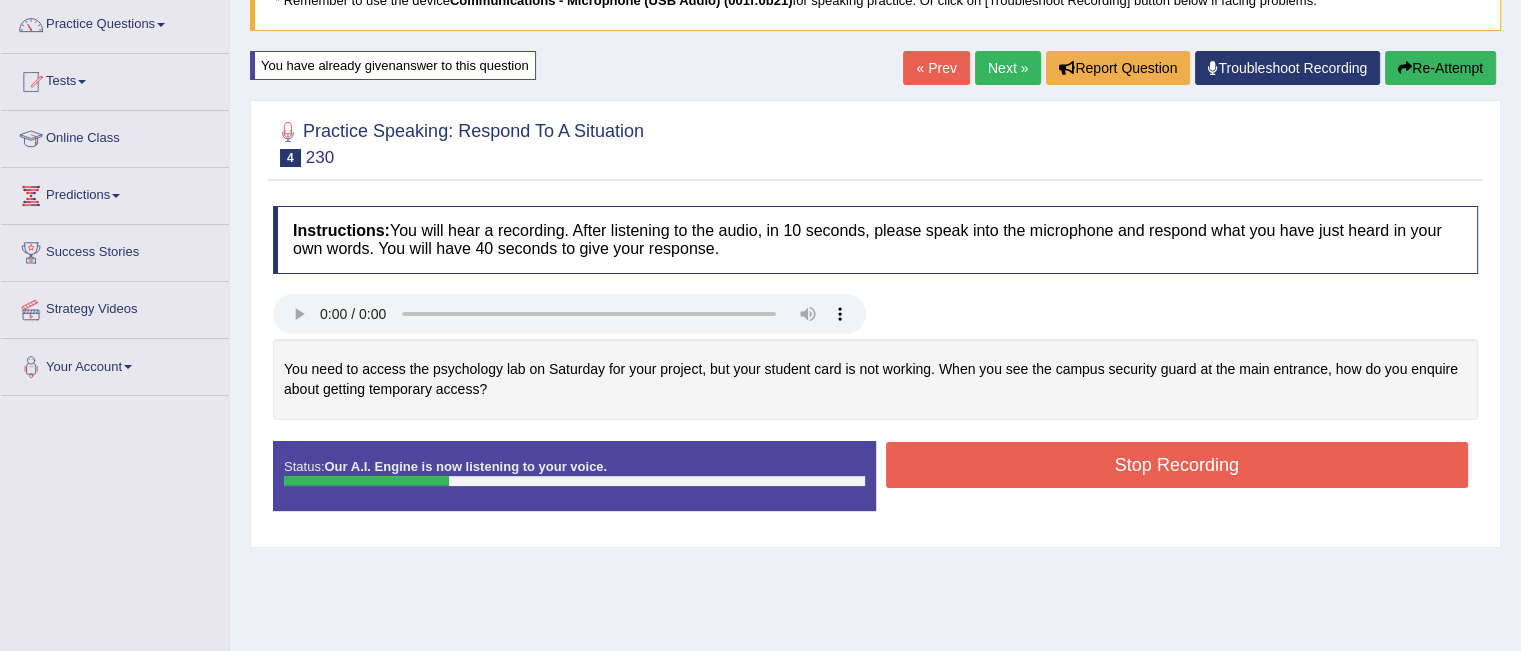 click on "Re-Attempt" at bounding box center (1440, 68) 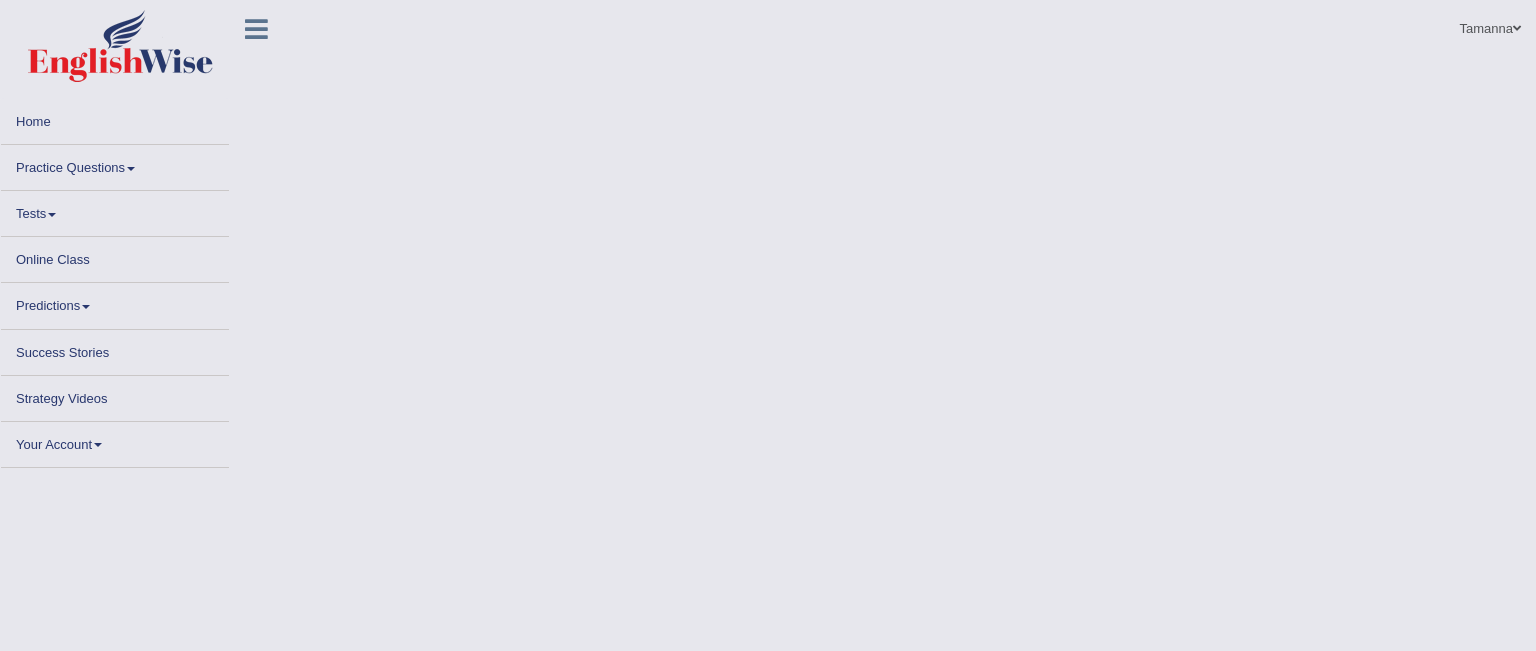 scroll, scrollTop: 0, scrollLeft: 0, axis: both 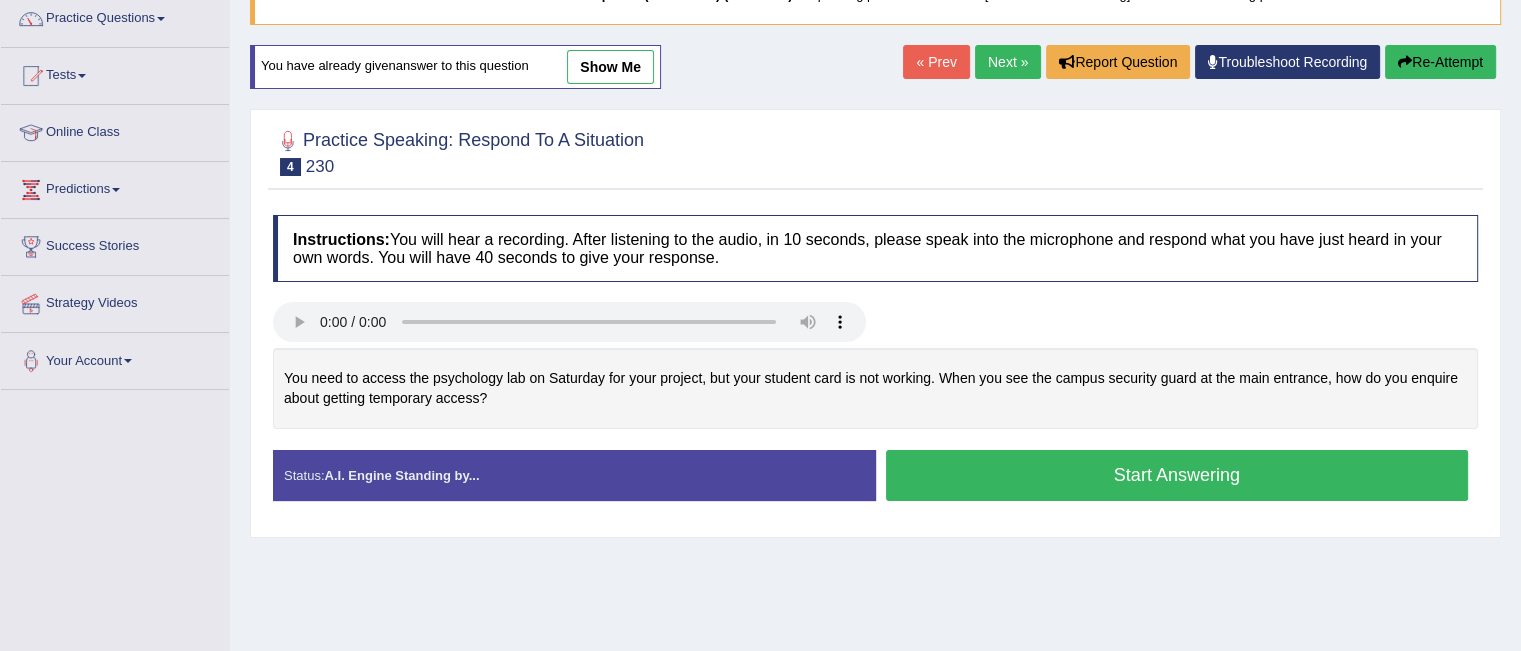 click on "Start Answering" at bounding box center [1177, 475] 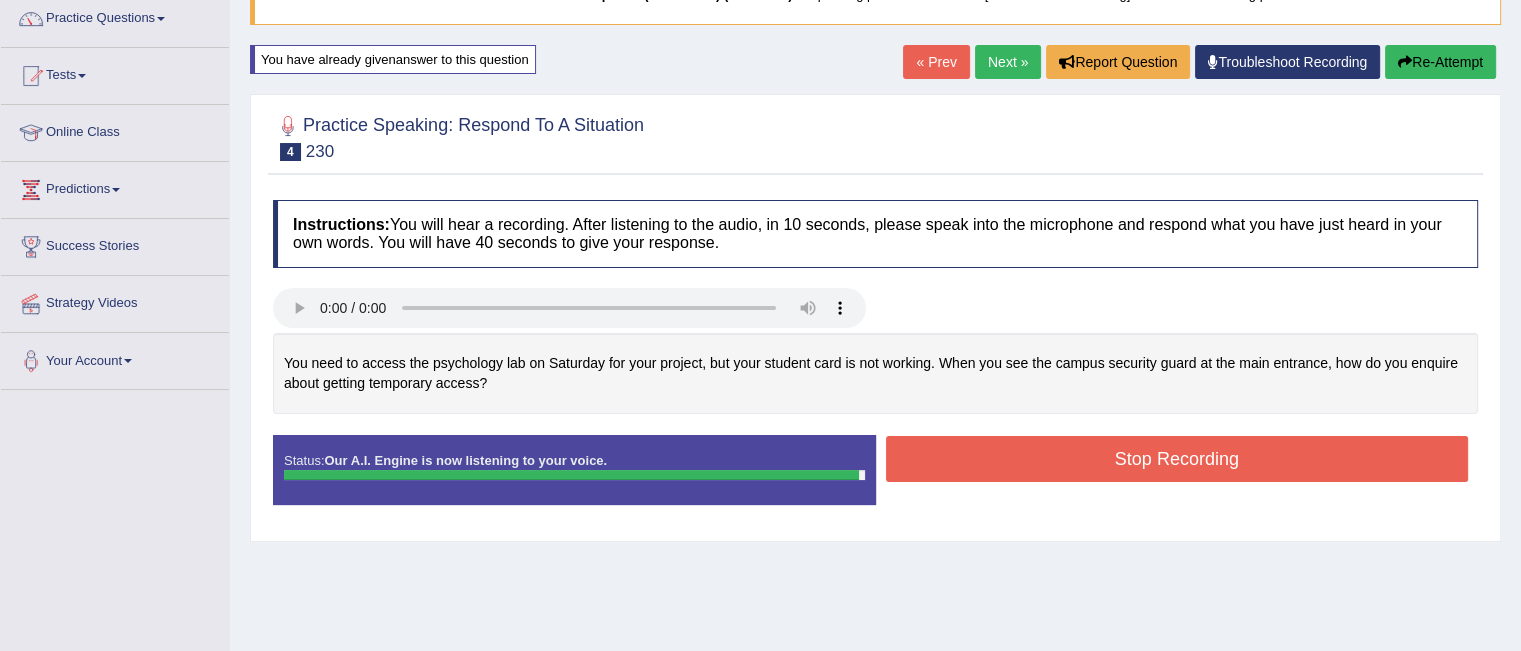 click on "Stop Recording" at bounding box center [1177, 459] 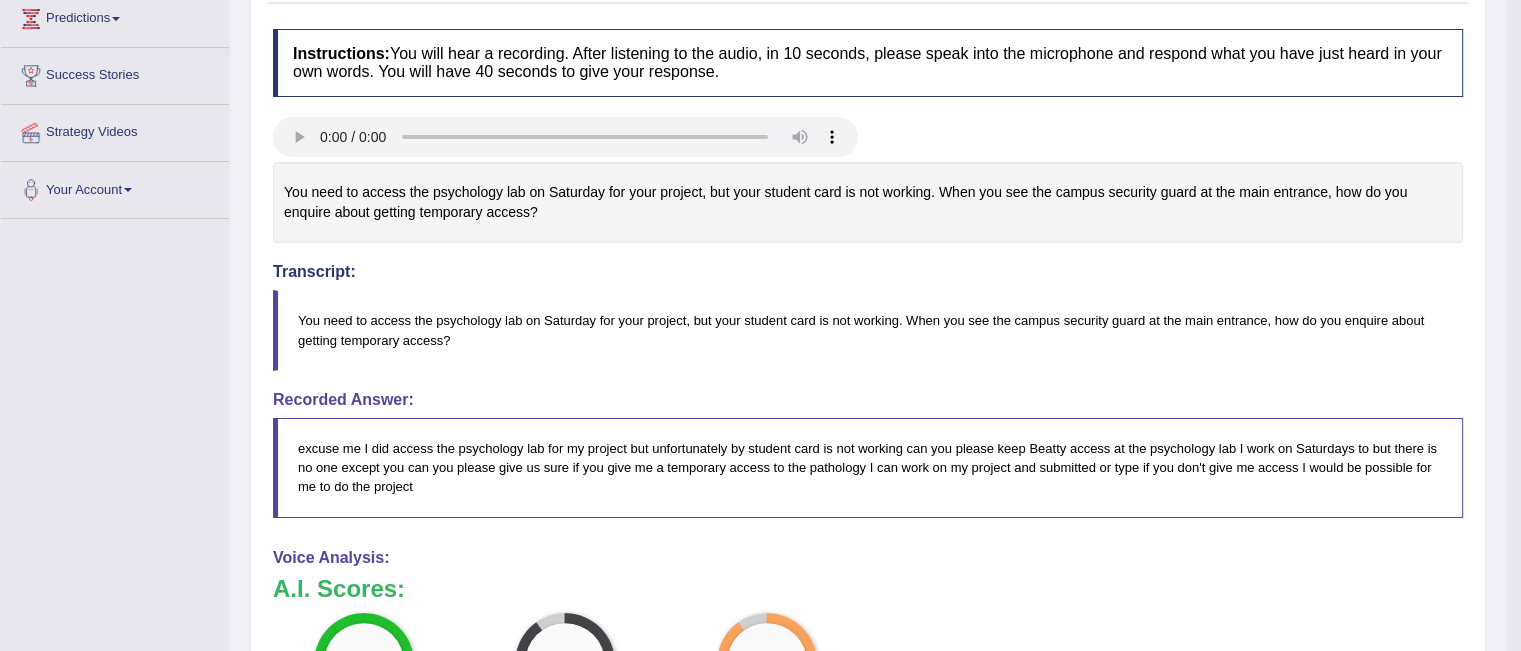 scroll, scrollTop: 326, scrollLeft: 0, axis: vertical 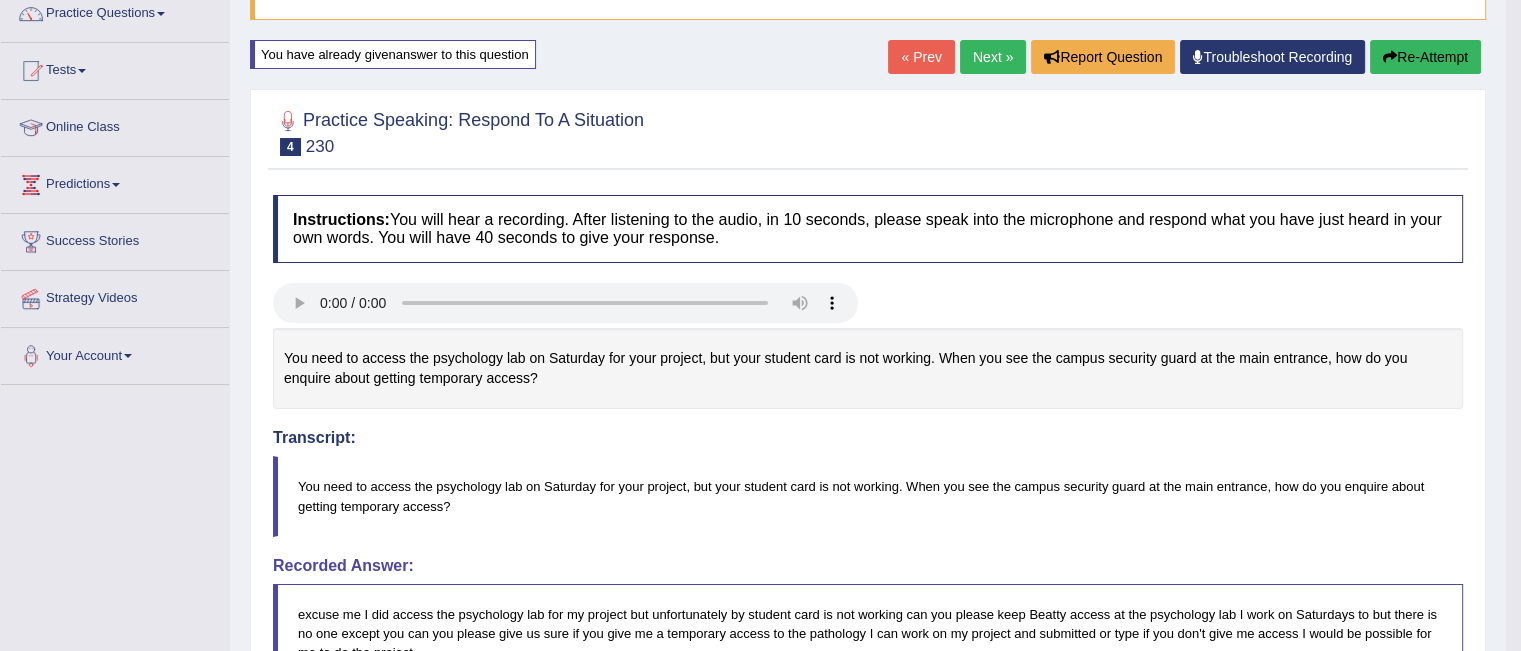 click on "Re-Attempt" at bounding box center (1425, 57) 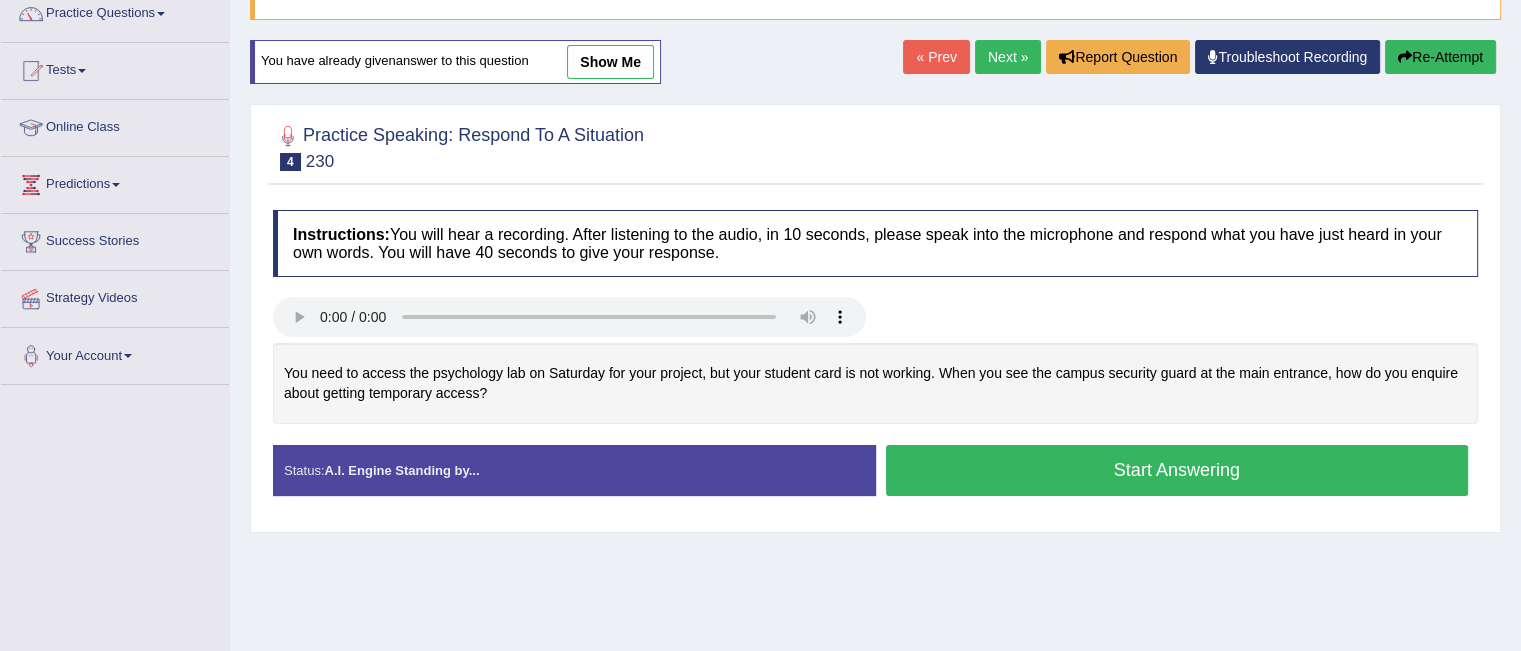 scroll, scrollTop: 170, scrollLeft: 0, axis: vertical 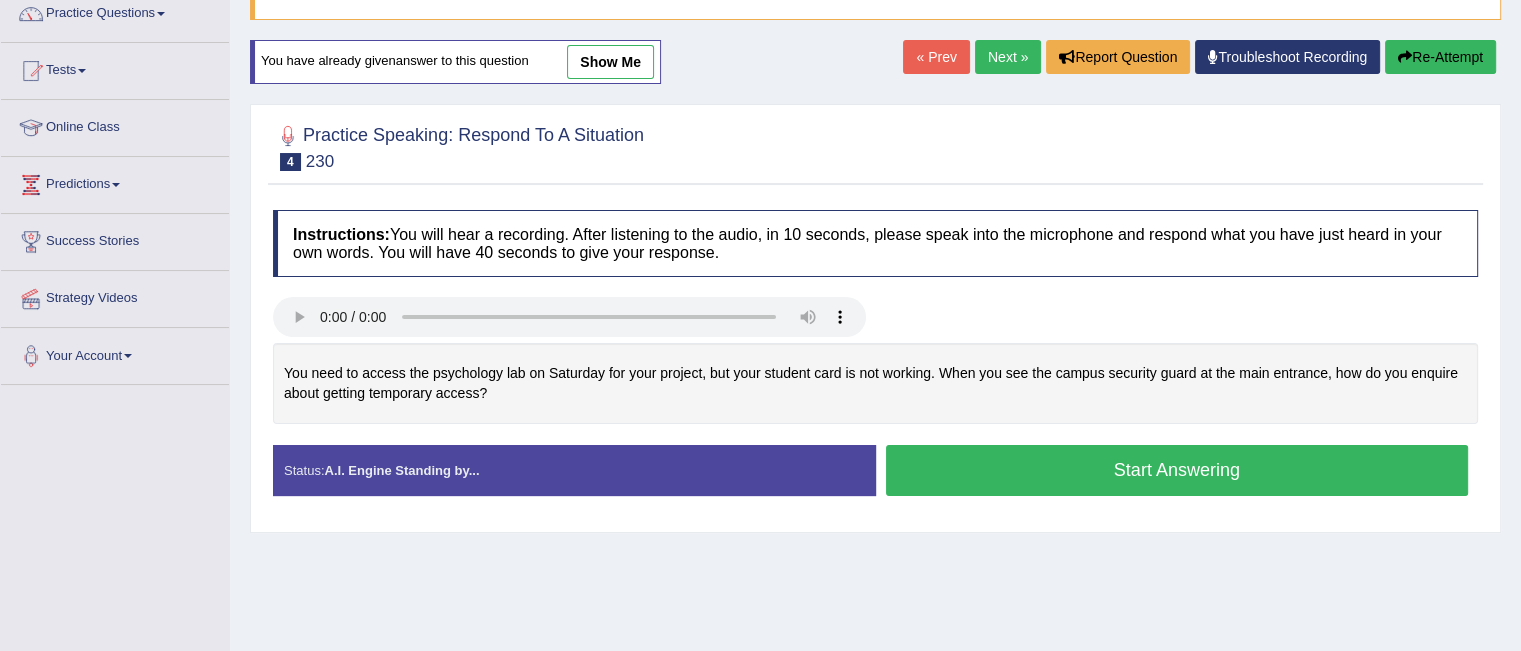 click on "Start Answering" at bounding box center (1177, 470) 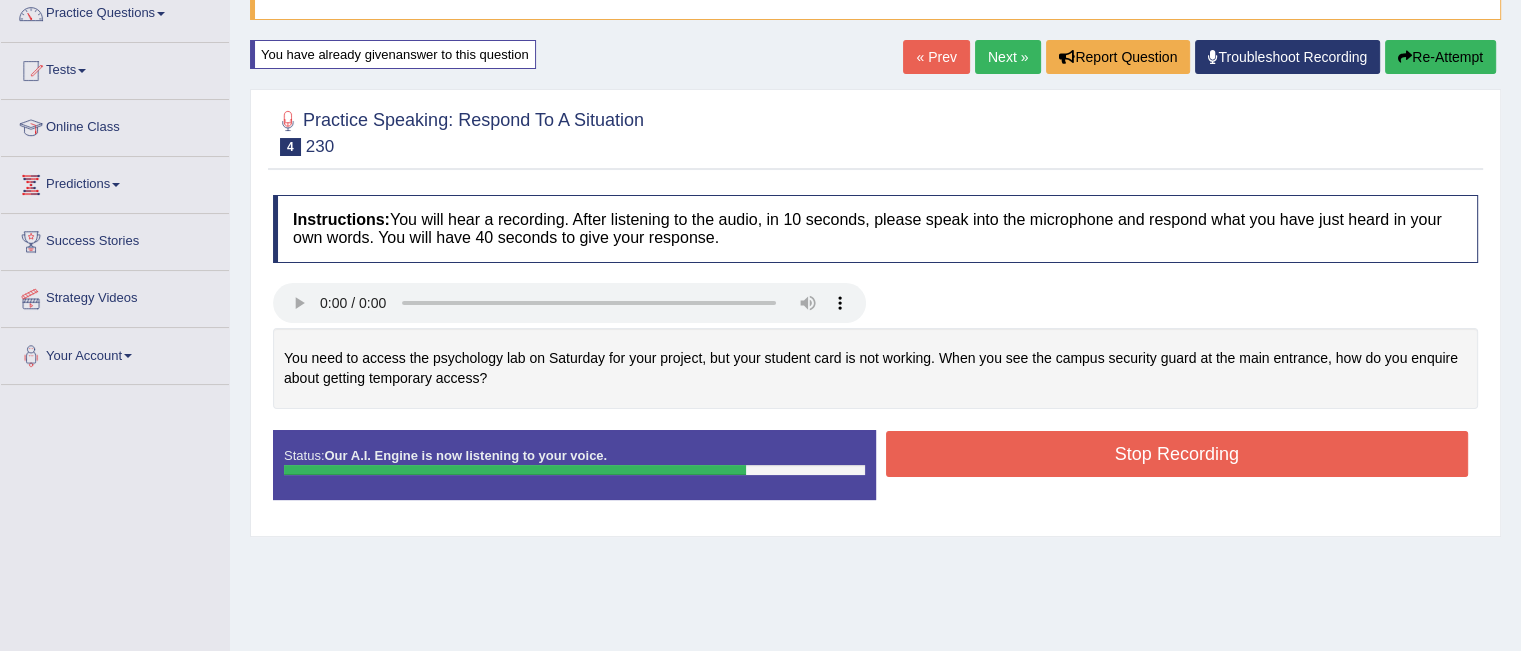 click on "Stop Recording" at bounding box center (1177, 454) 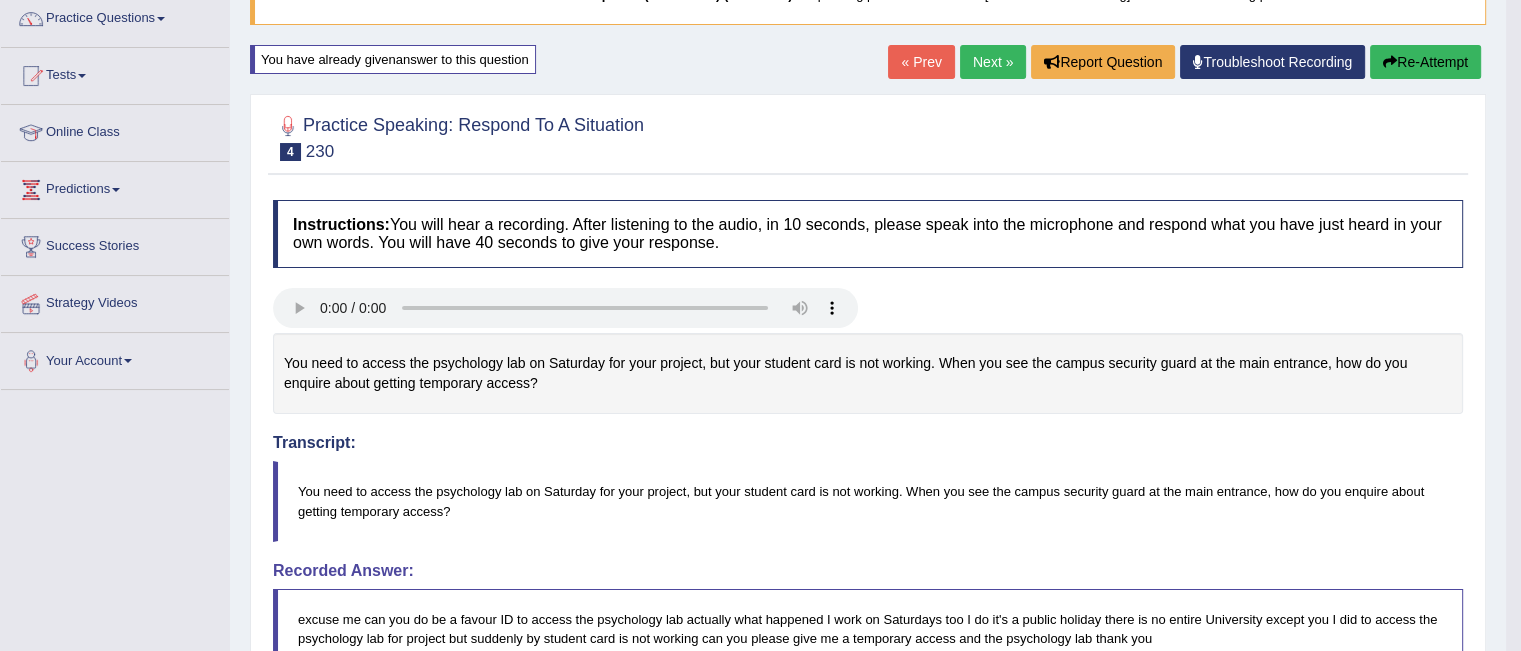 scroll, scrollTop: 143, scrollLeft: 0, axis: vertical 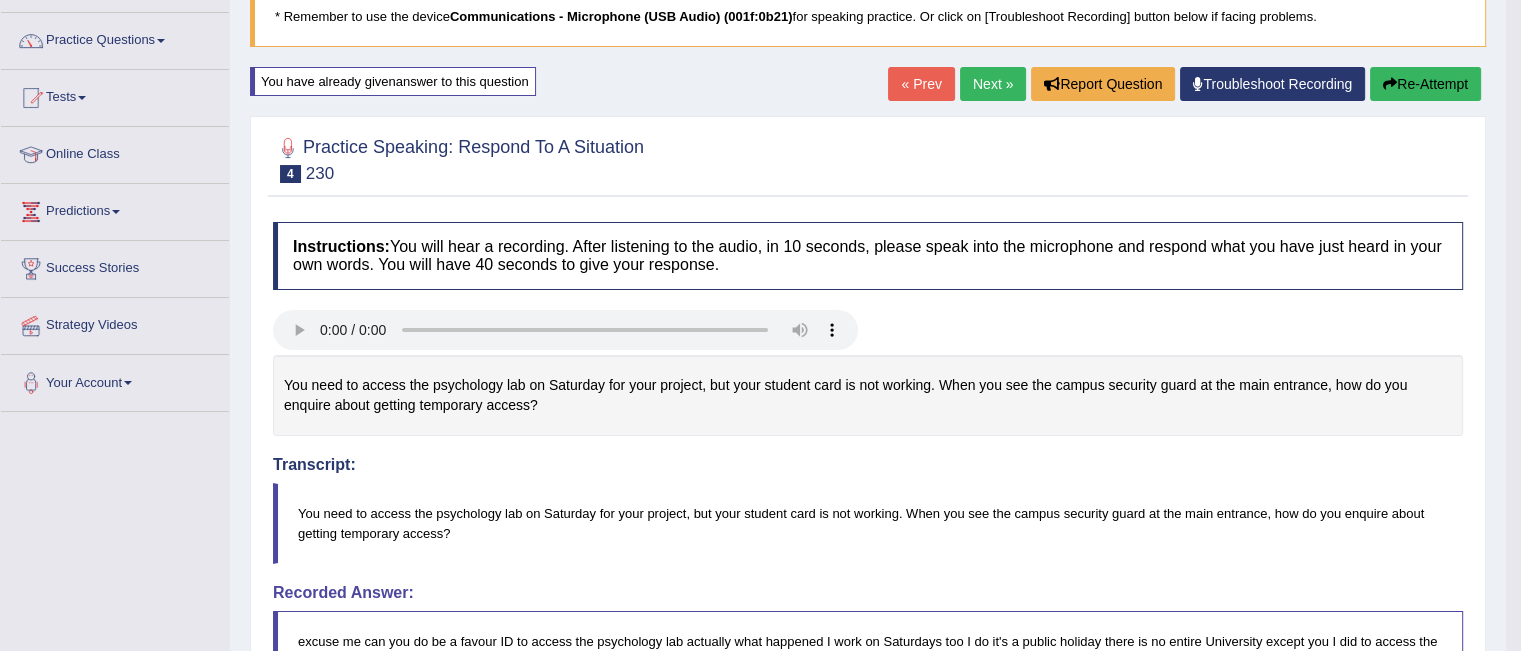 click on "Re-Attempt" at bounding box center (1425, 84) 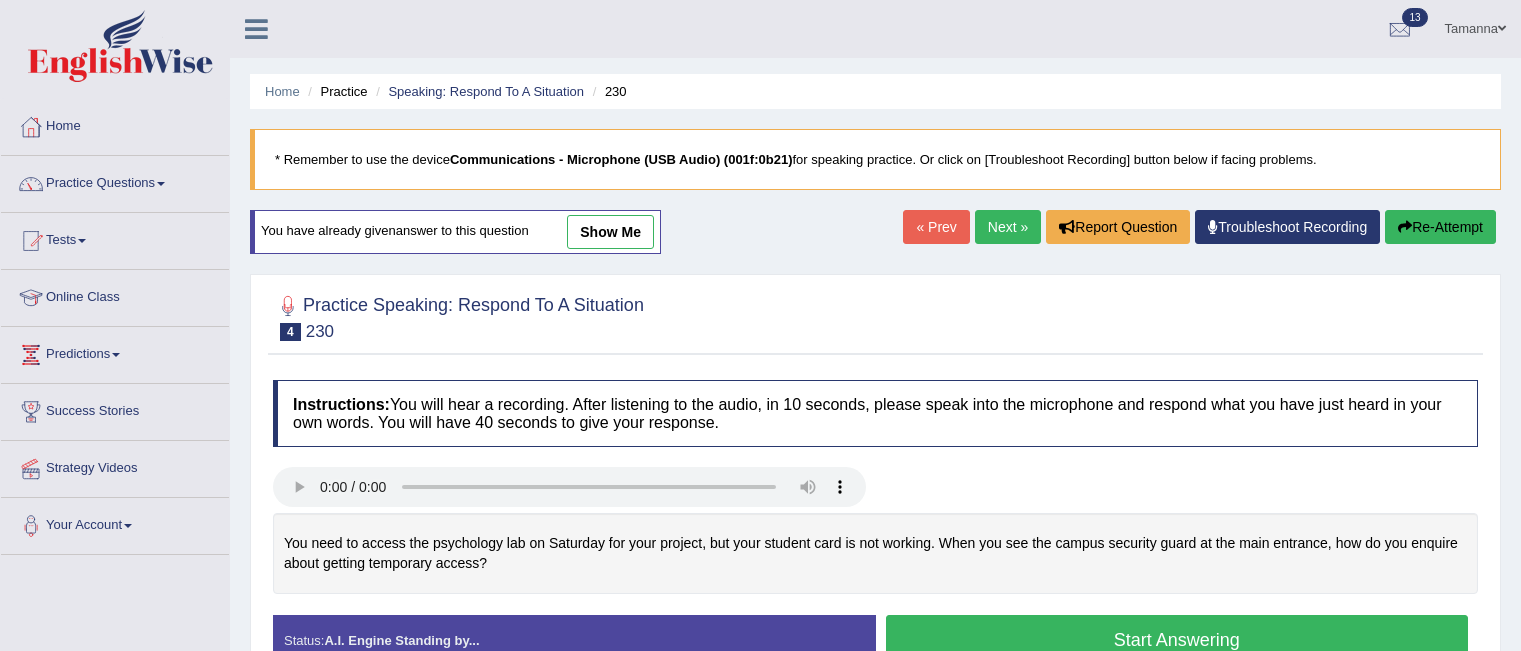 scroll, scrollTop: 143, scrollLeft: 0, axis: vertical 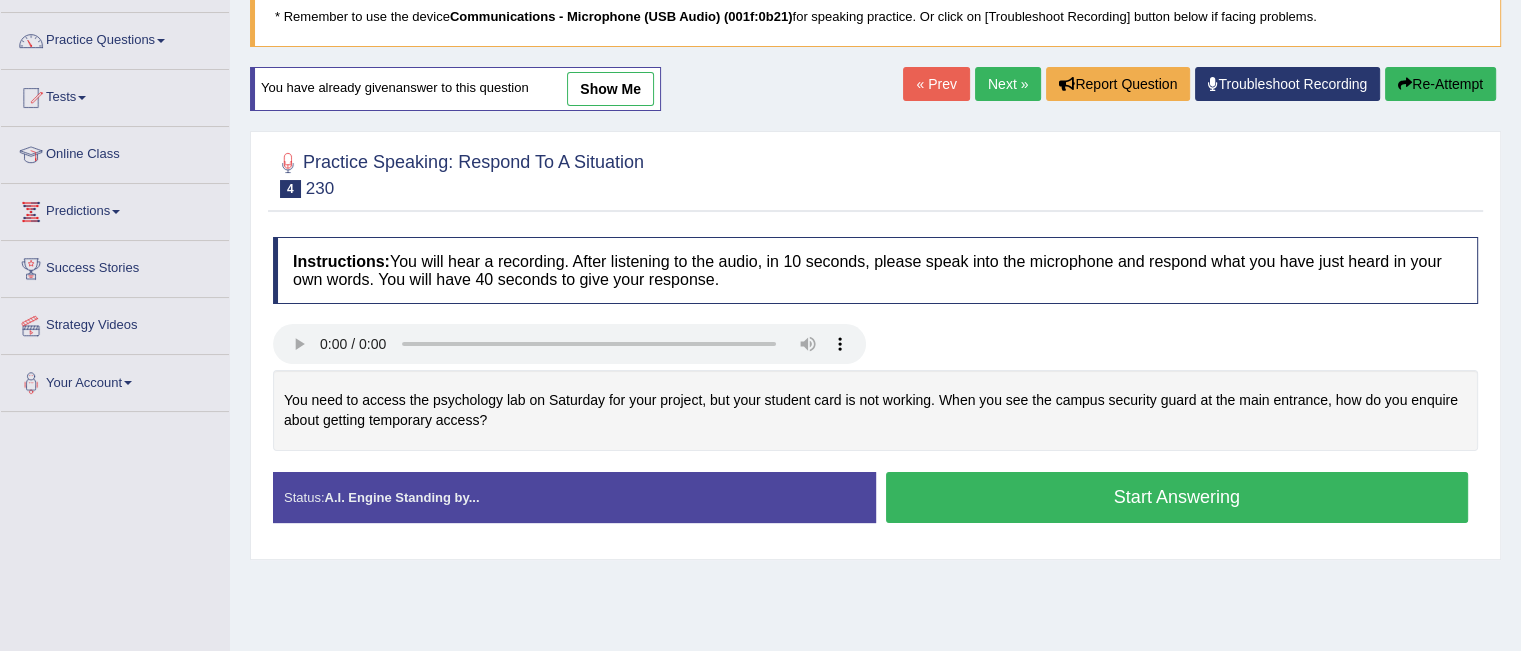 click on "Start Answering" at bounding box center (1177, 497) 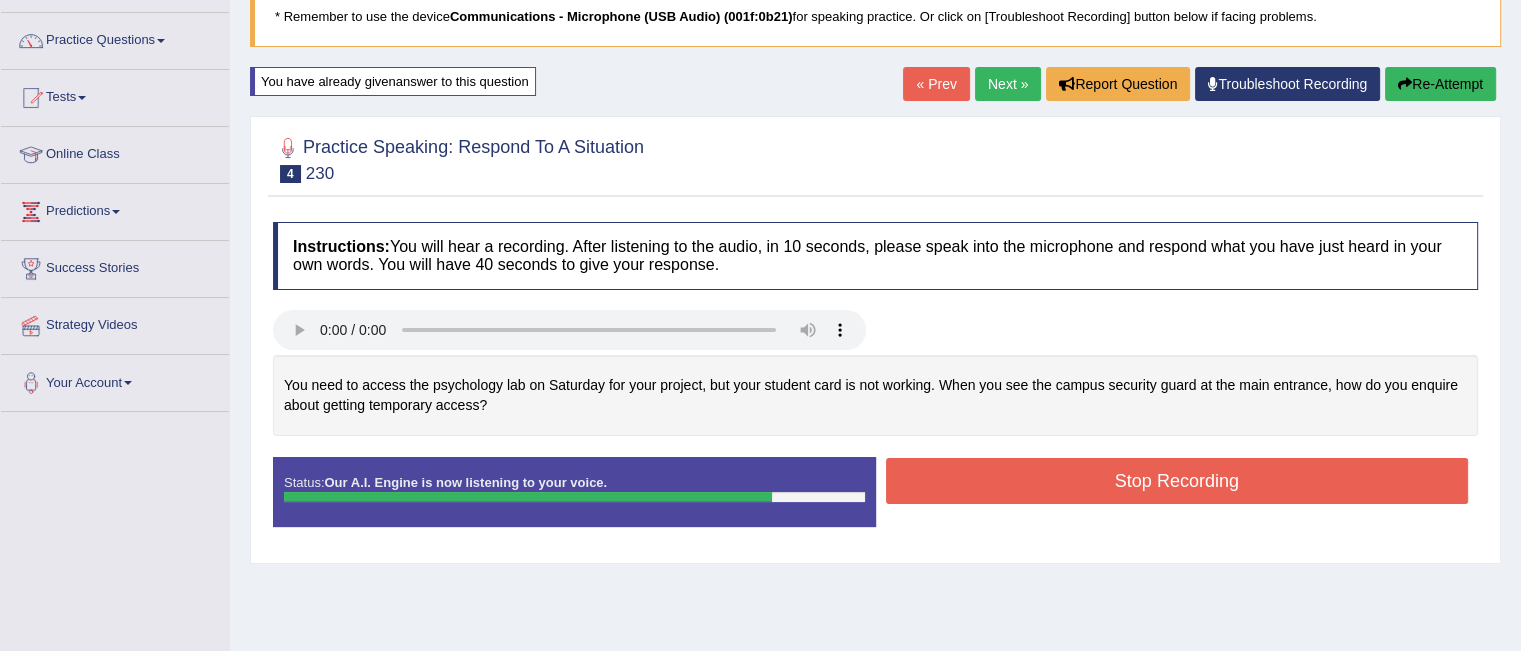 click on "Stop Recording" at bounding box center [1177, 481] 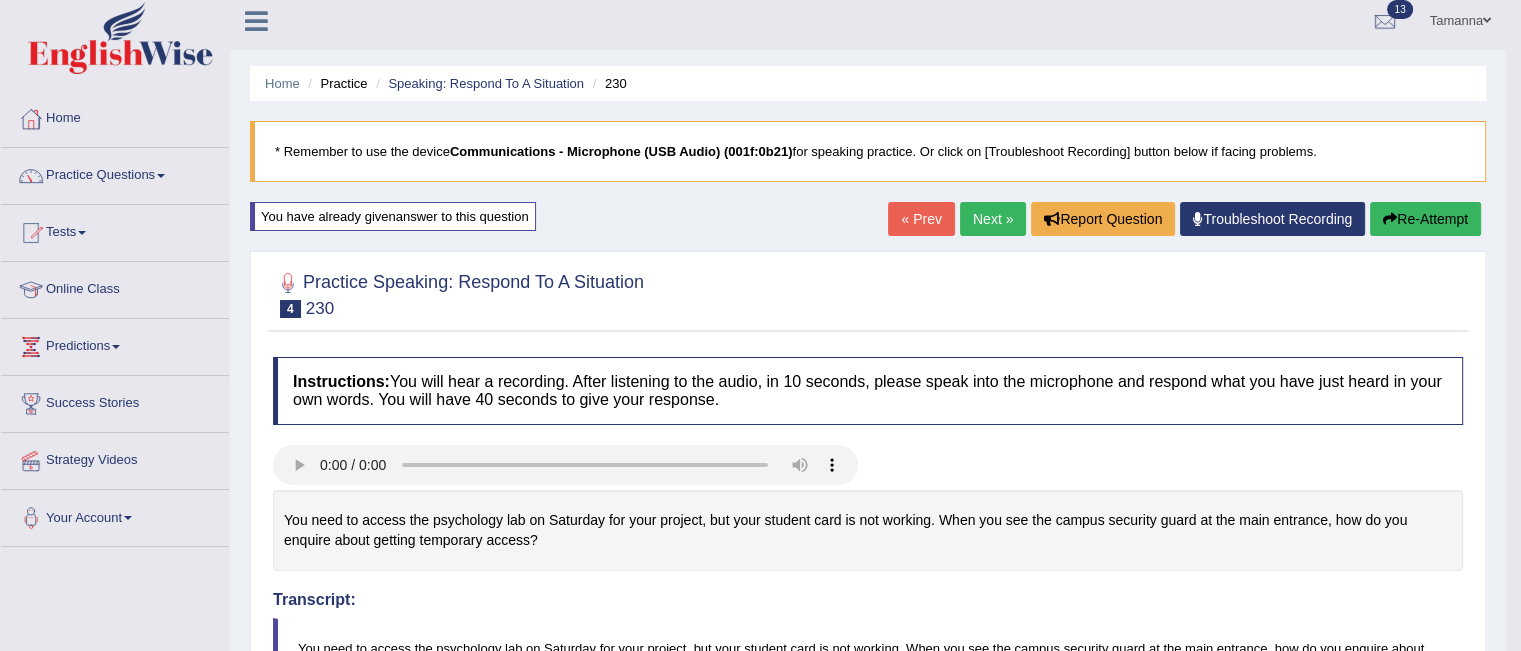 scroll, scrollTop: 2, scrollLeft: 0, axis: vertical 